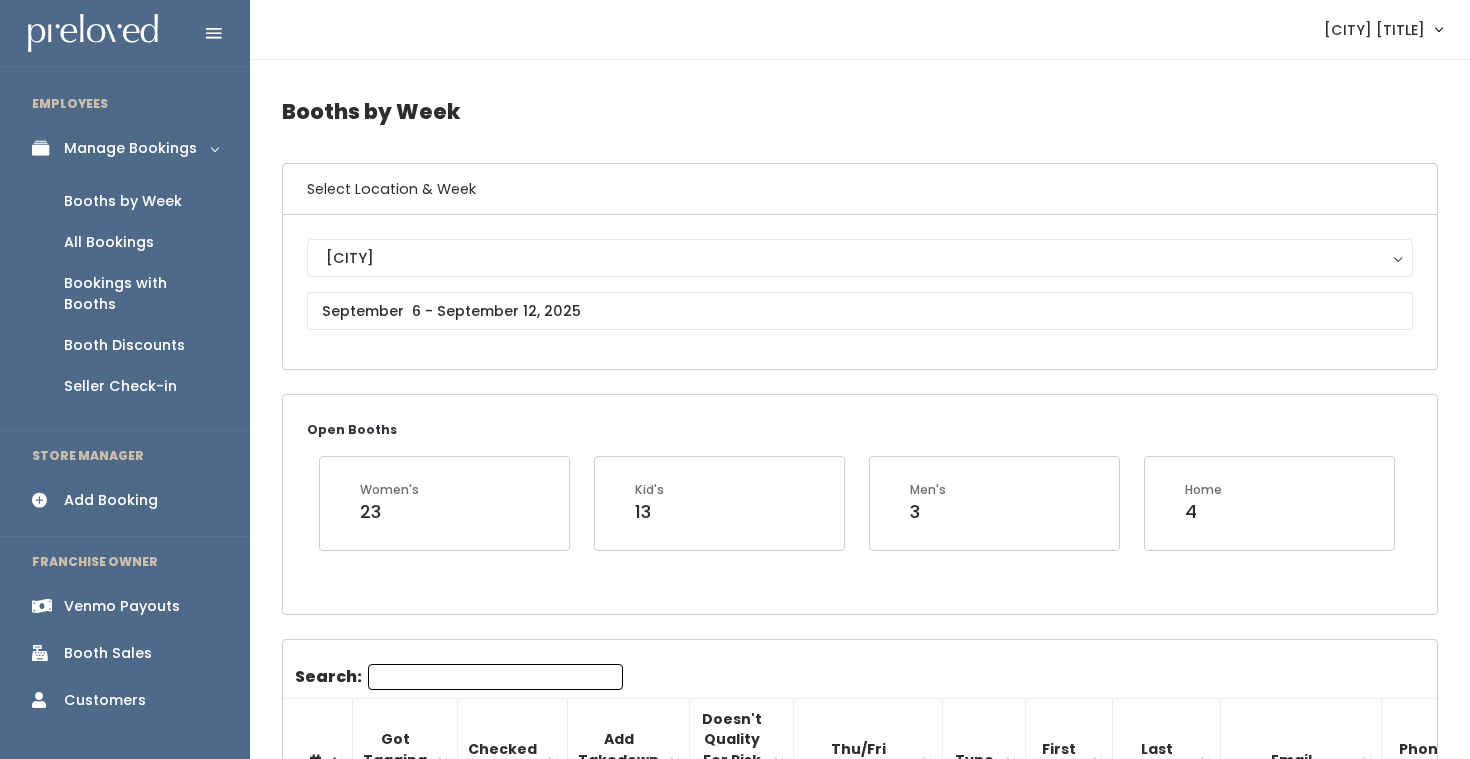 scroll, scrollTop: 0, scrollLeft: 0, axis: both 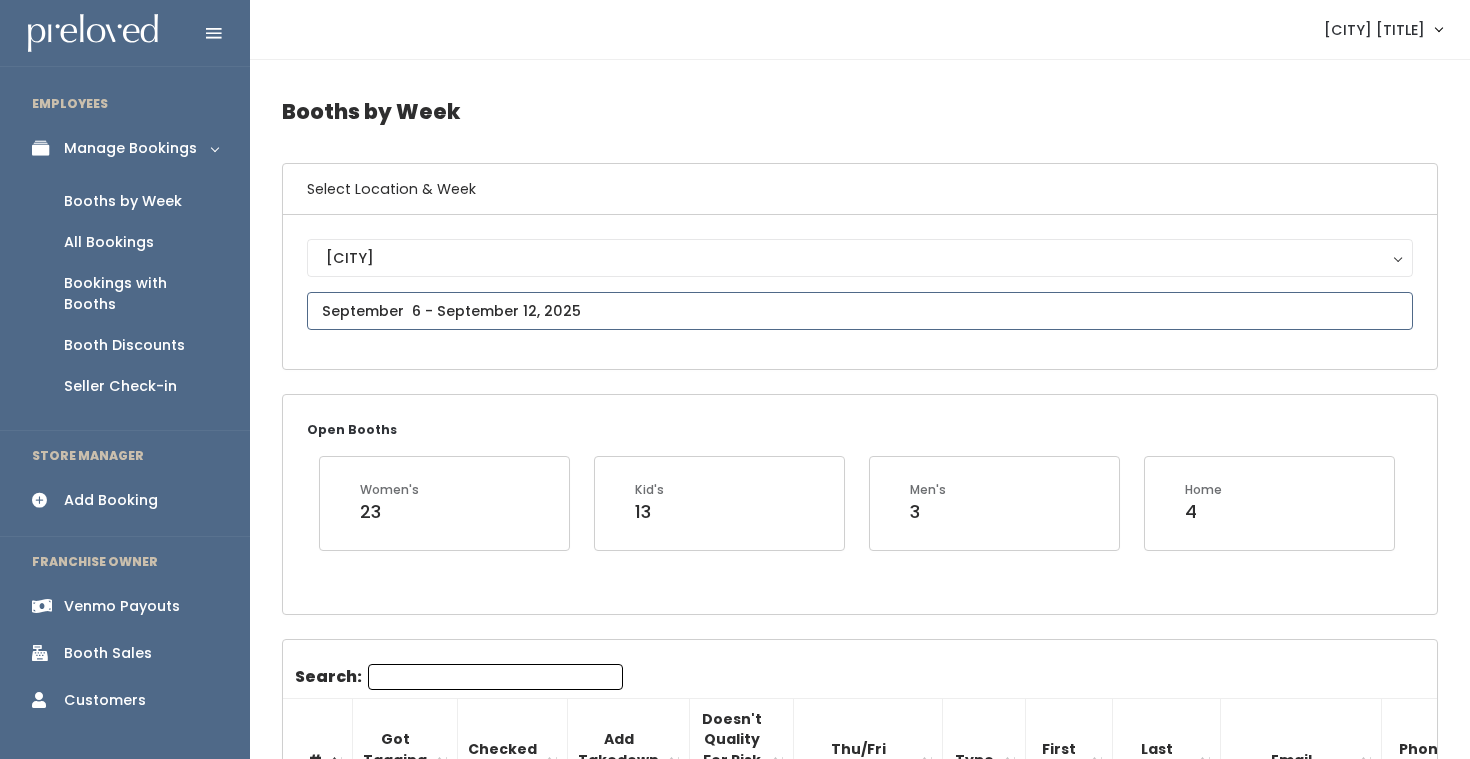 click at bounding box center [860, 311] 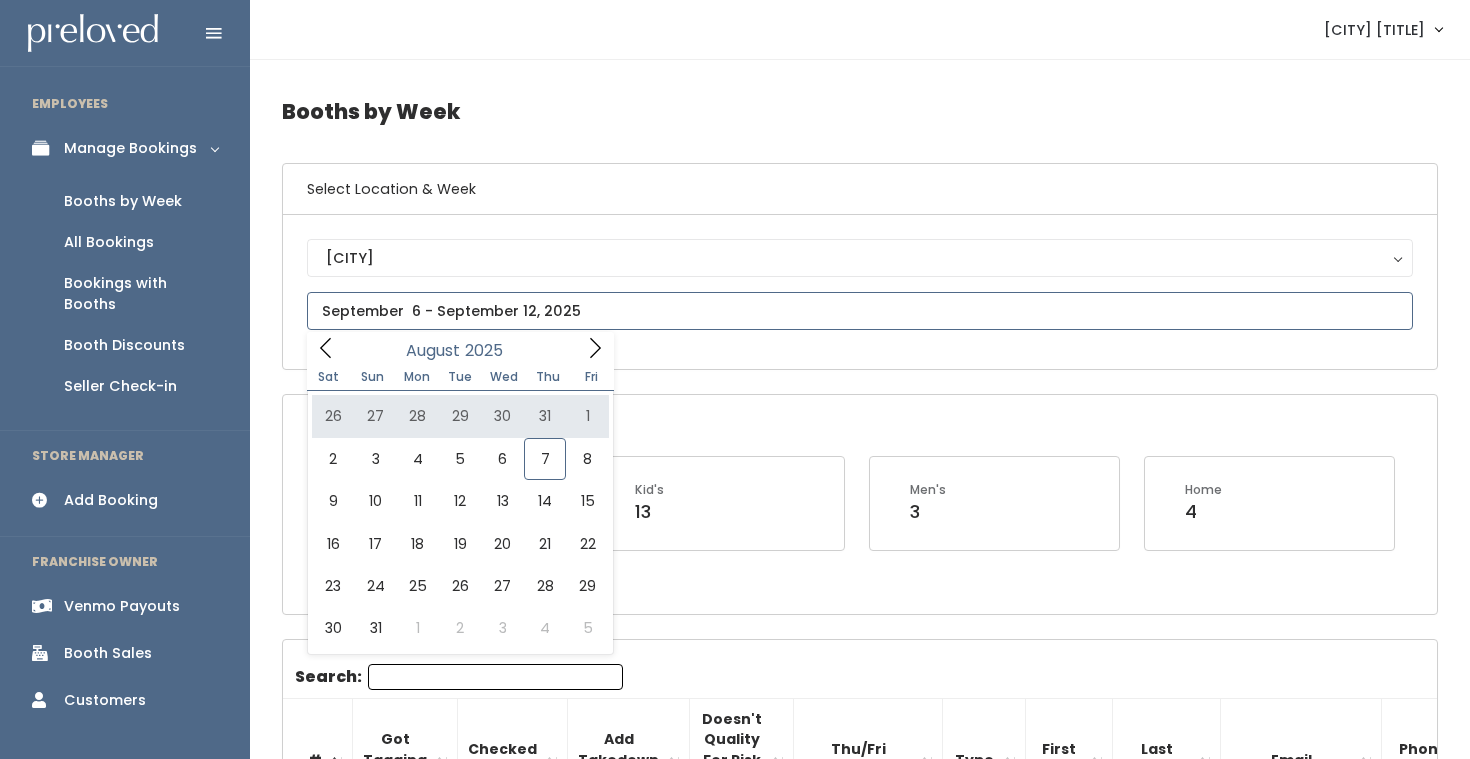 click 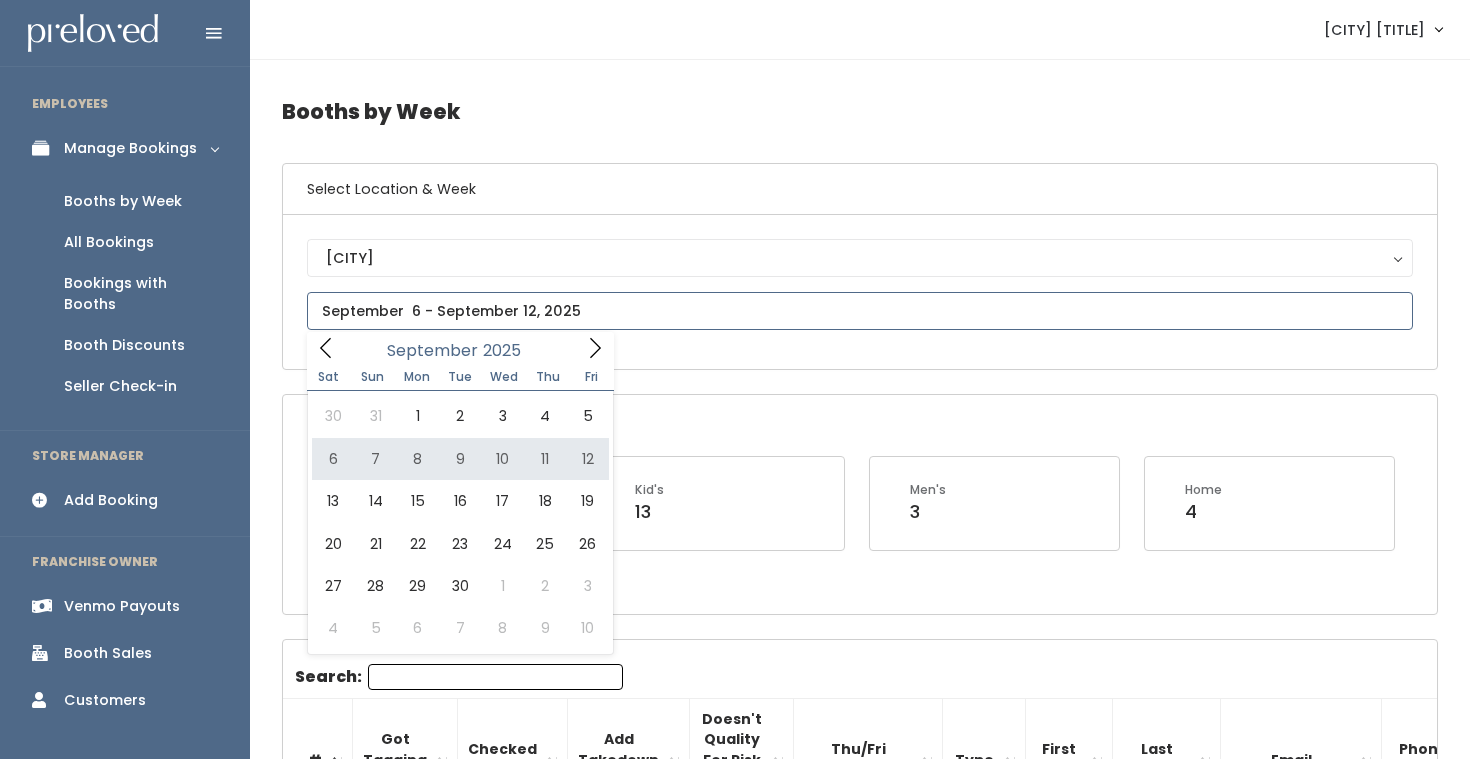 type on "[MONTH] [NUMBER] to [MONTH] [NUMBER]" 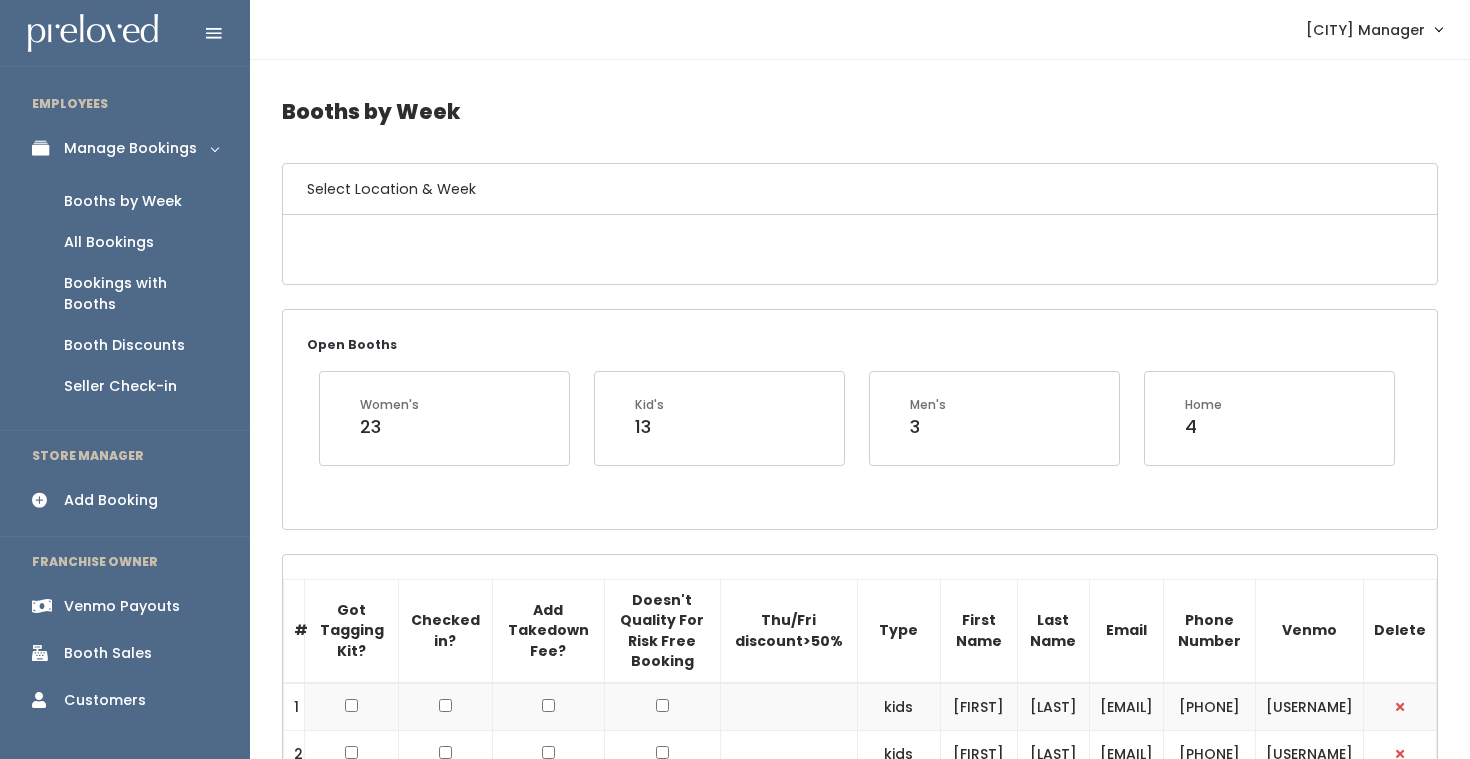 scroll, scrollTop: 0, scrollLeft: 0, axis: both 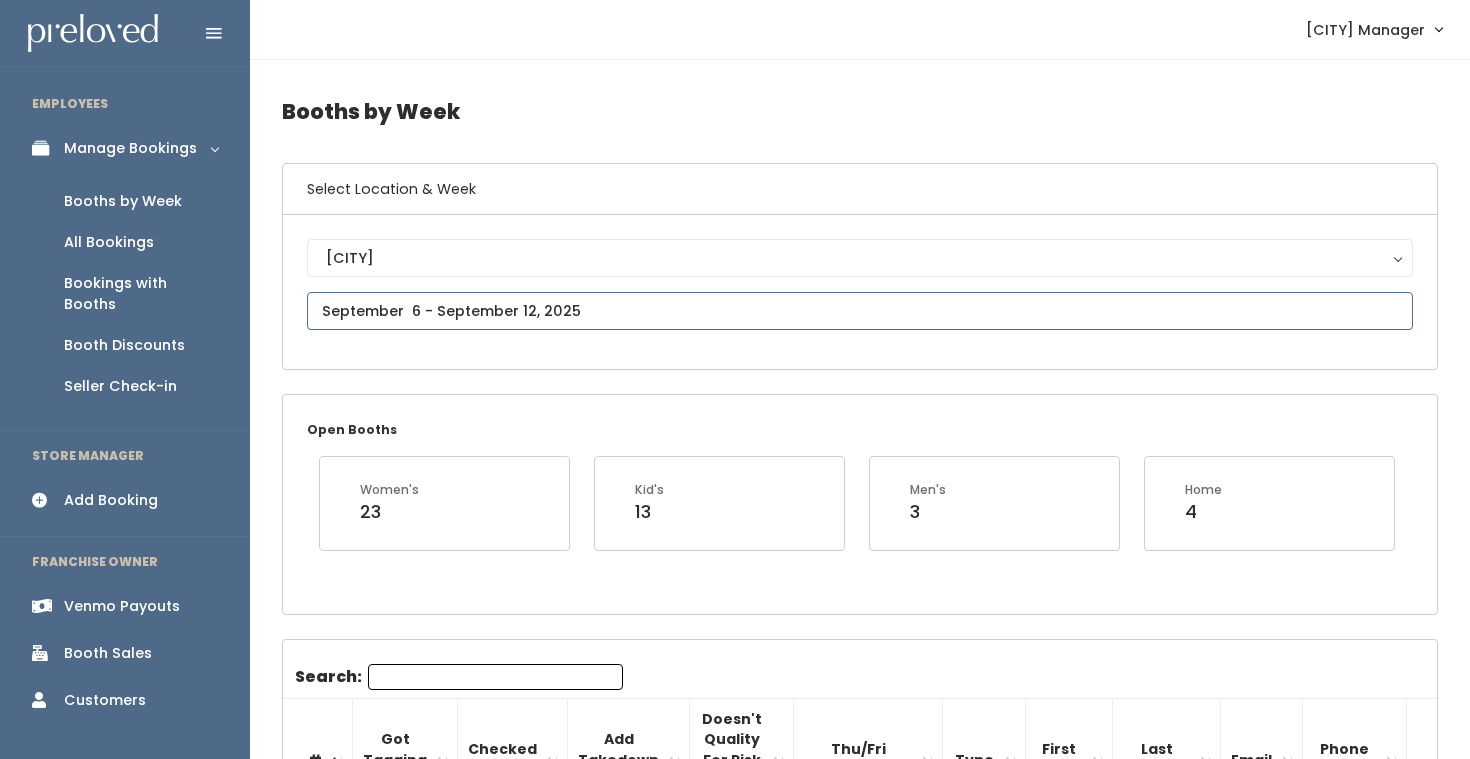 click at bounding box center (860, 311) 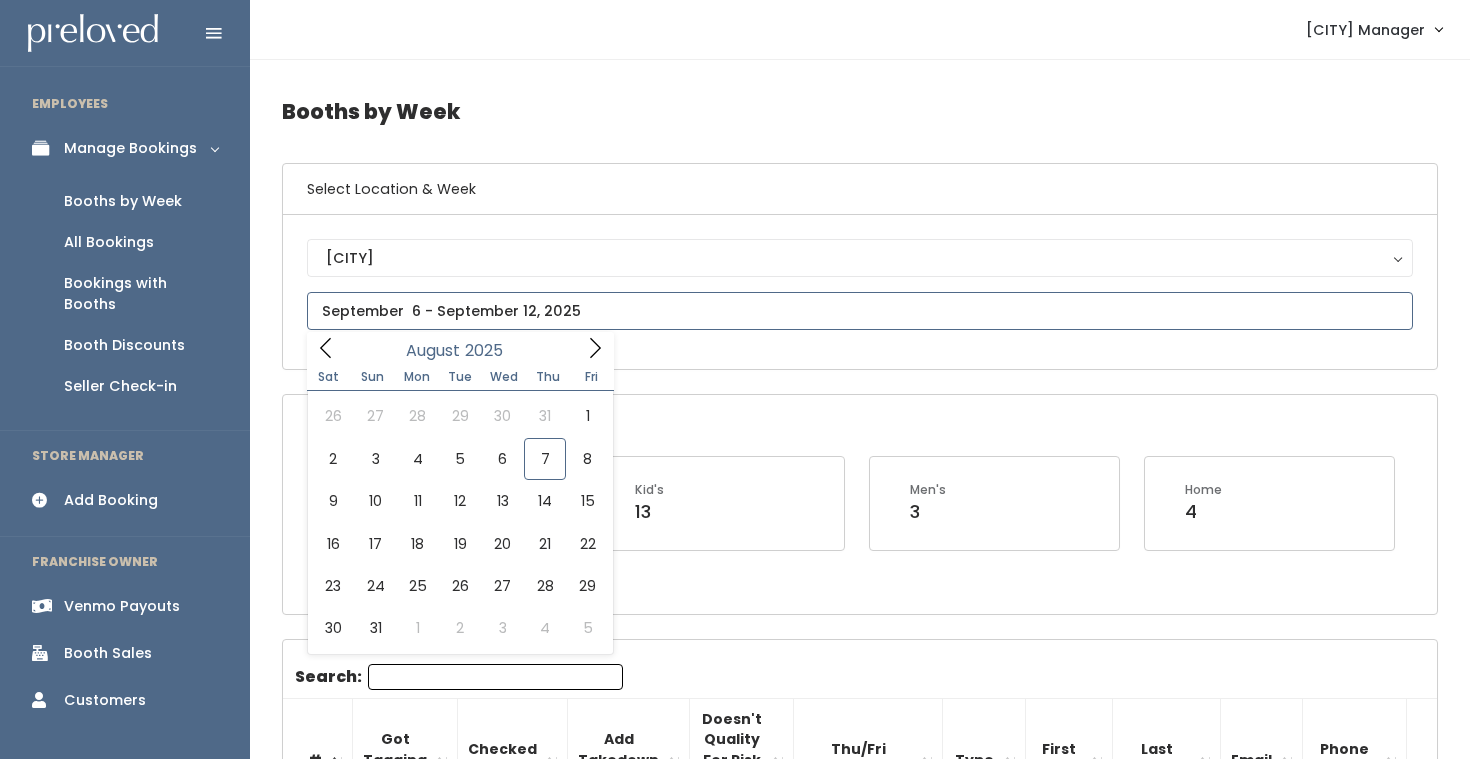 click on "August  2025" at bounding box center (460, 347) 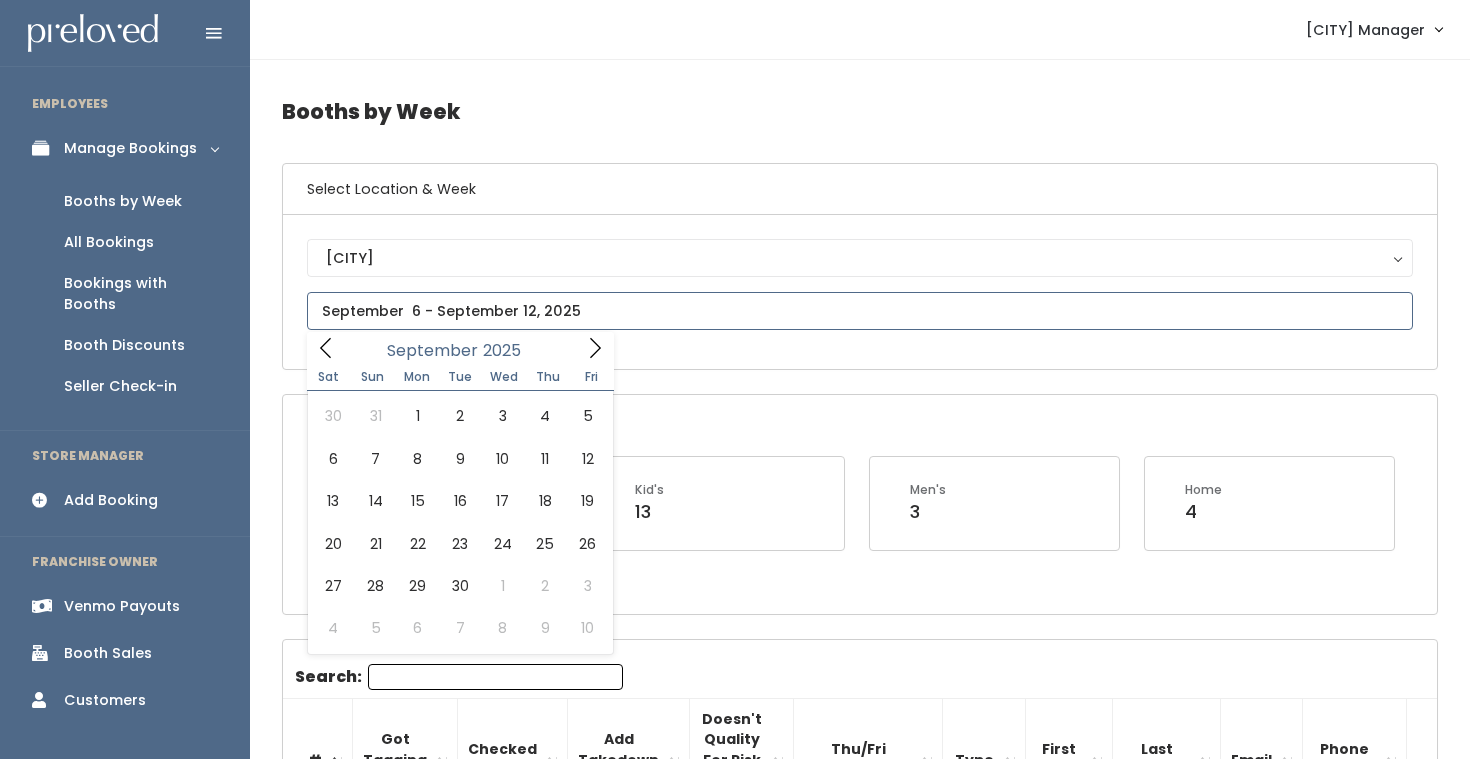 click 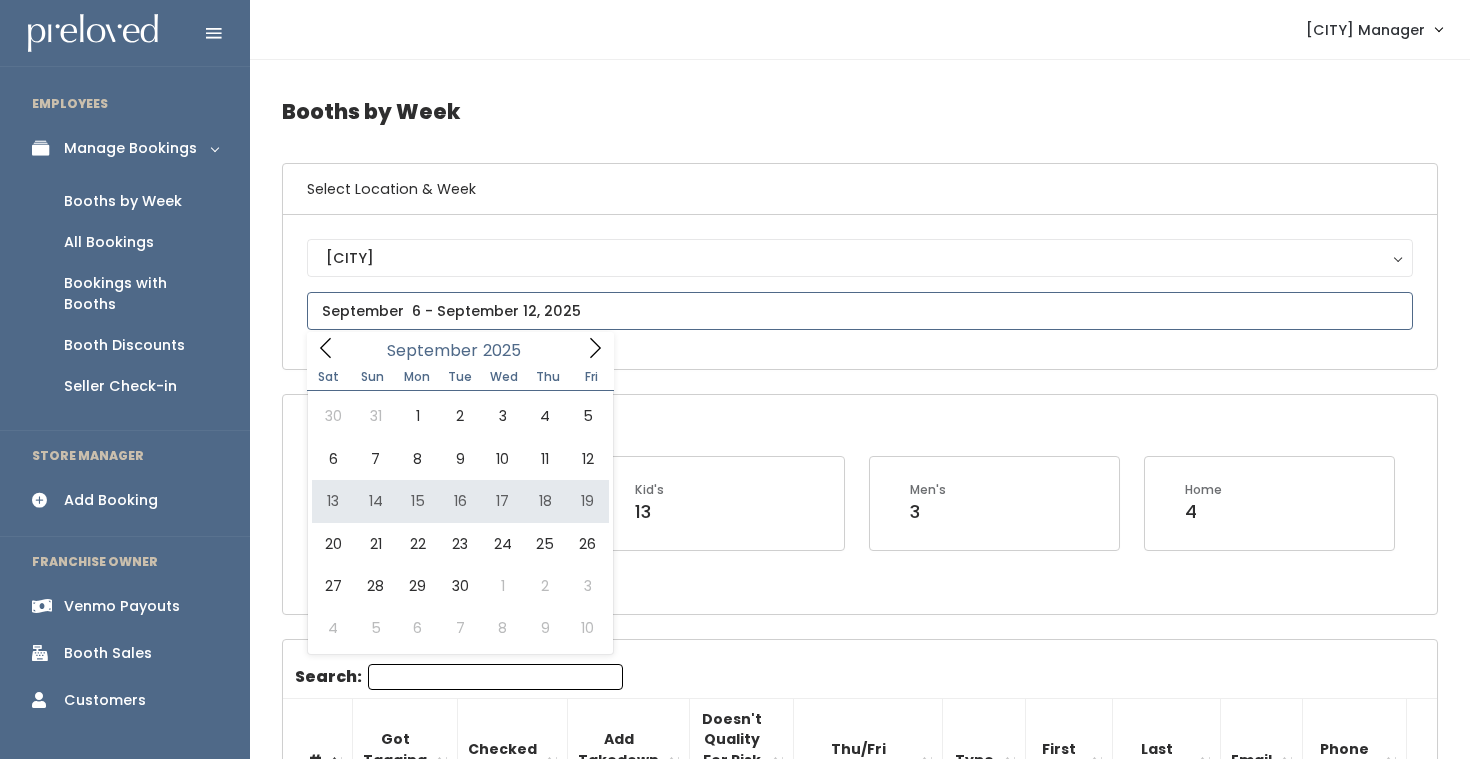 type on "September 13 to September 19" 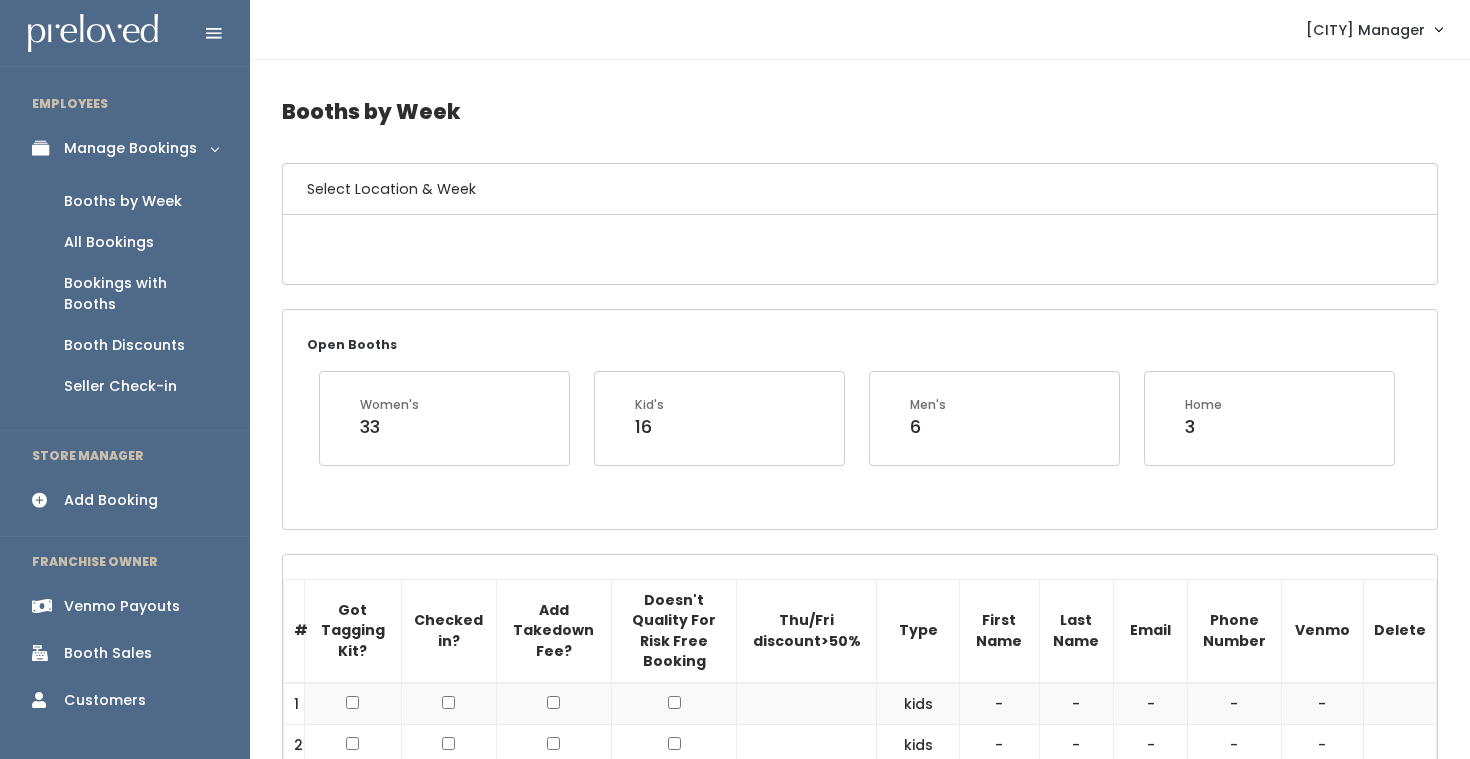 scroll, scrollTop: 0, scrollLeft: 0, axis: both 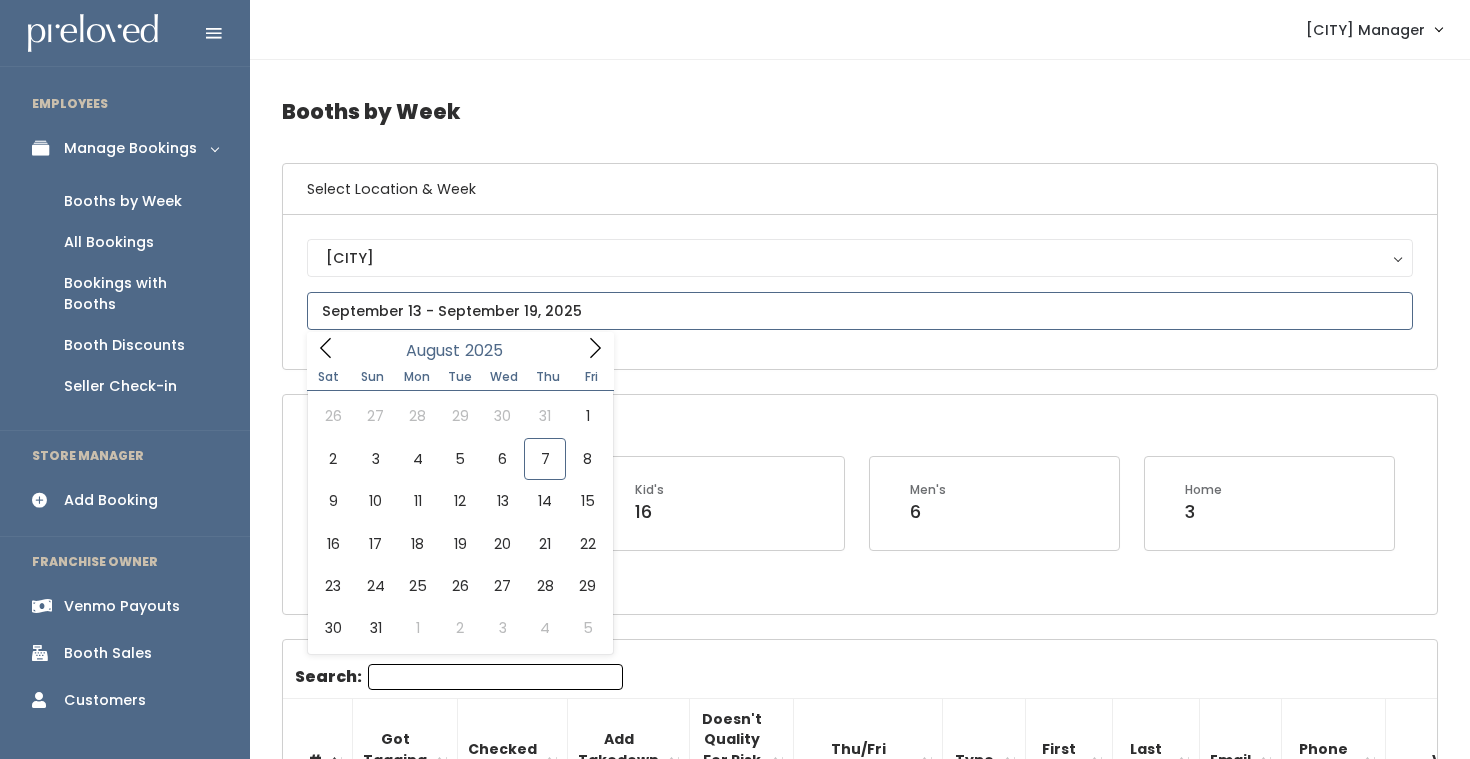 click at bounding box center (860, 311) 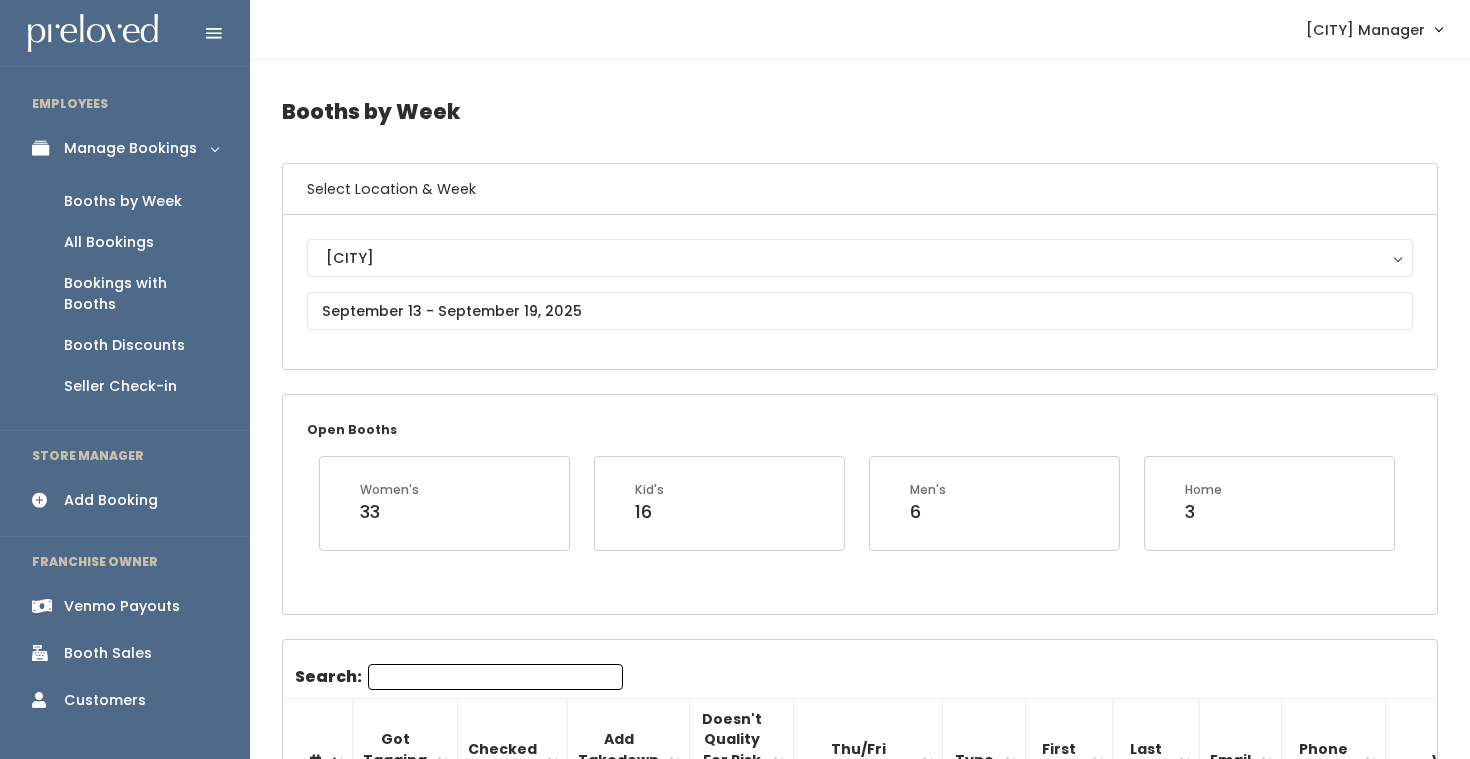 click on "Provo
Provo" at bounding box center [860, 292] 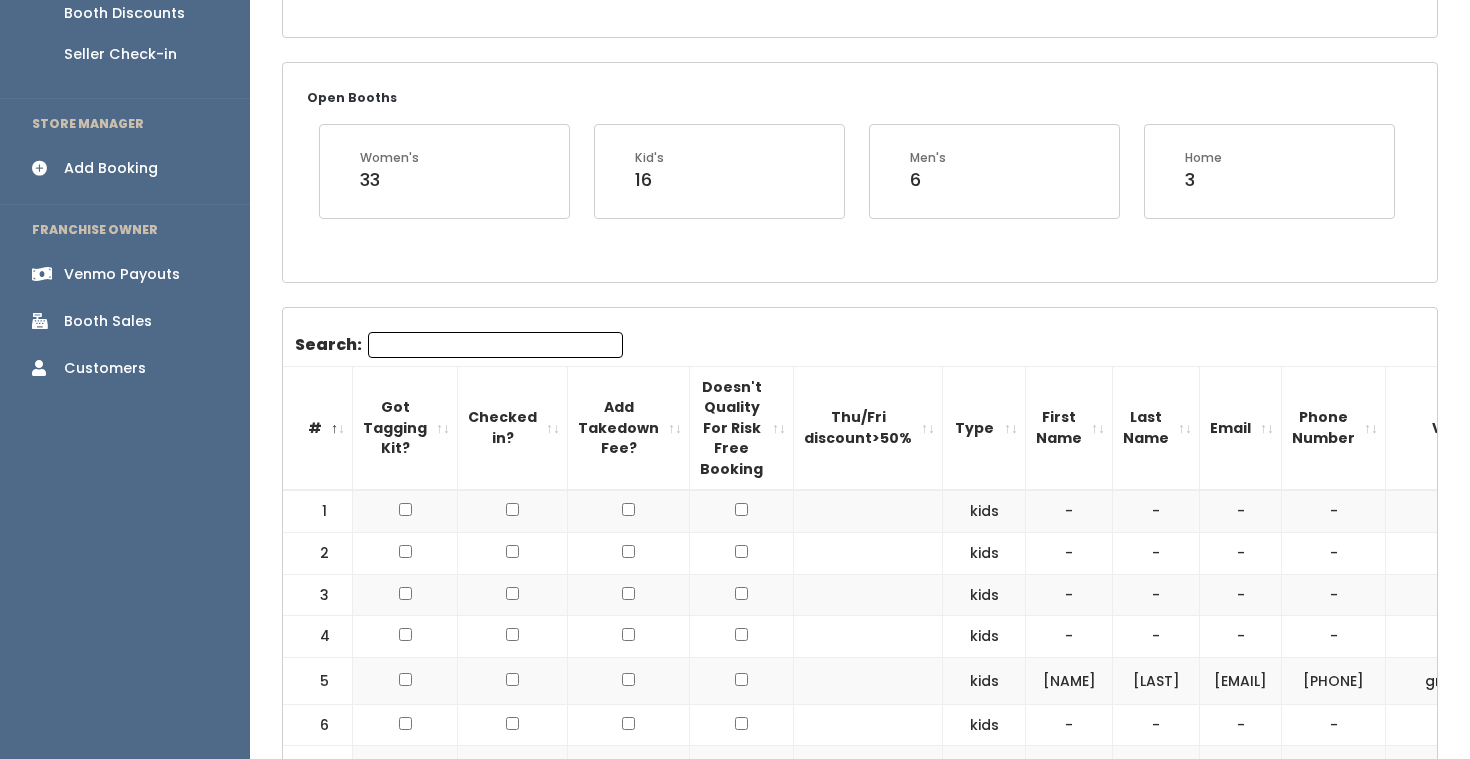 scroll, scrollTop: 0, scrollLeft: 0, axis: both 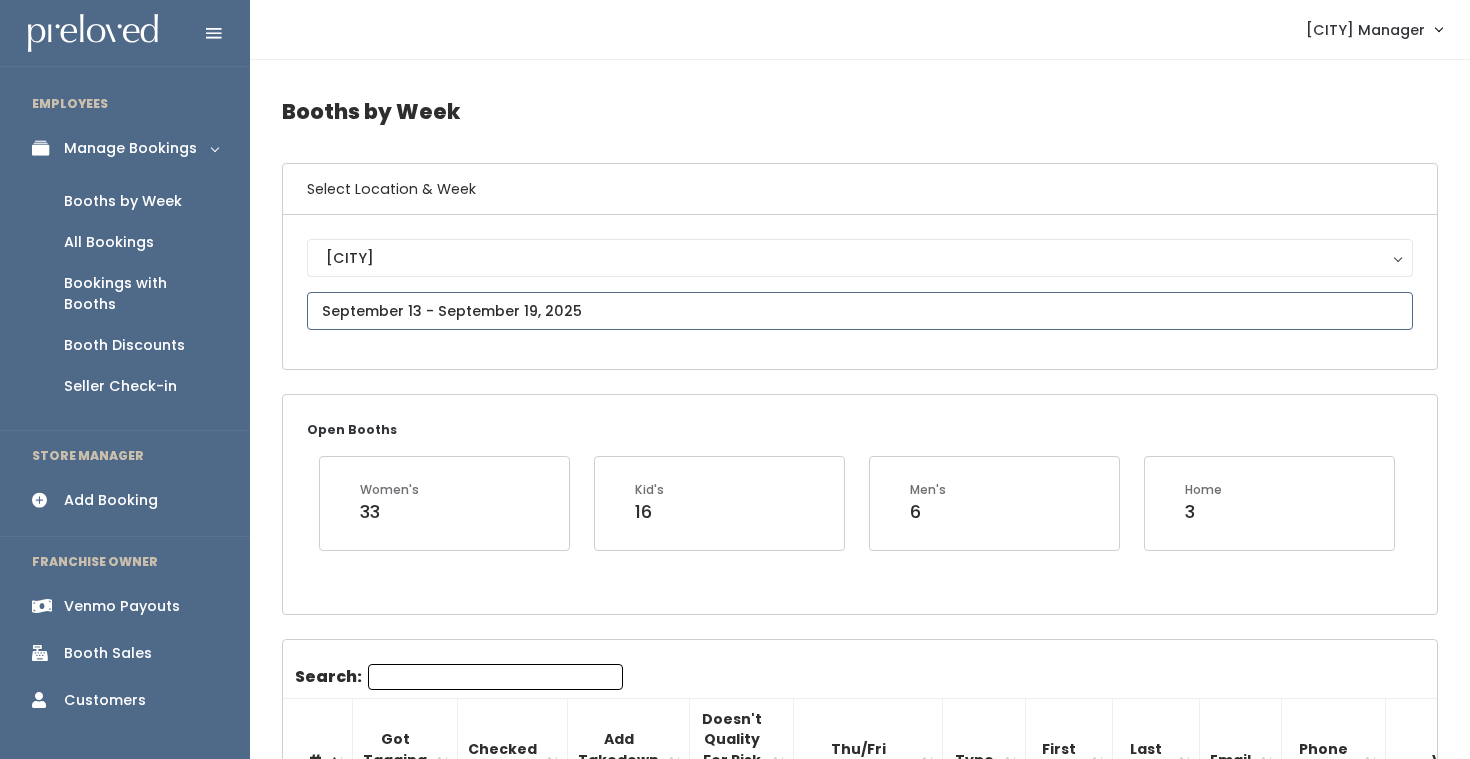 click at bounding box center (860, 311) 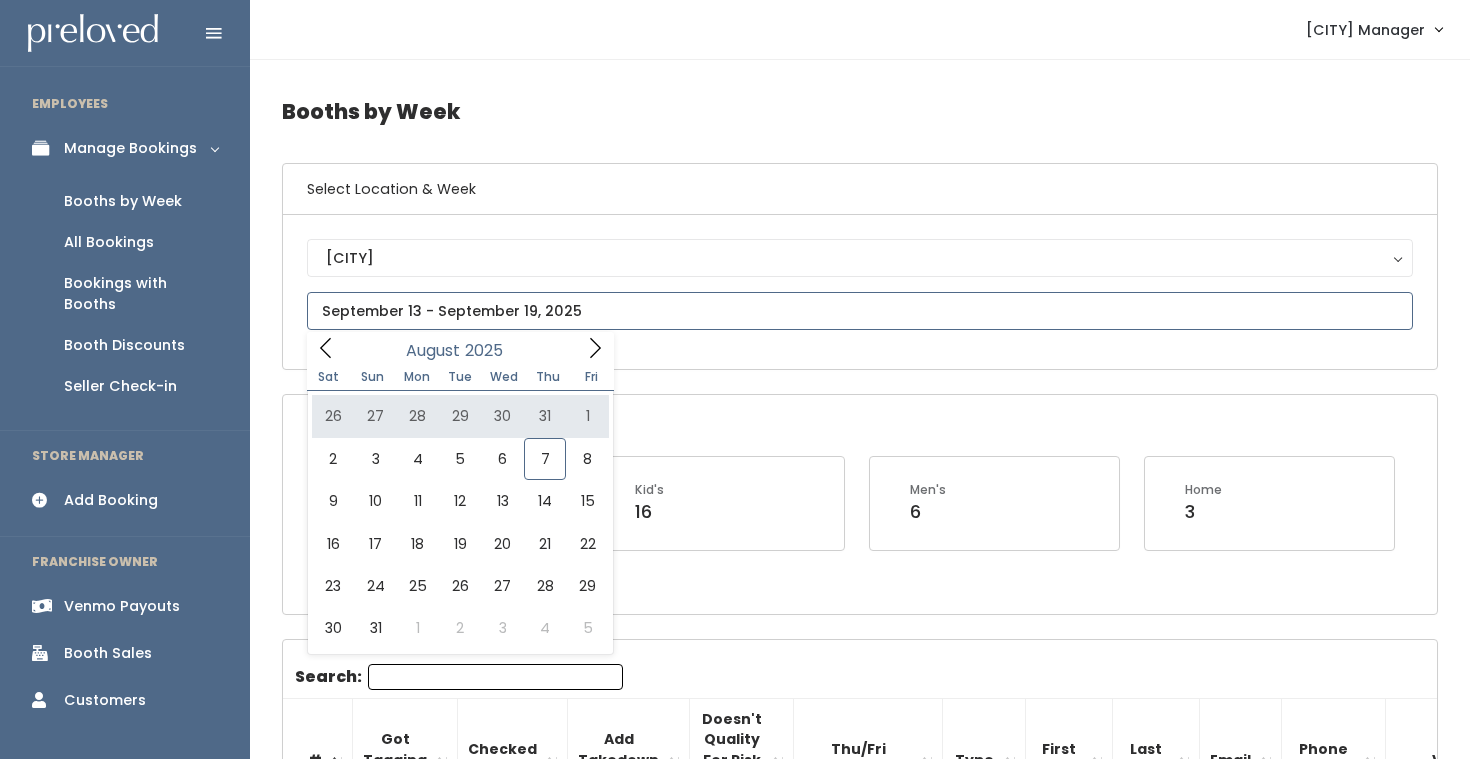 click 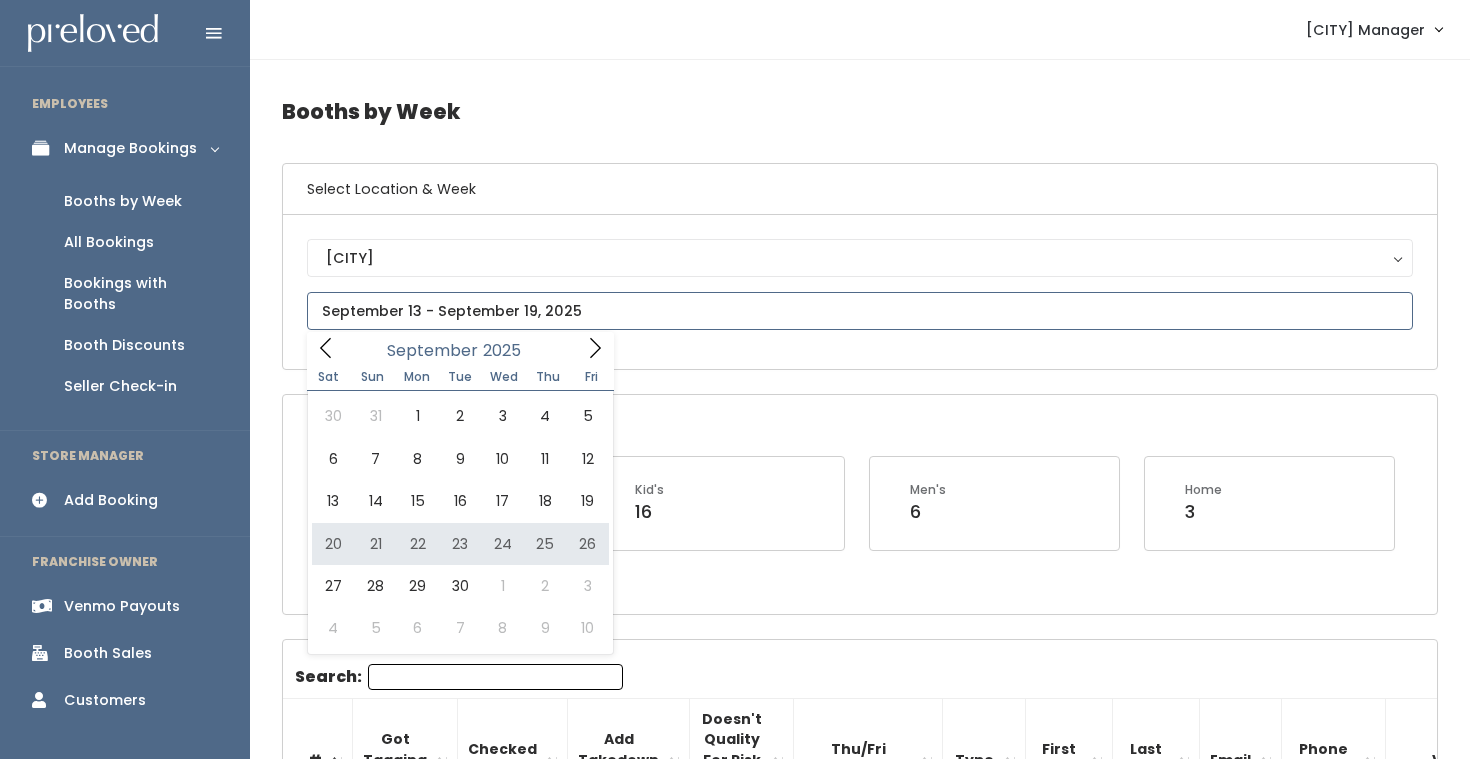 type on "September 20 to September 26" 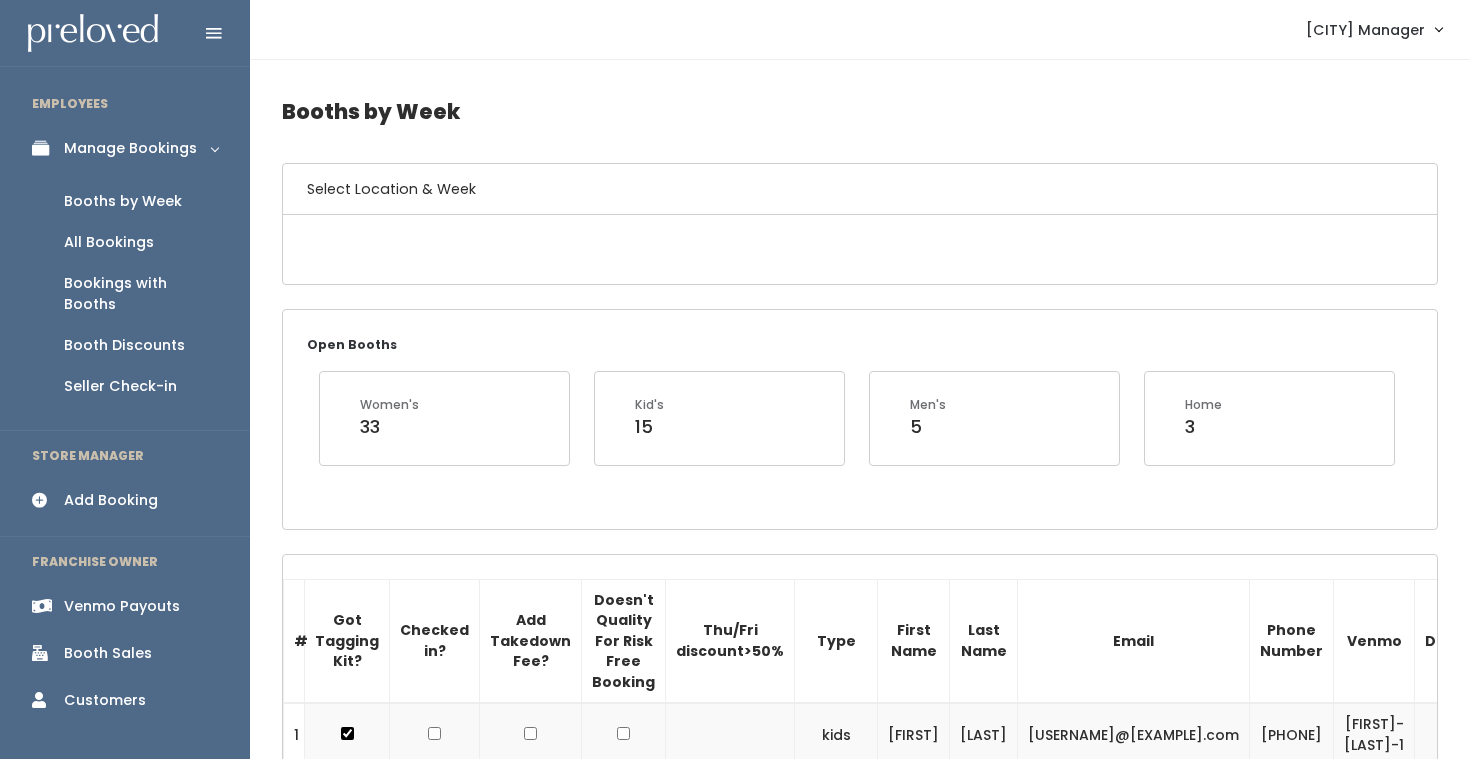 scroll, scrollTop: 0, scrollLeft: 0, axis: both 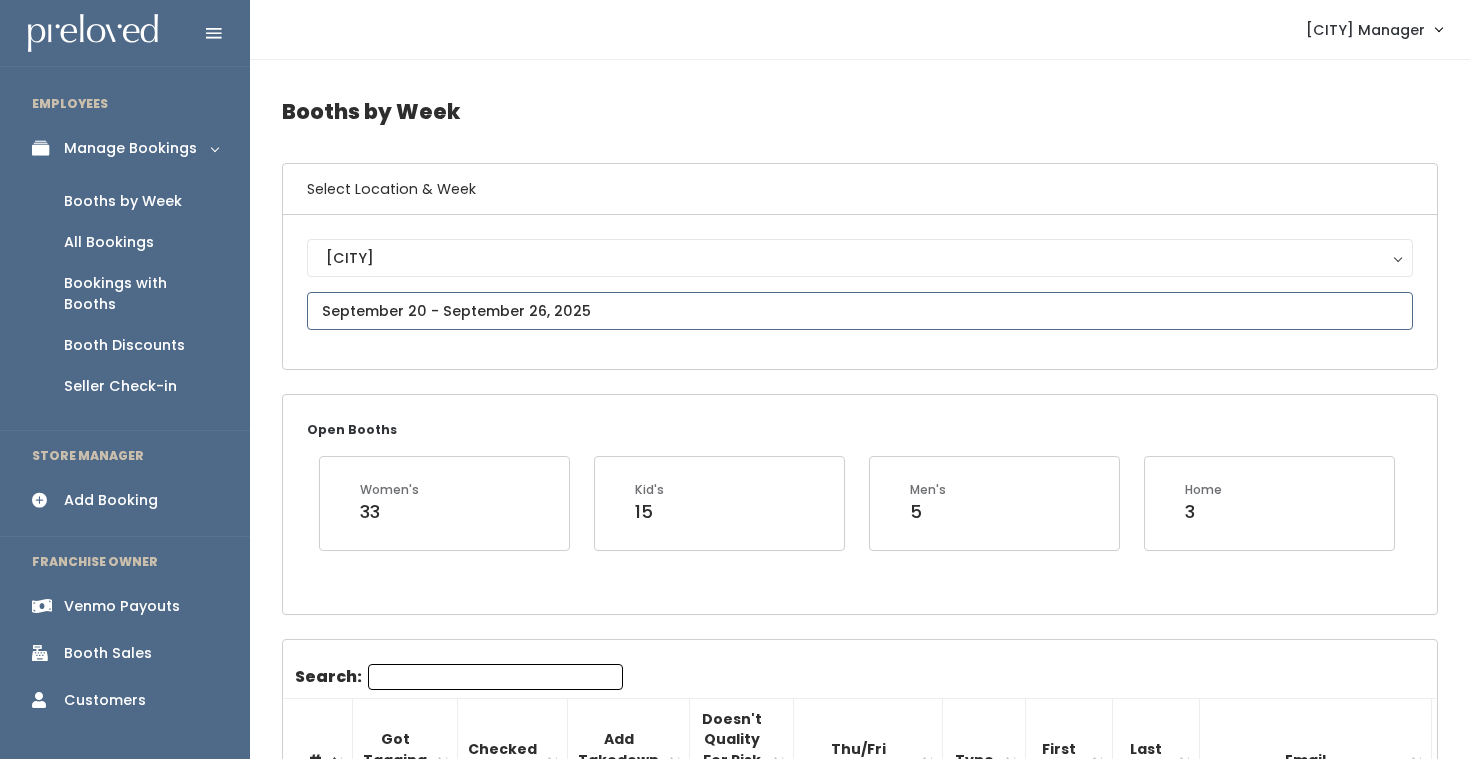 click at bounding box center (860, 311) 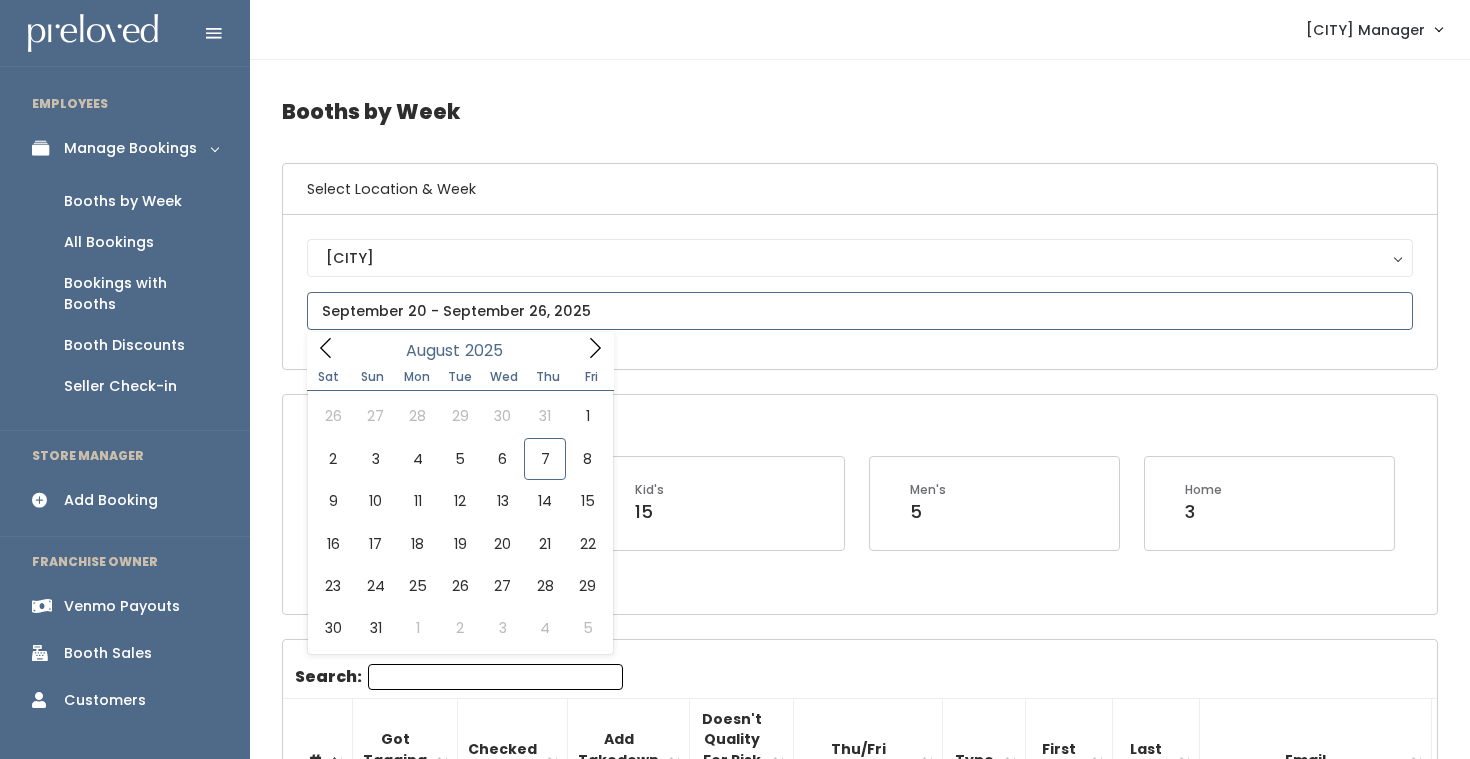 click 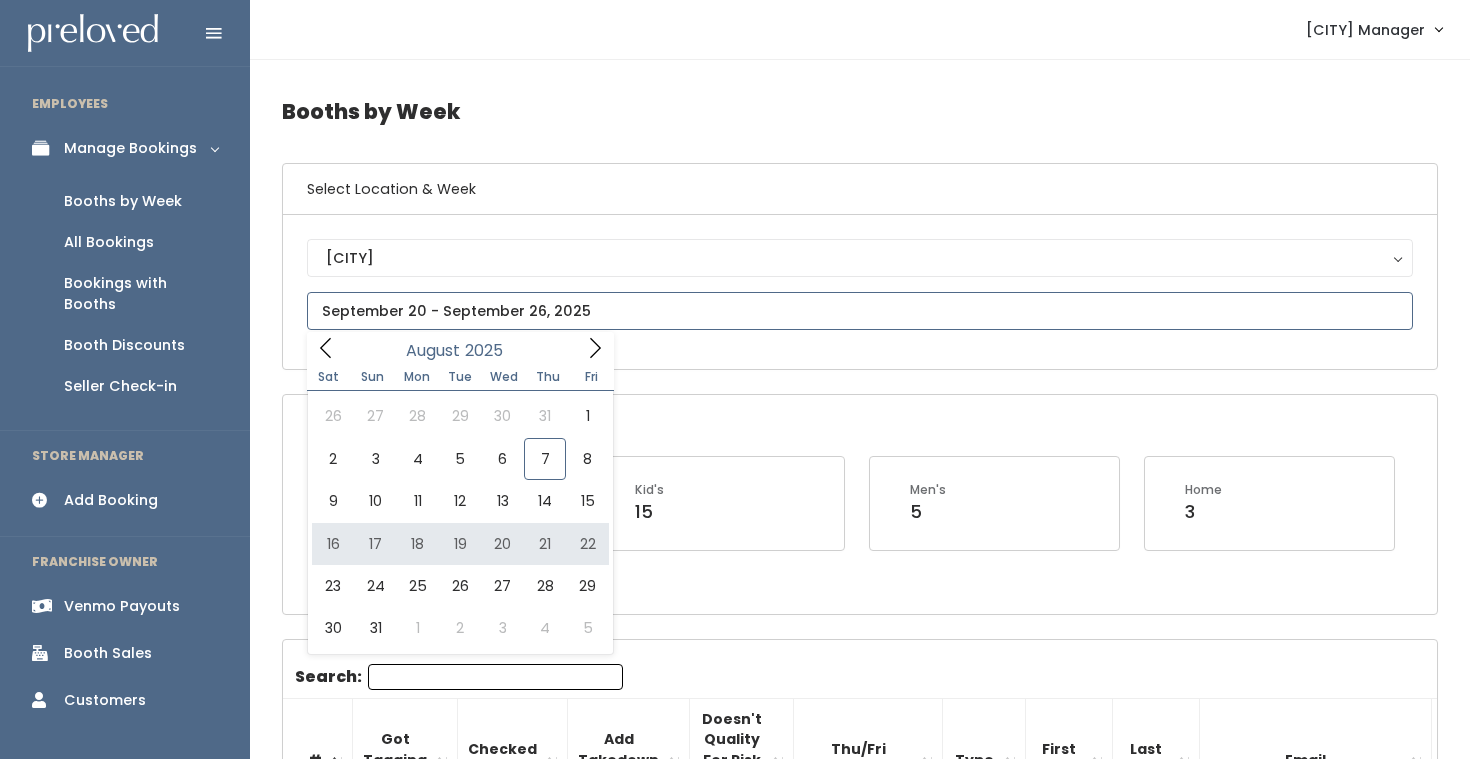 type on "August 16 to August 22" 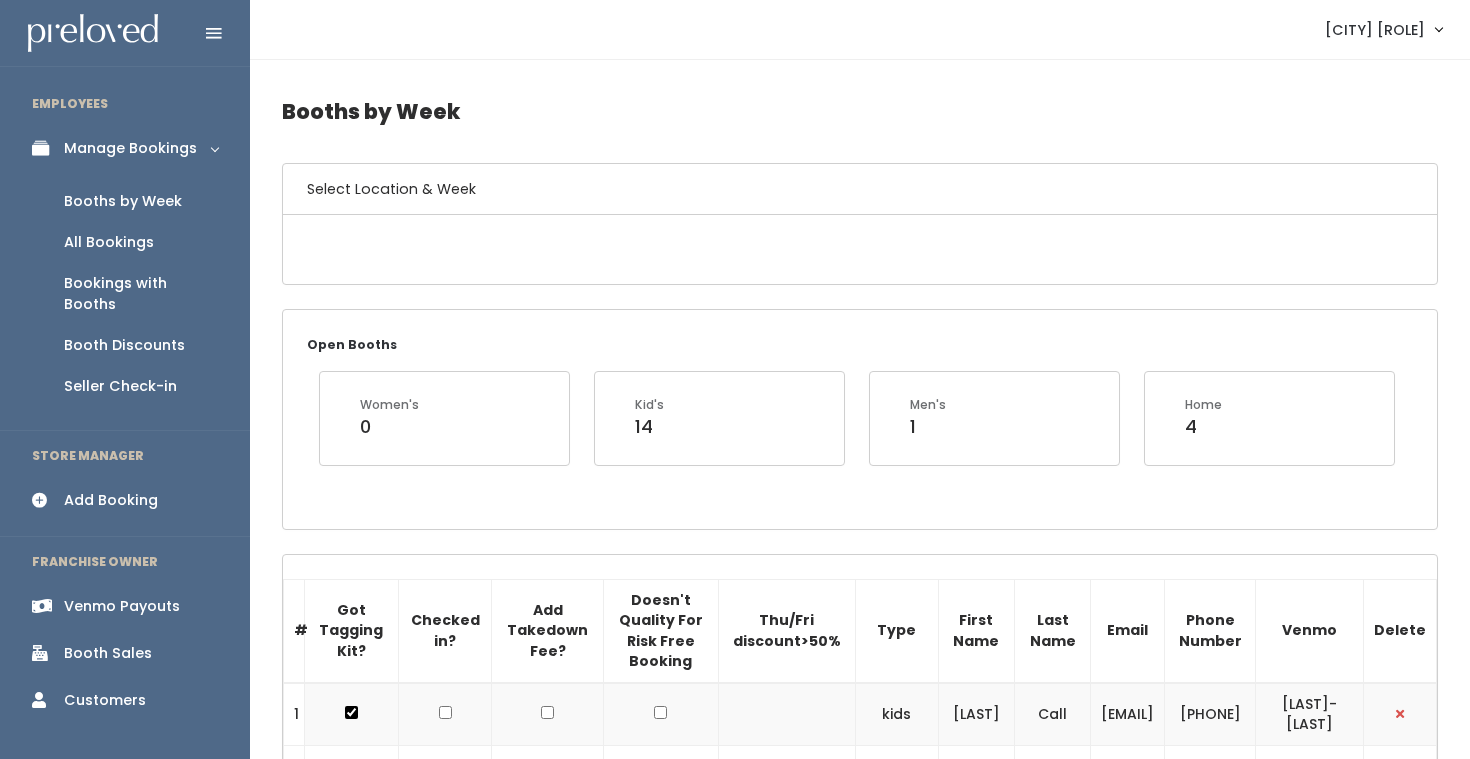 scroll, scrollTop: 0, scrollLeft: 0, axis: both 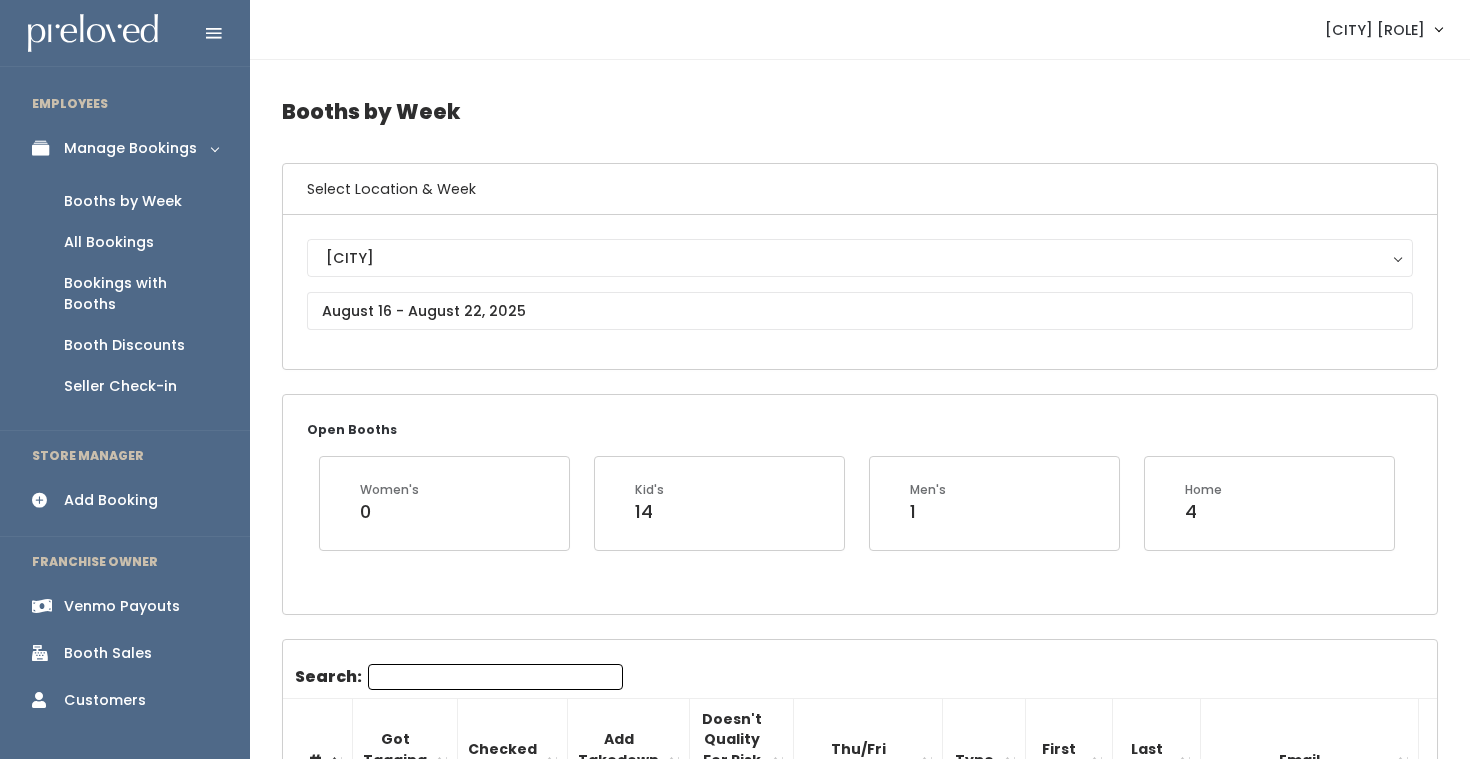 click on "Provo
Provo" at bounding box center [860, 292] 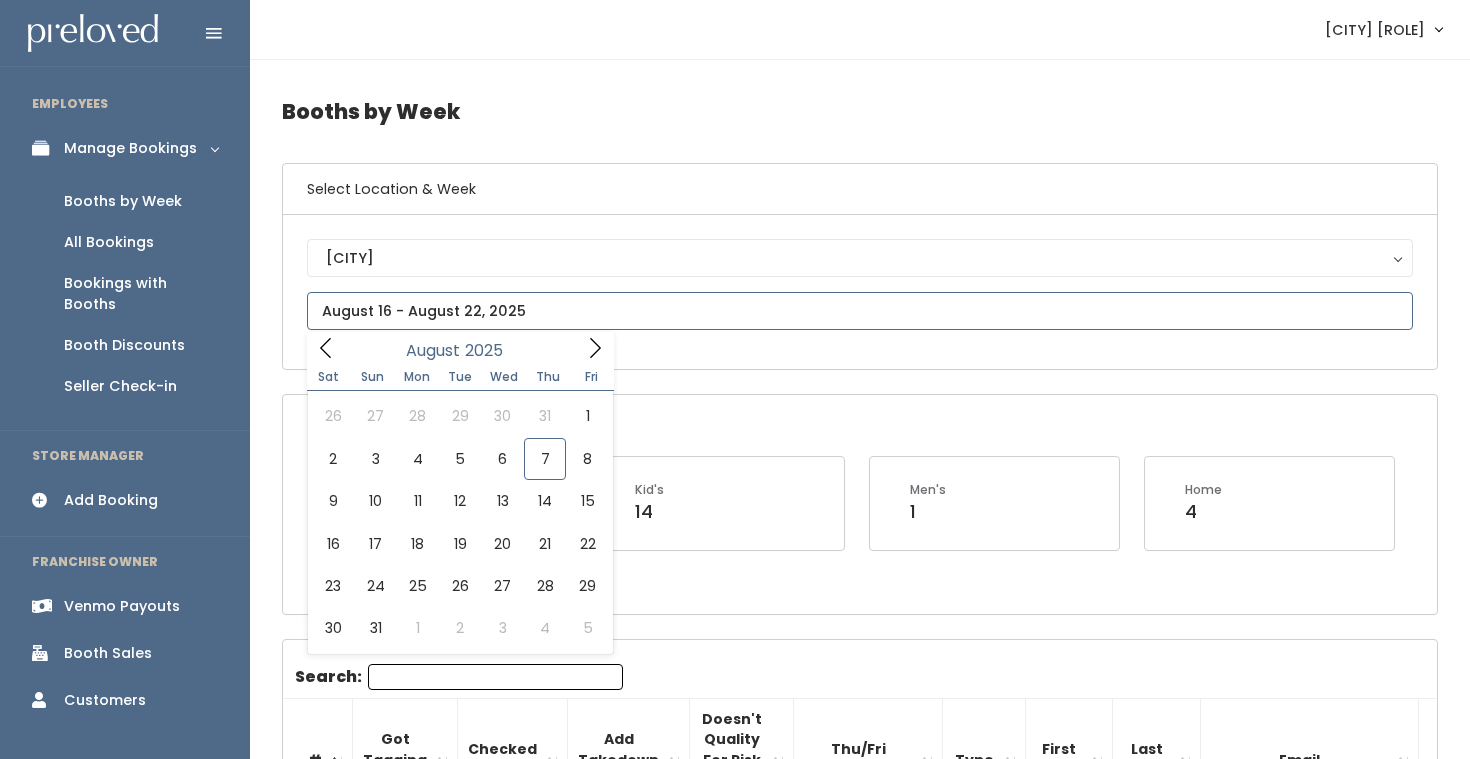 click at bounding box center [860, 311] 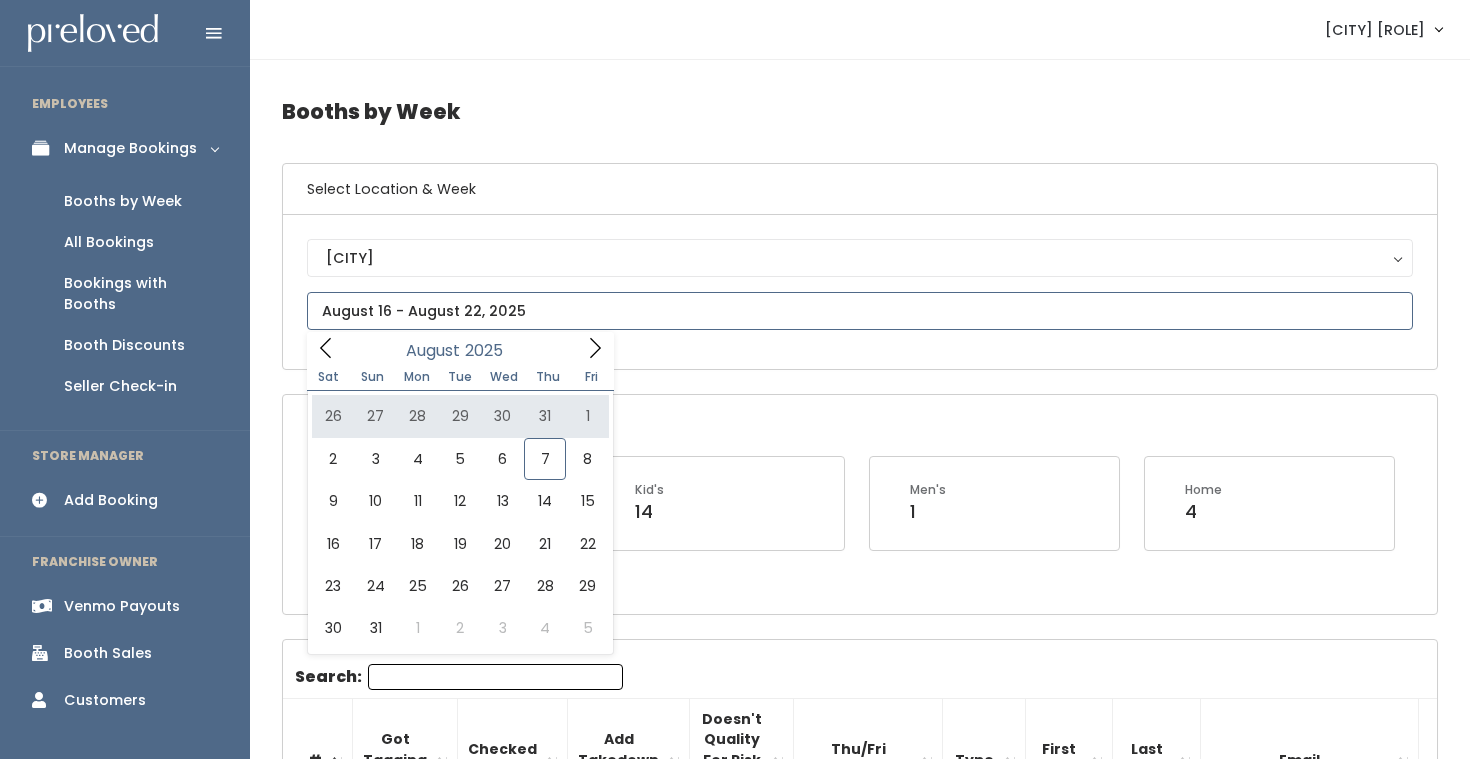 click 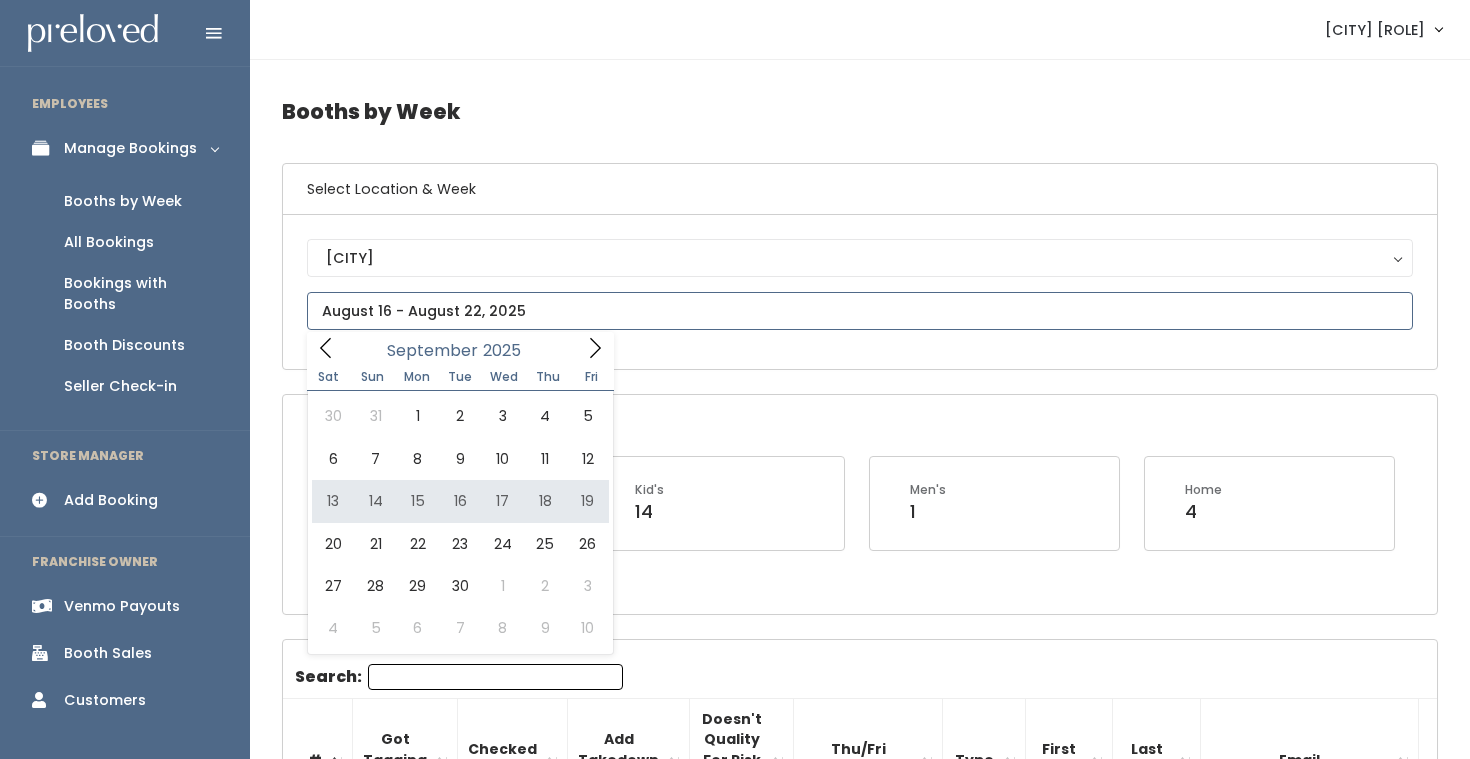 type on "September 13 to September 19" 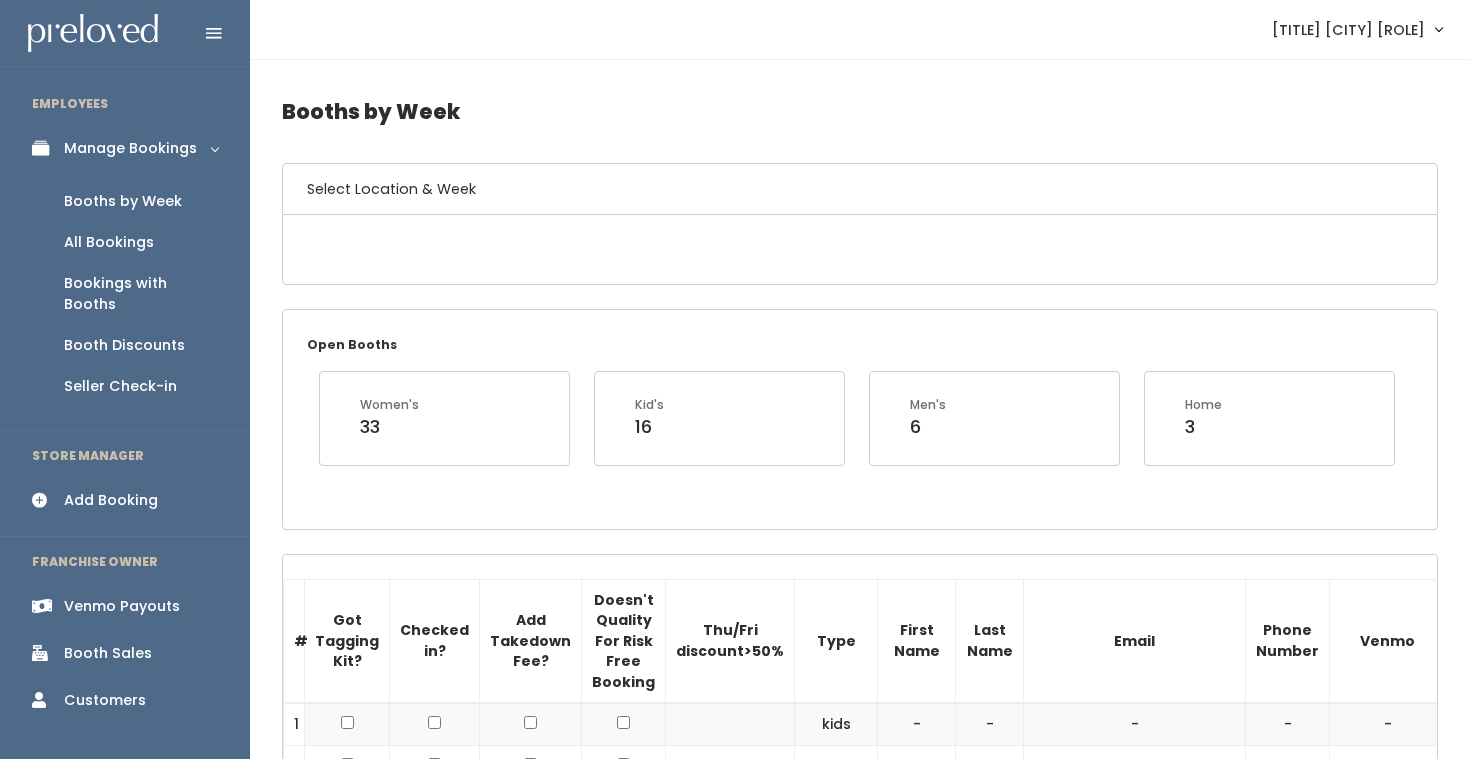 scroll, scrollTop: 0, scrollLeft: 0, axis: both 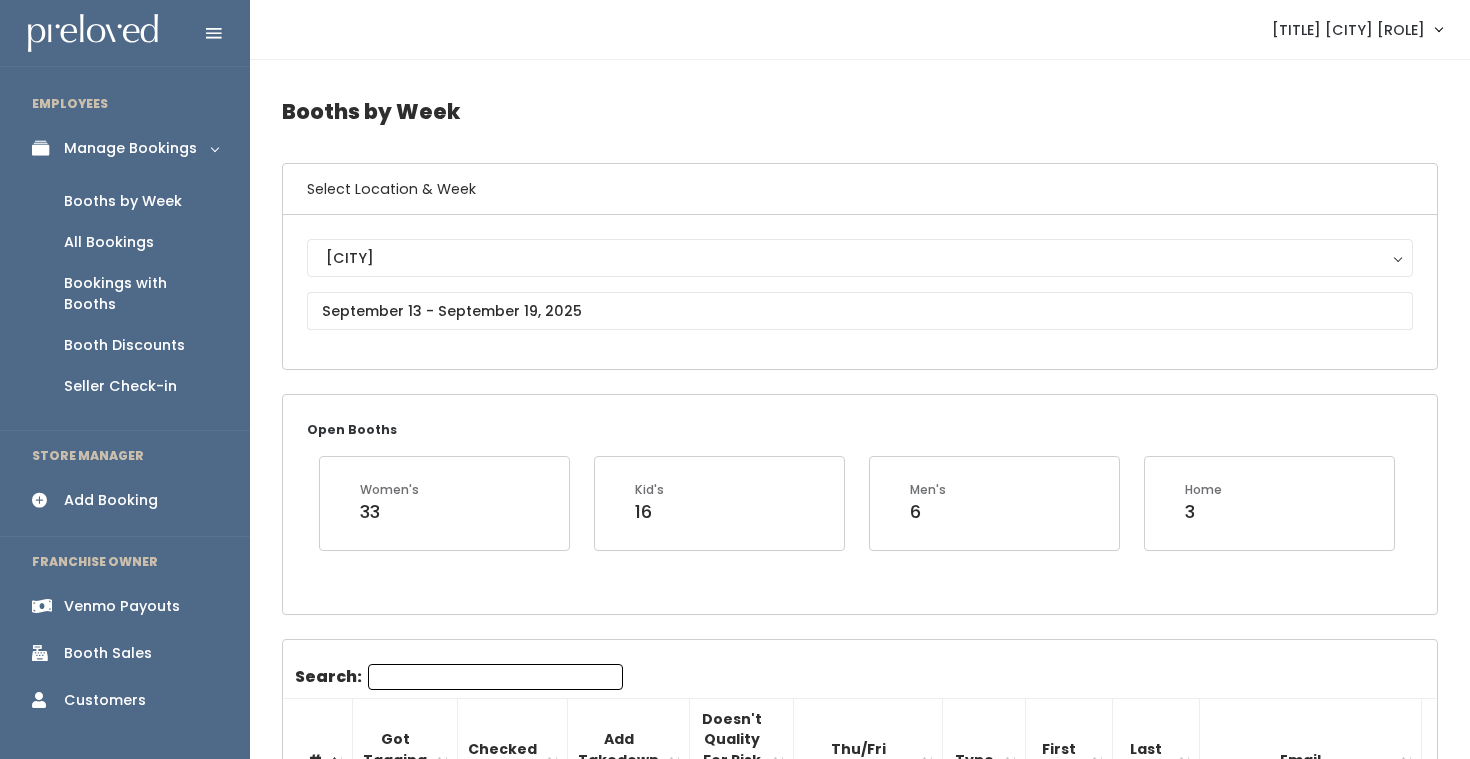 click on "Search:" at bounding box center (495, 677) 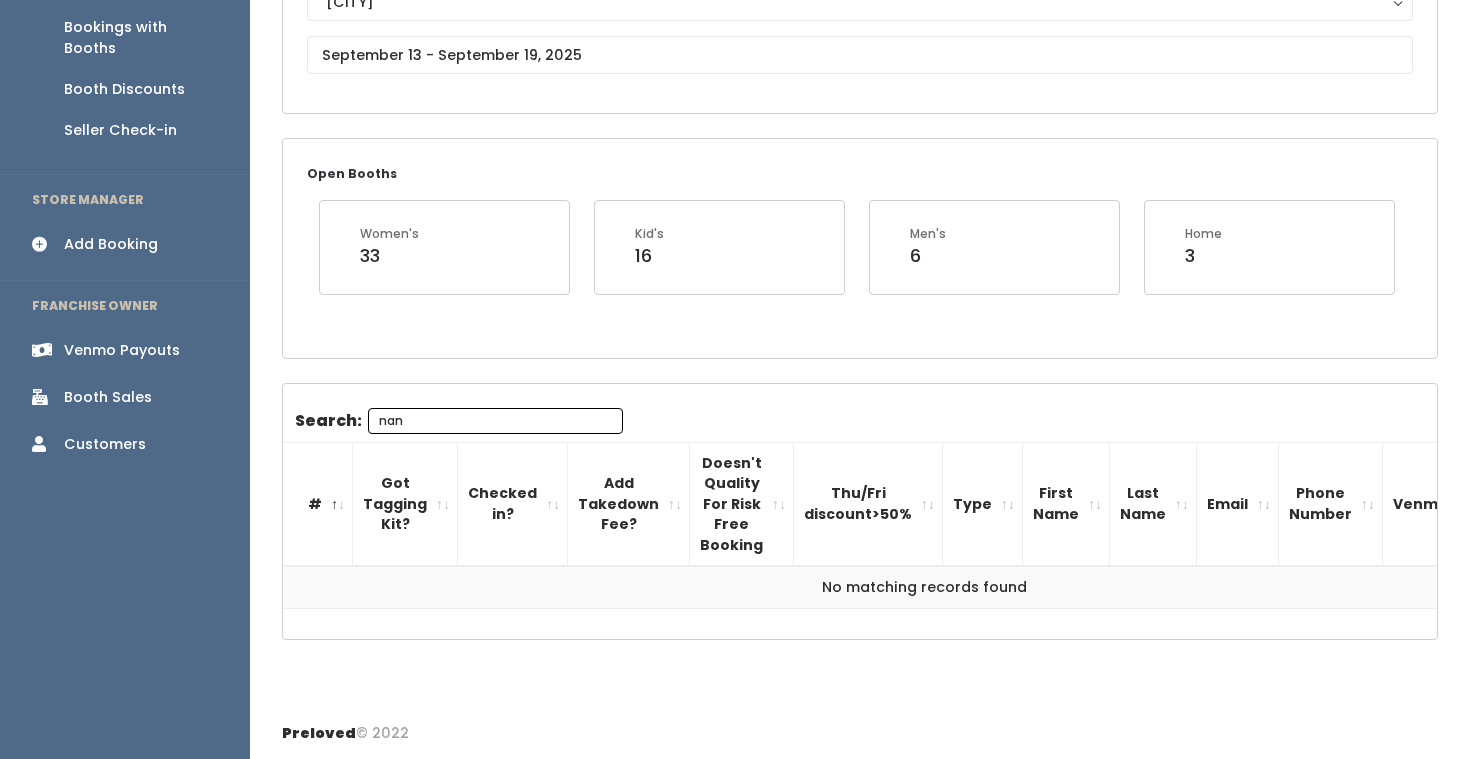 scroll, scrollTop: 0, scrollLeft: 0, axis: both 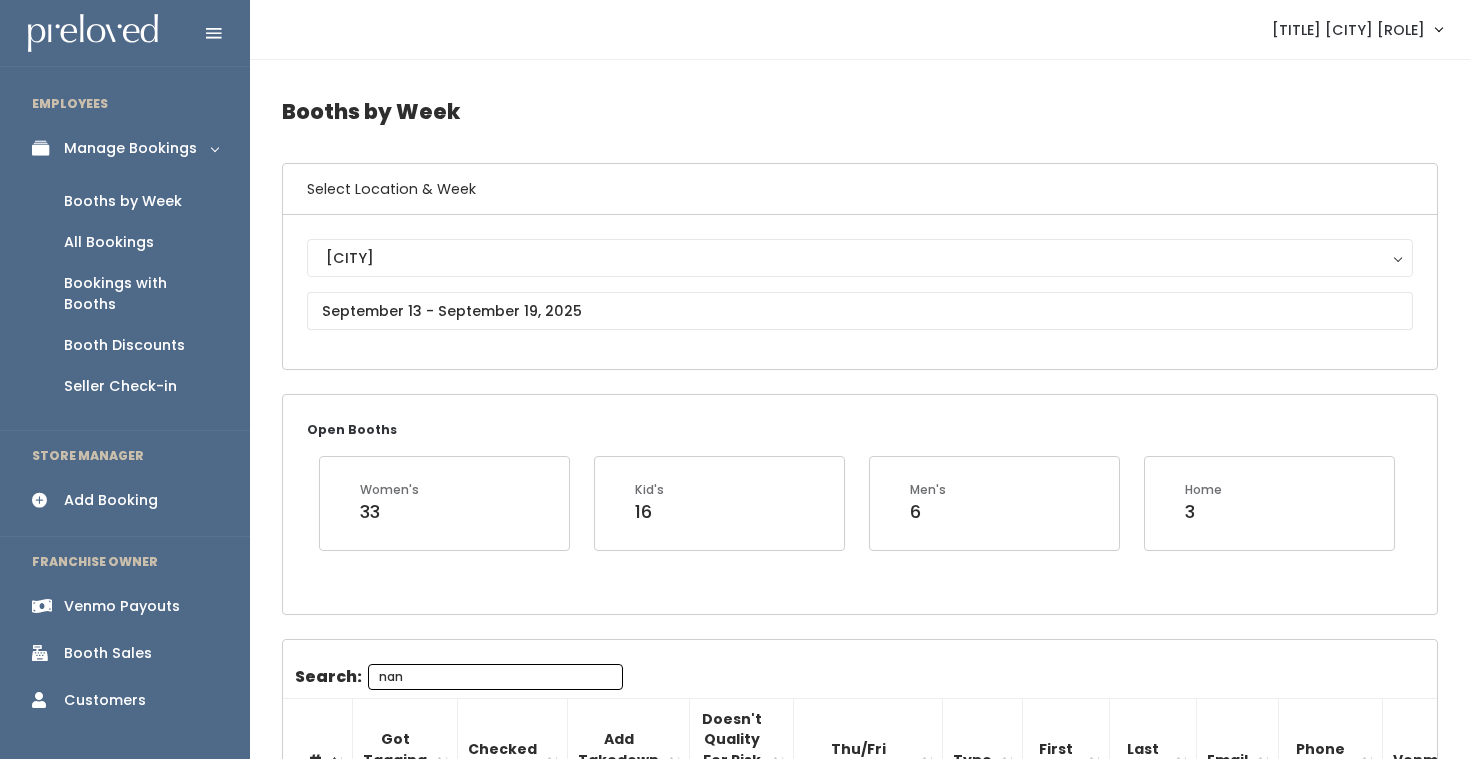 type on "[FIRST]" 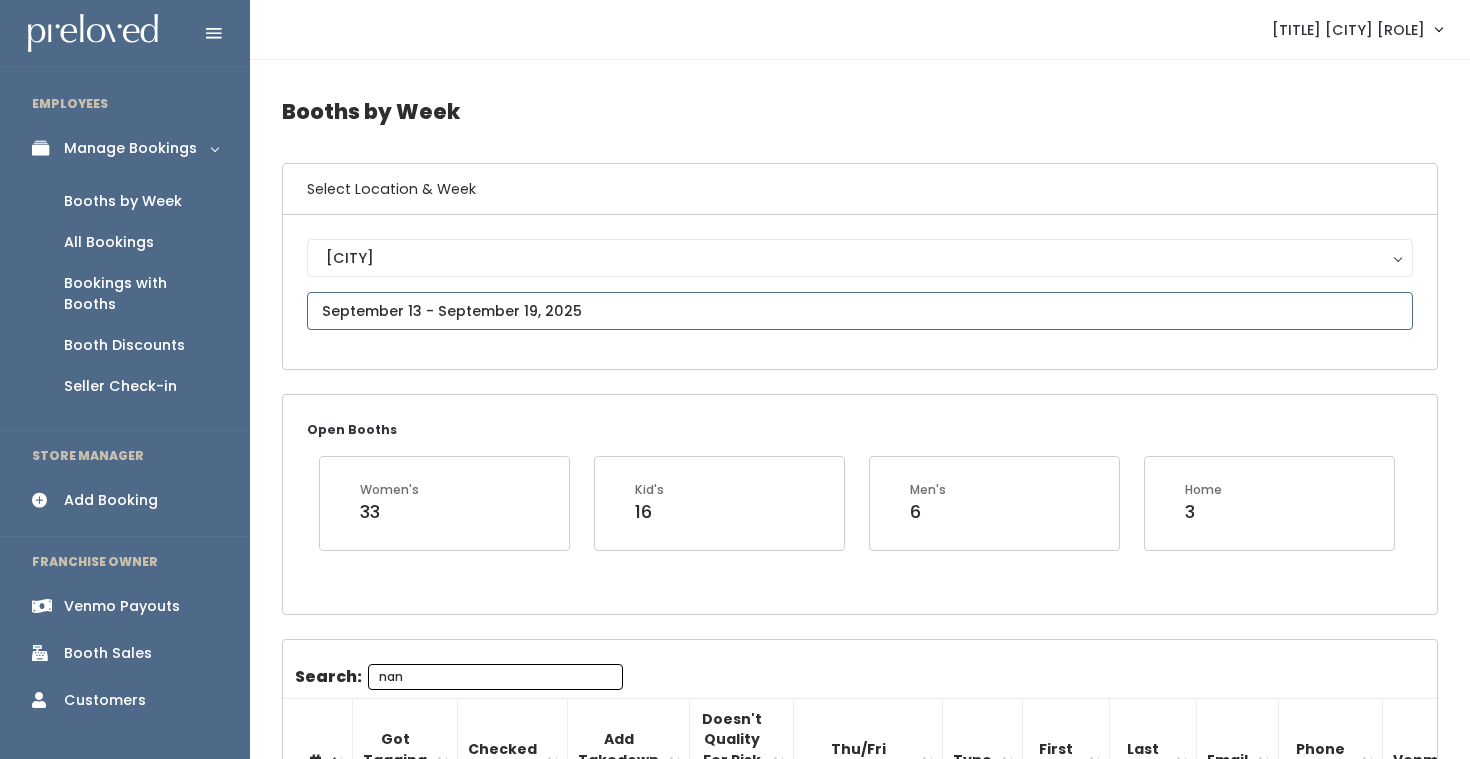 click at bounding box center (860, 311) 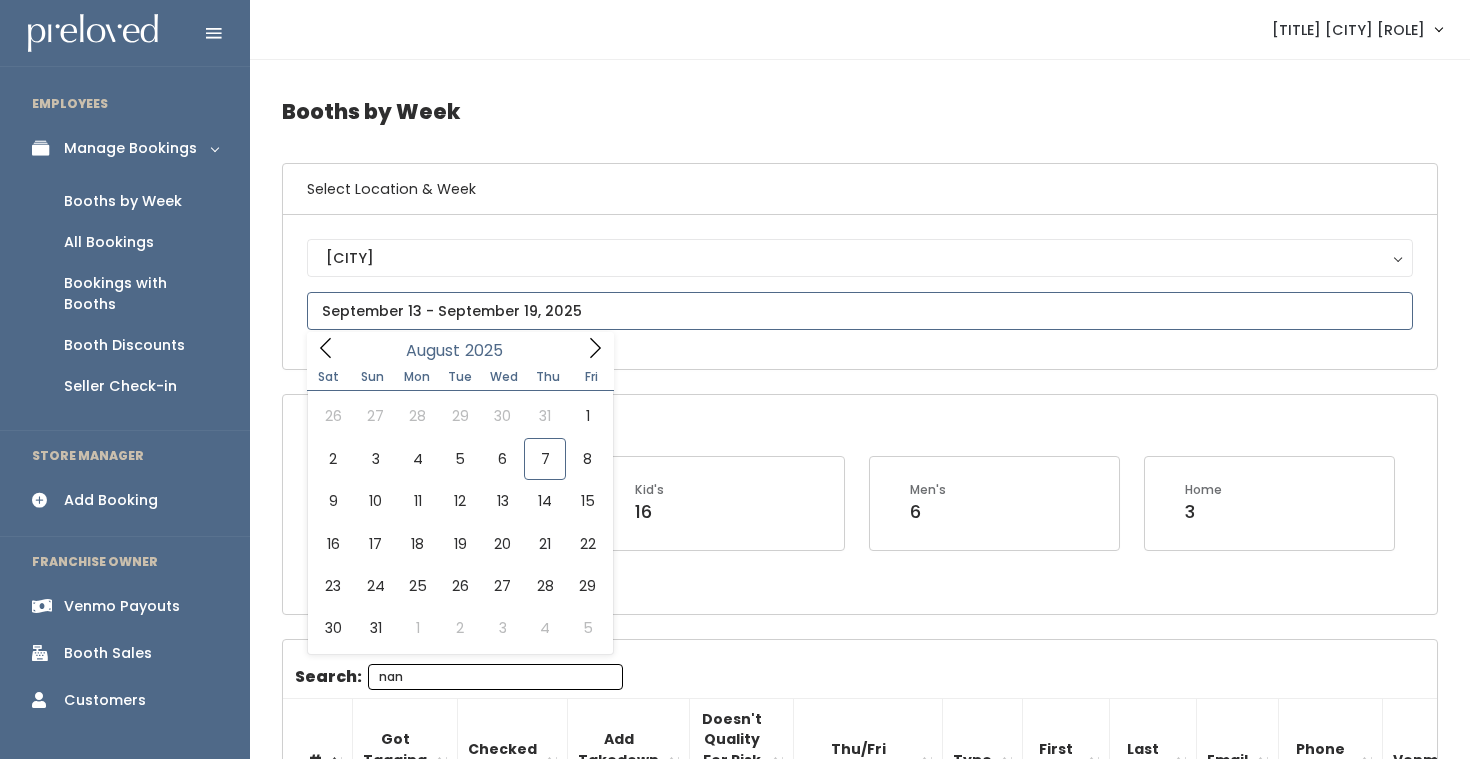 click 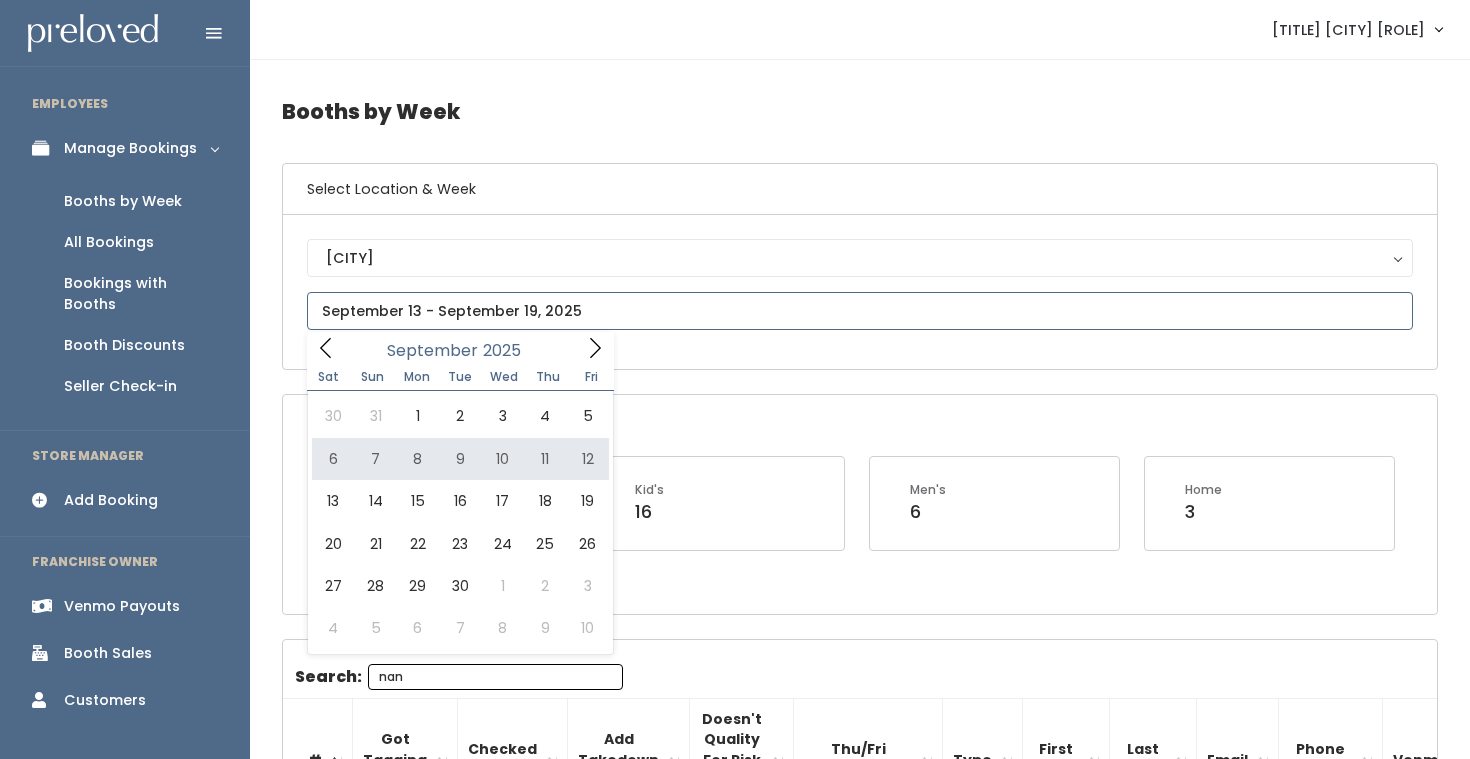 type on "September 6 to September 12" 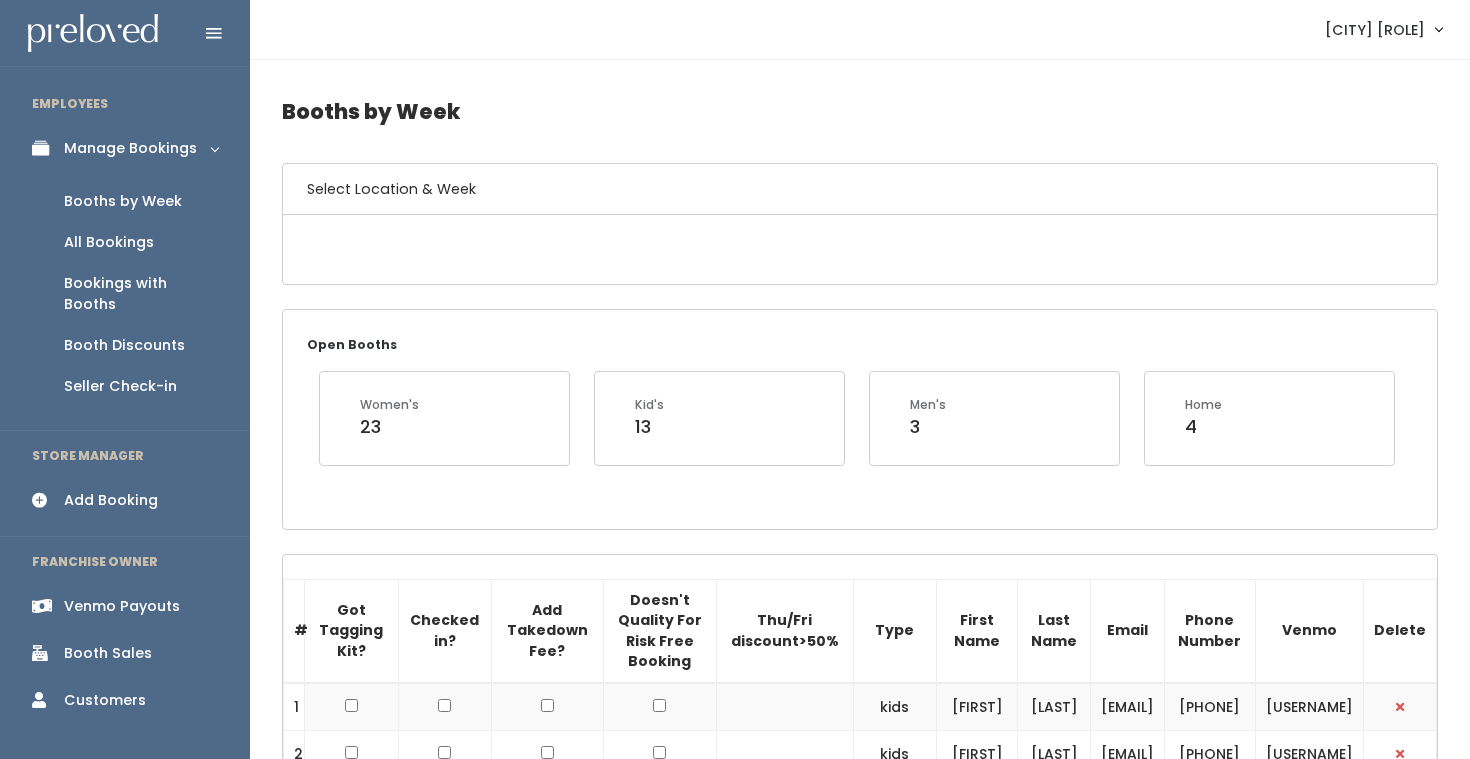 scroll, scrollTop: 0, scrollLeft: 0, axis: both 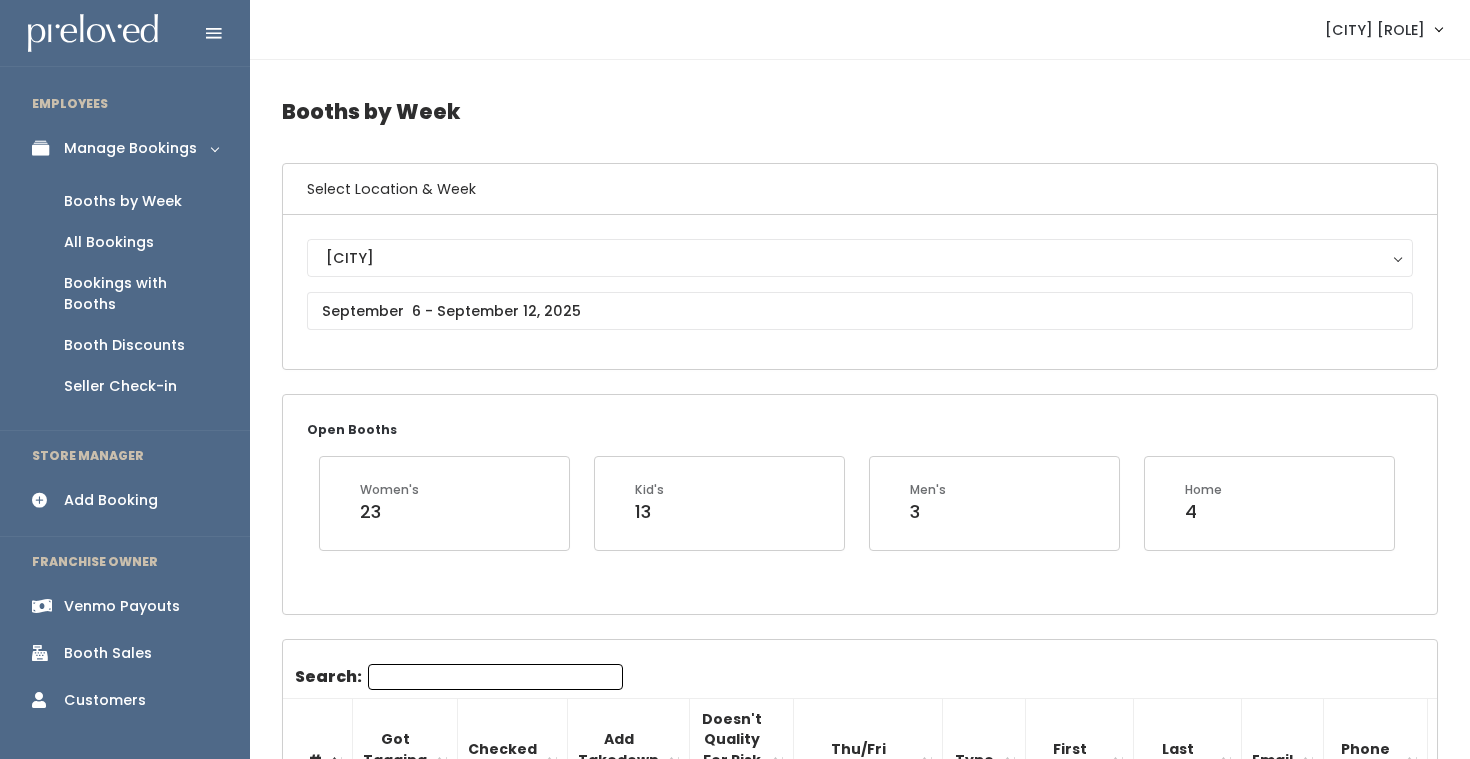 click on "Search:" at bounding box center [495, 677] 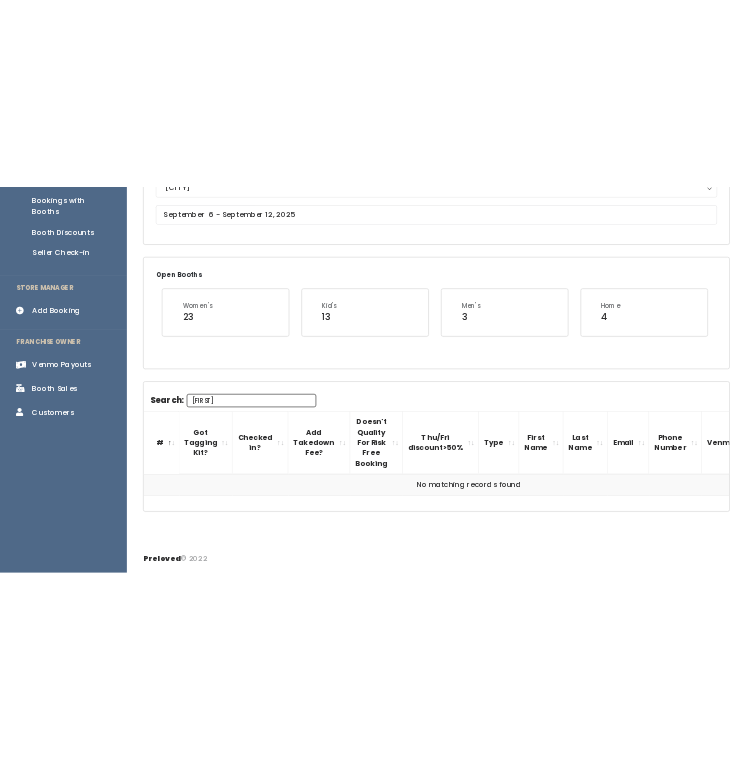 scroll, scrollTop: 0, scrollLeft: 0, axis: both 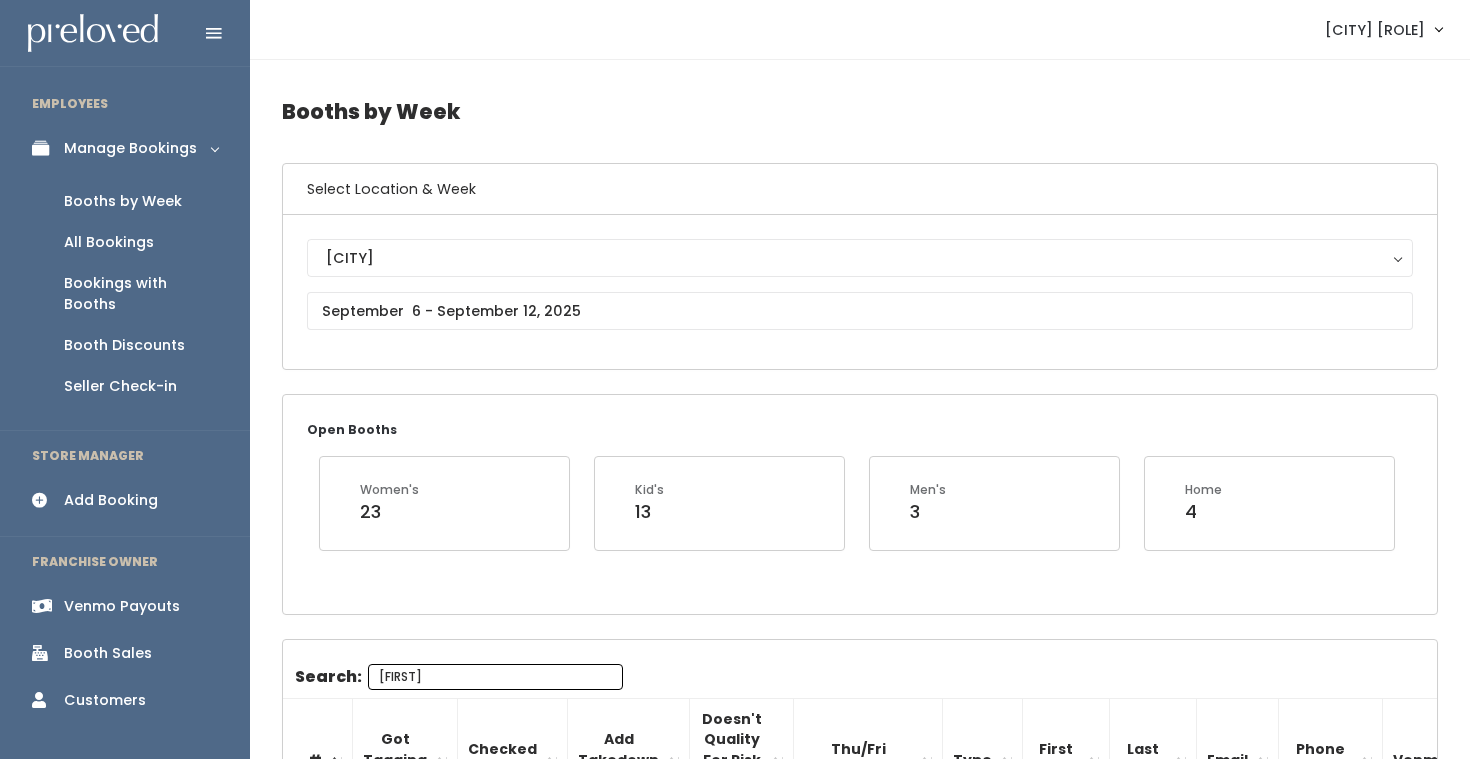 type on "[FIRST]" 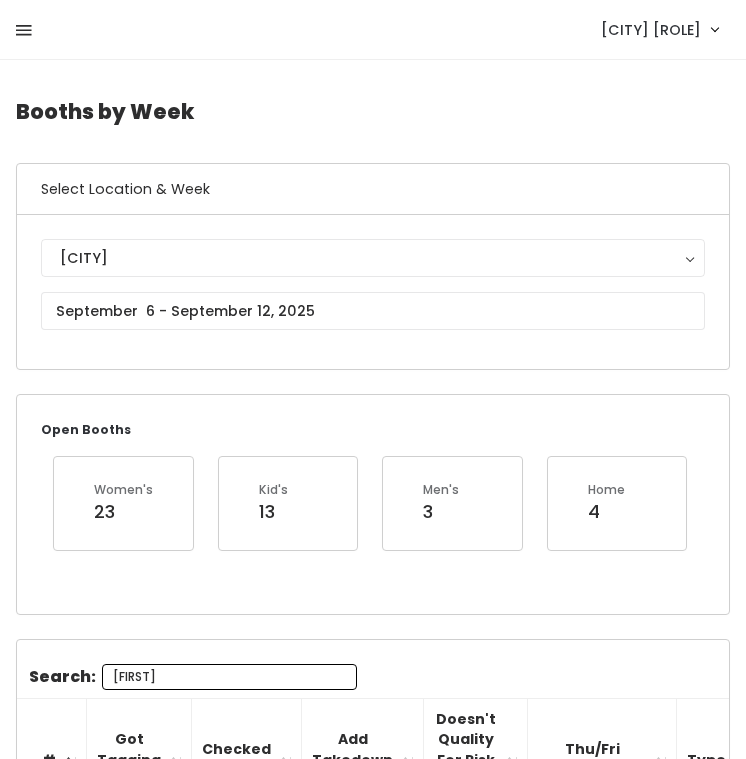 click at bounding box center [24, 31] 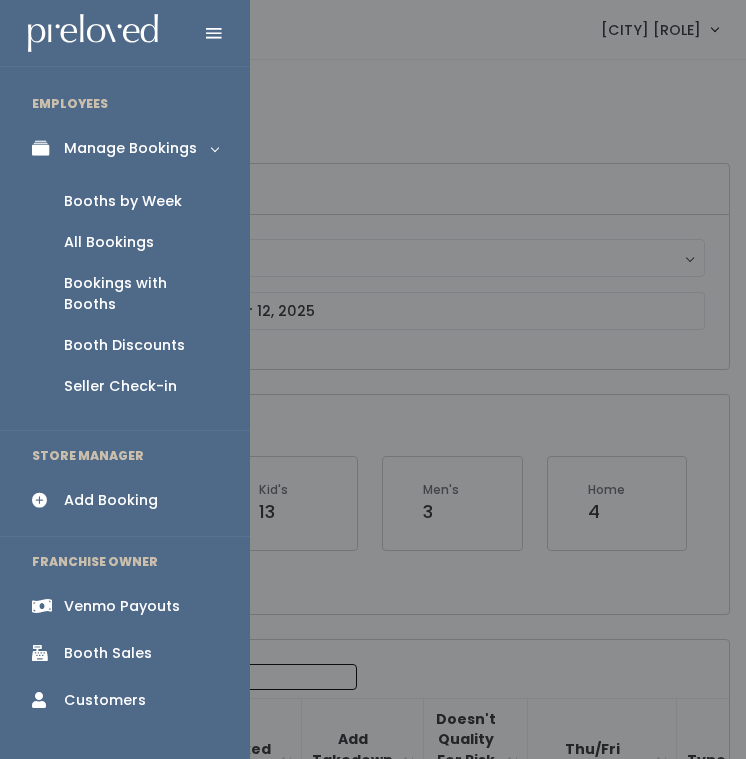 click on "Booths by Week" at bounding box center [123, 201] 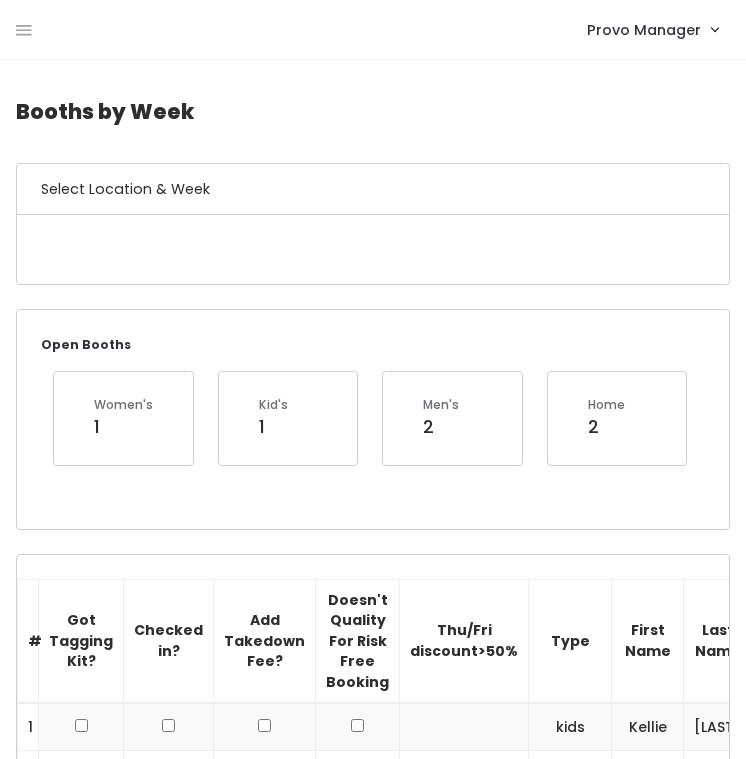 scroll, scrollTop: 0, scrollLeft: 0, axis: both 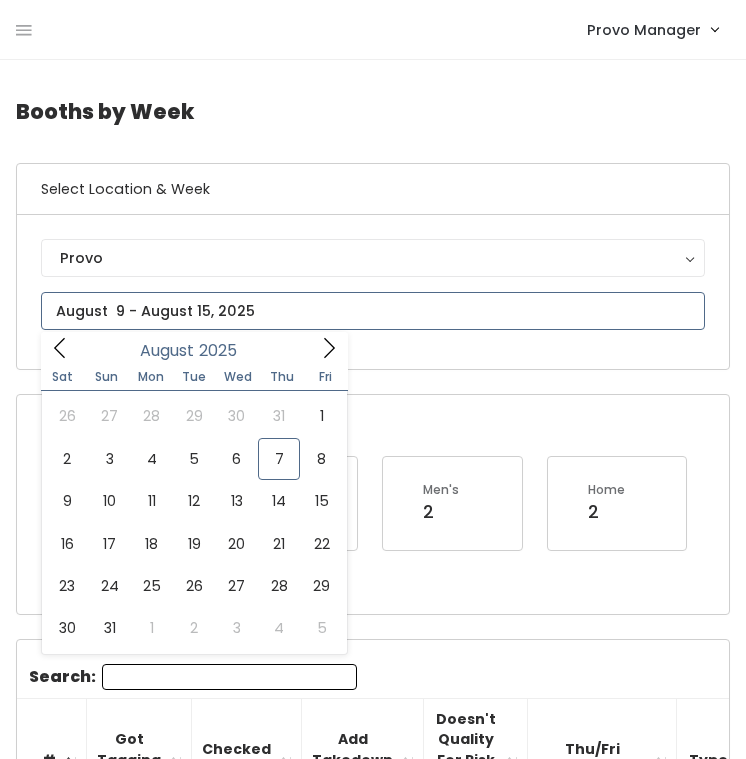 click at bounding box center [373, 311] 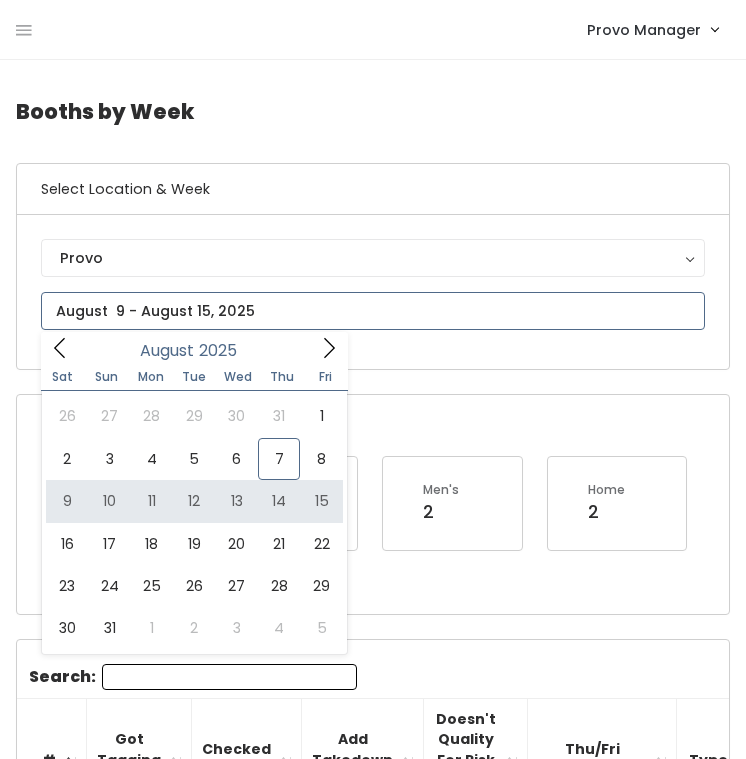 type on "August 9 to August 15" 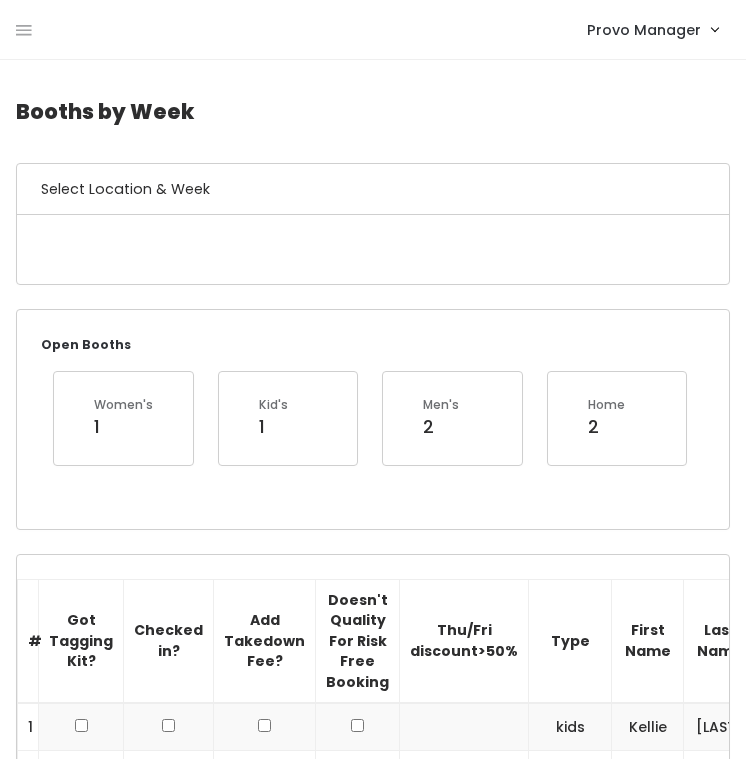 scroll, scrollTop: 0, scrollLeft: 0, axis: both 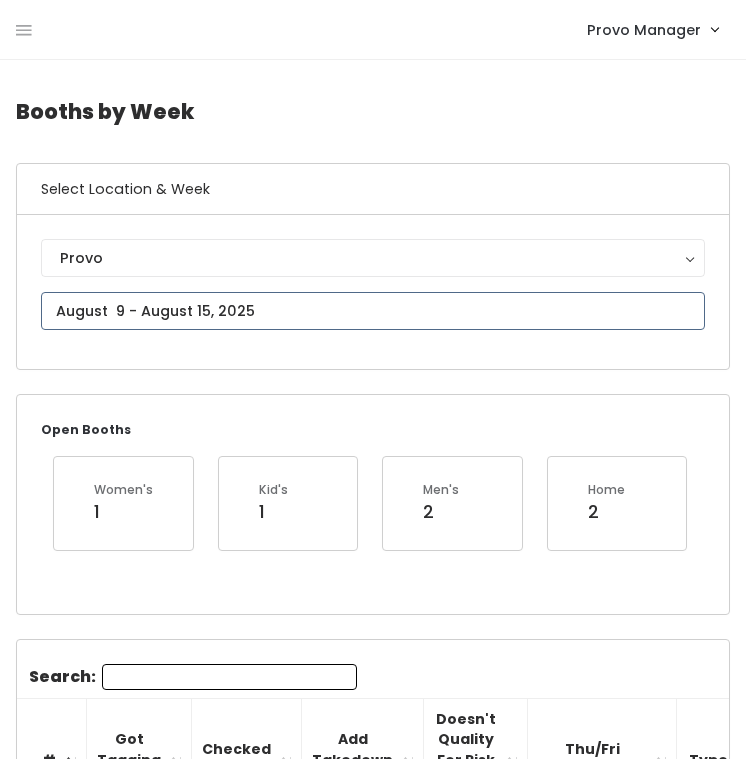 click at bounding box center [373, 311] 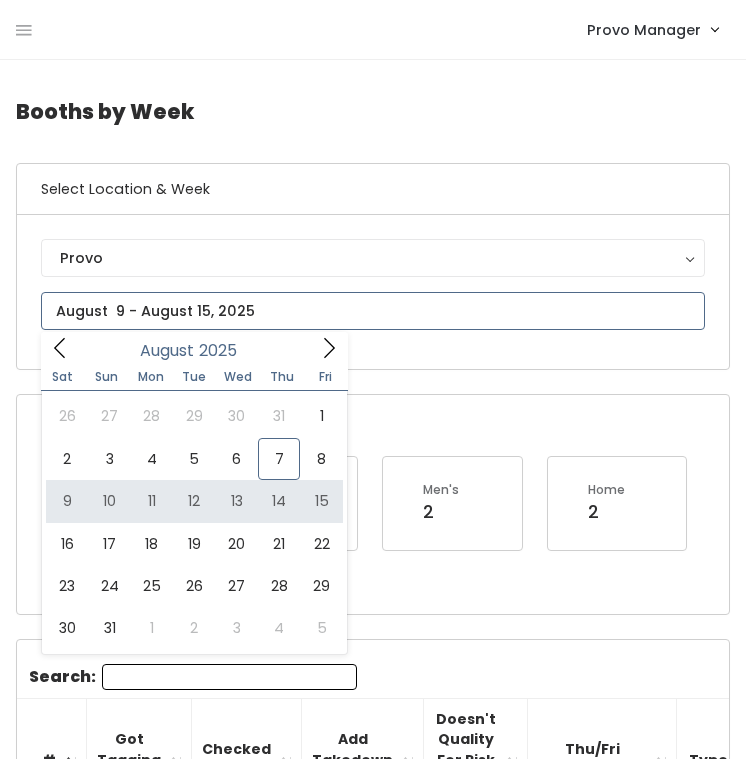 type on "August 9 to August 15" 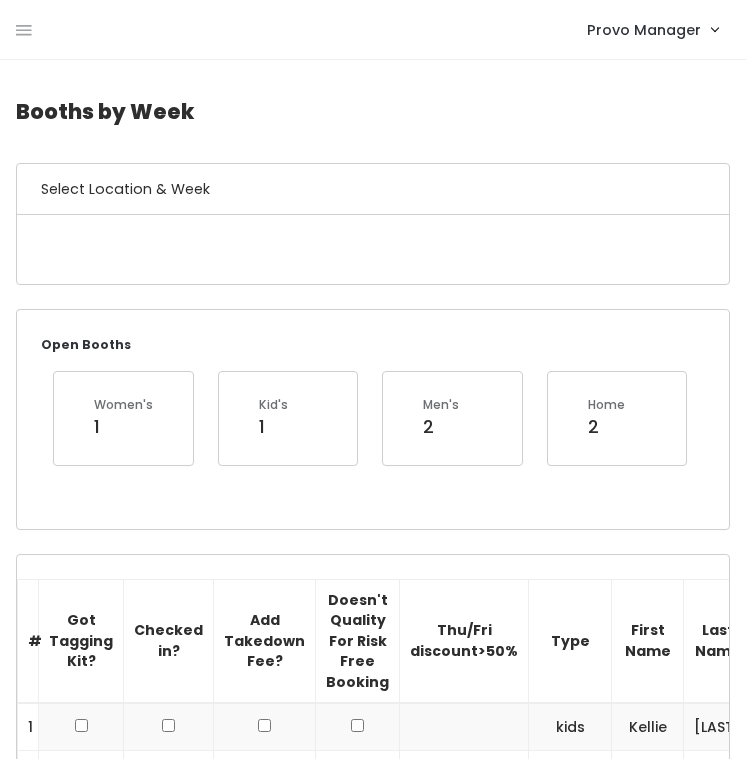 scroll, scrollTop: 0, scrollLeft: 0, axis: both 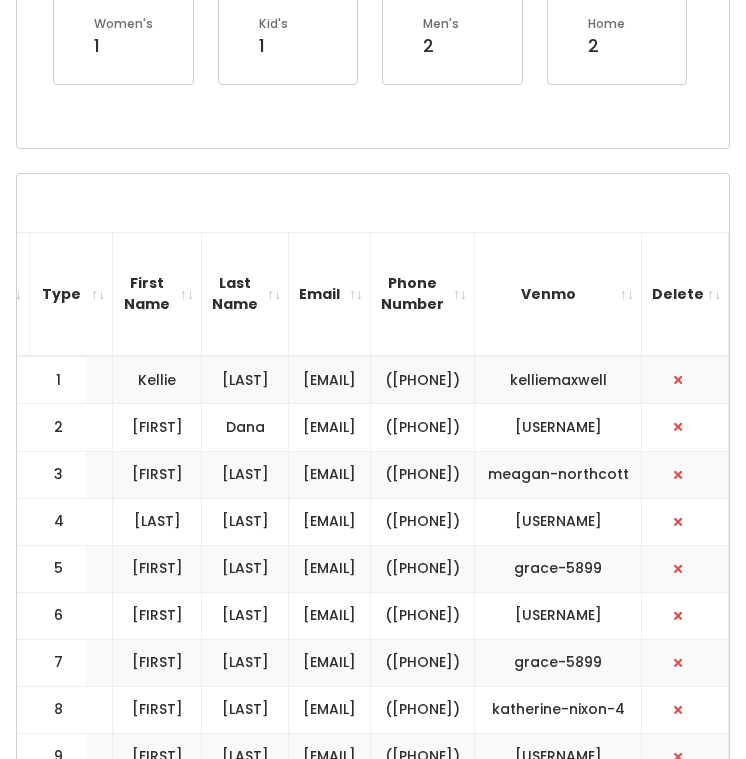 drag, startPoint x: 351, startPoint y: 392, endPoint x: 189, endPoint y: 390, distance: 162.01234 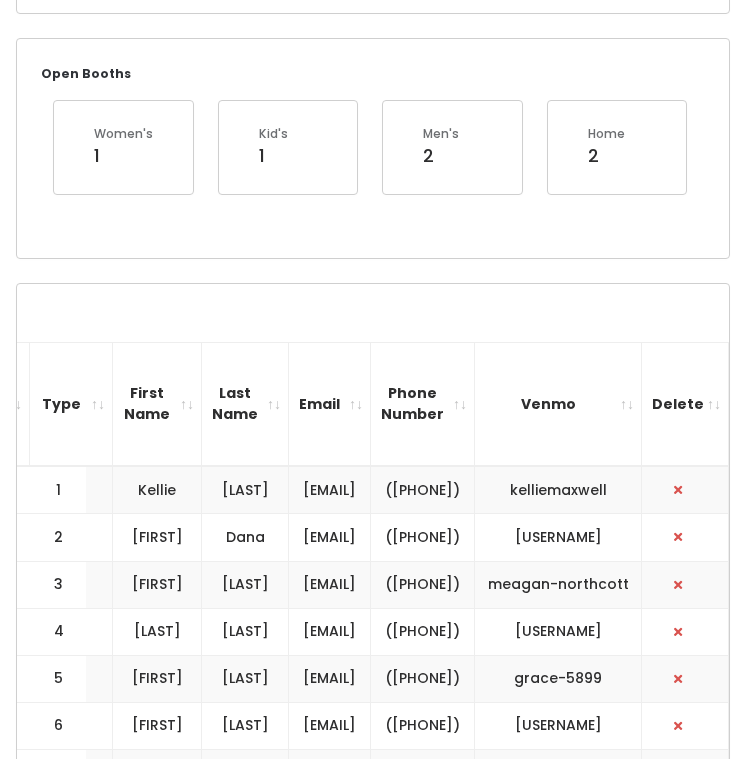 scroll, scrollTop: 385, scrollLeft: 0, axis: vertical 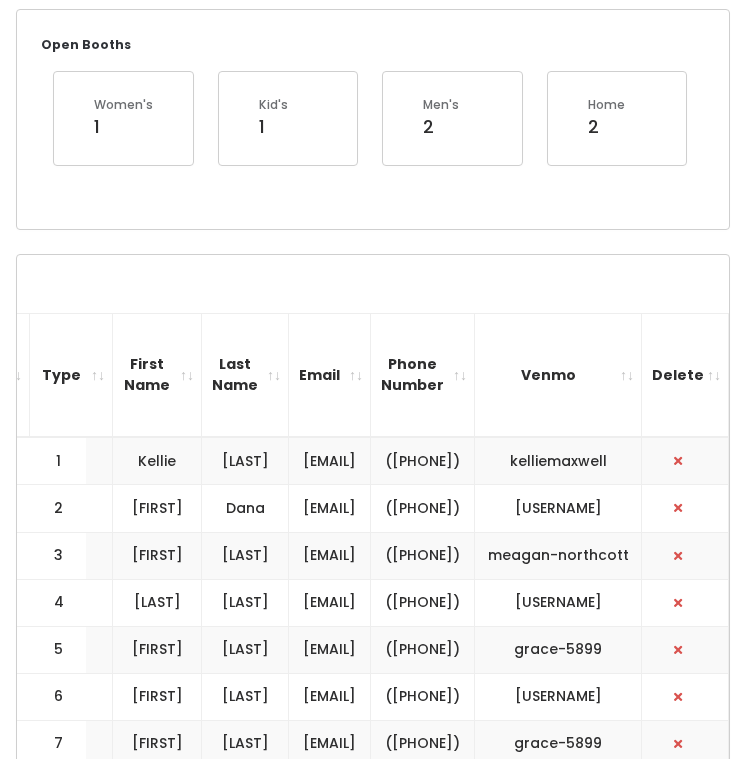 click on "[EMAIL]" at bounding box center [330, 508] 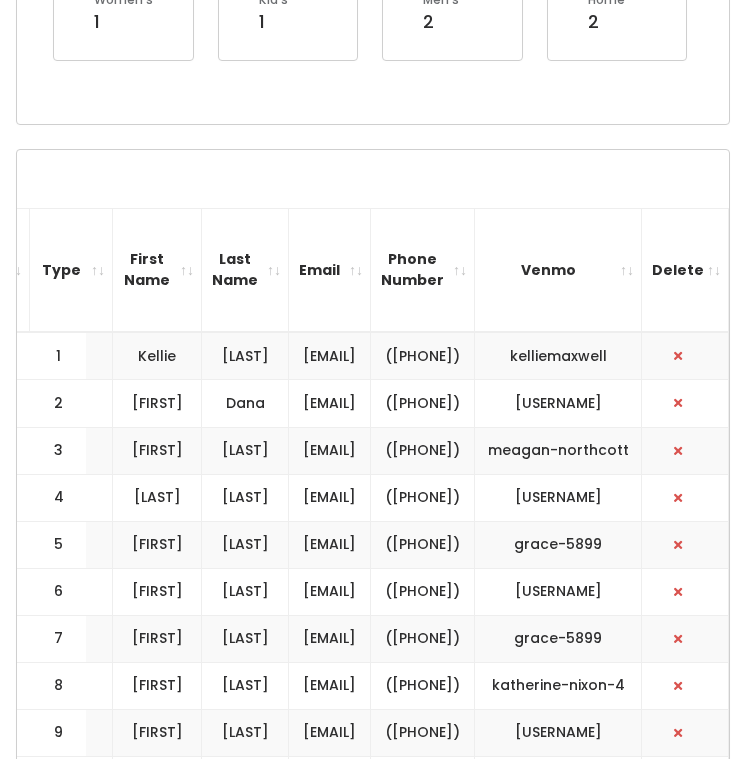 scroll, scrollTop: 531, scrollLeft: 0, axis: vertical 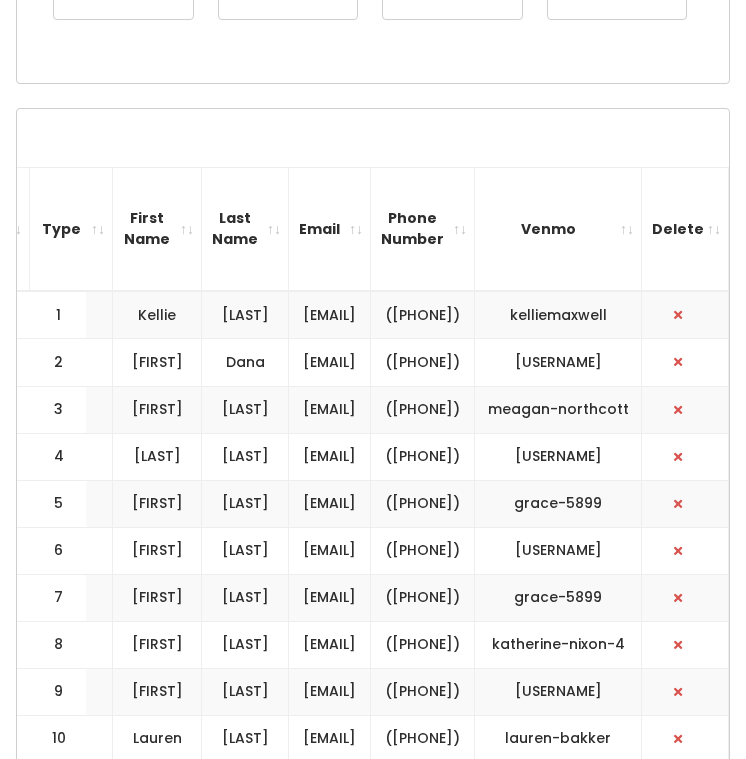 drag, startPoint x: 454, startPoint y: 577, endPoint x: 211, endPoint y: 575, distance: 243.00822 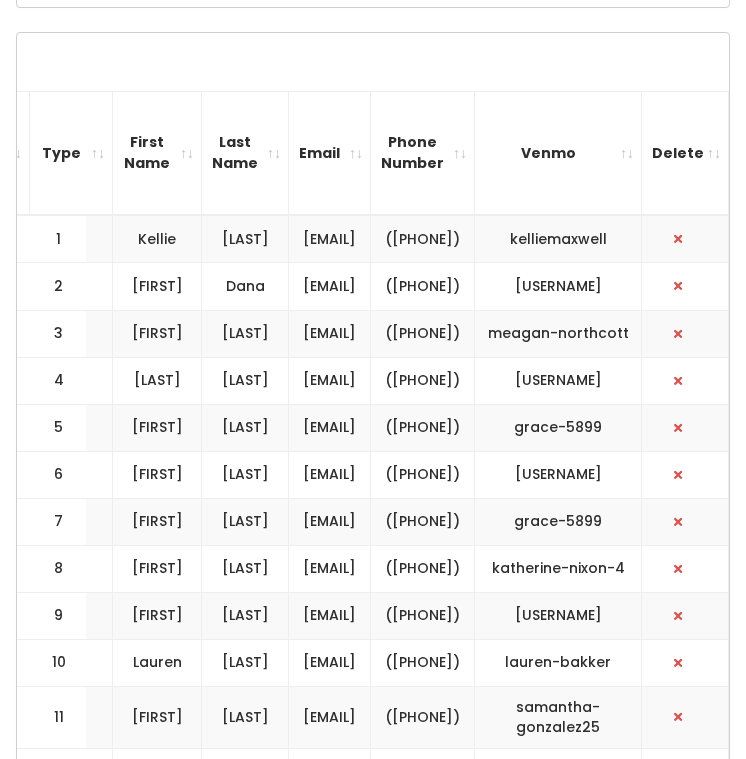 scroll, scrollTop: 626, scrollLeft: 0, axis: vertical 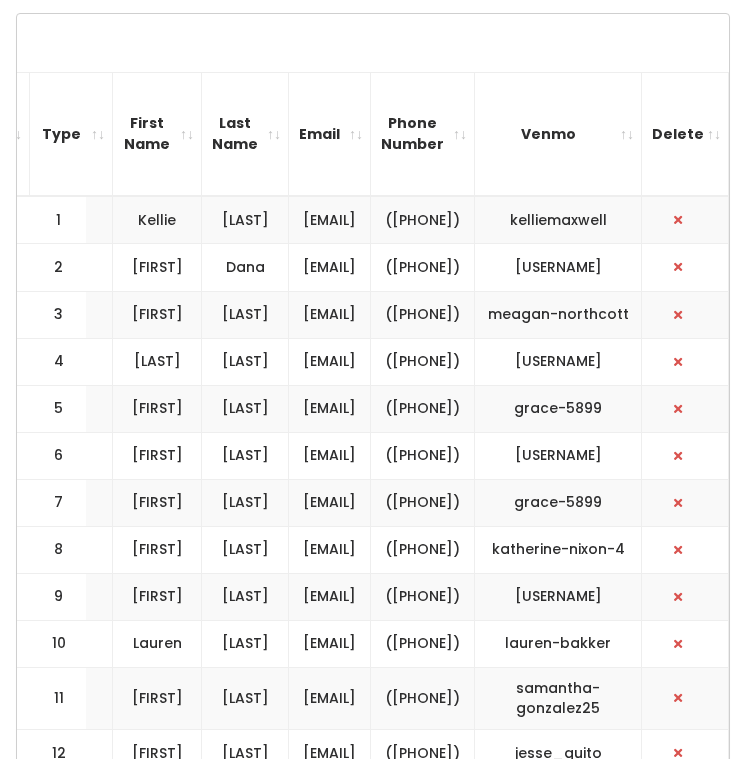 drag, startPoint x: 444, startPoint y: 671, endPoint x: 213, endPoint y: 669, distance: 231.00865 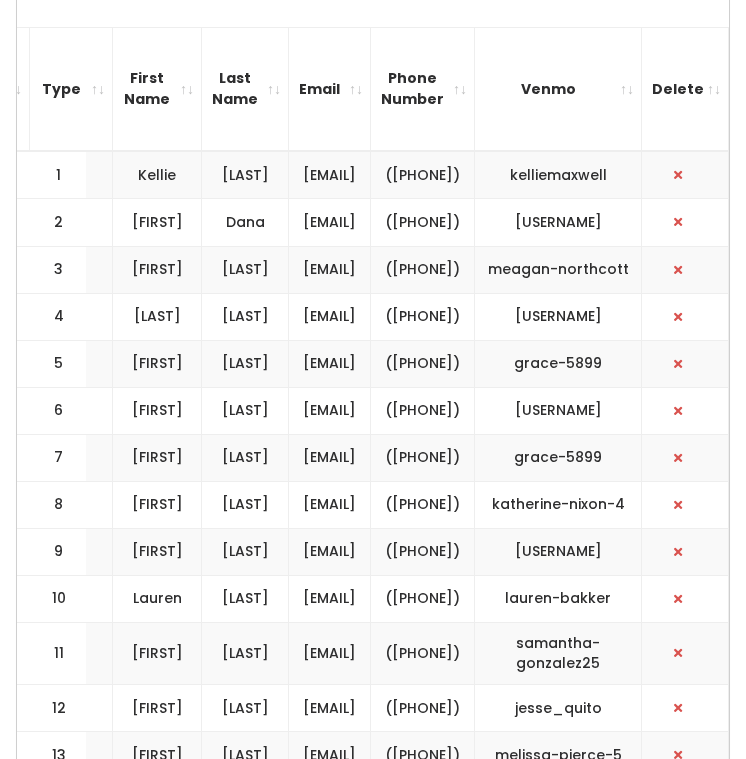 scroll, scrollTop: 701, scrollLeft: 0, axis: vertical 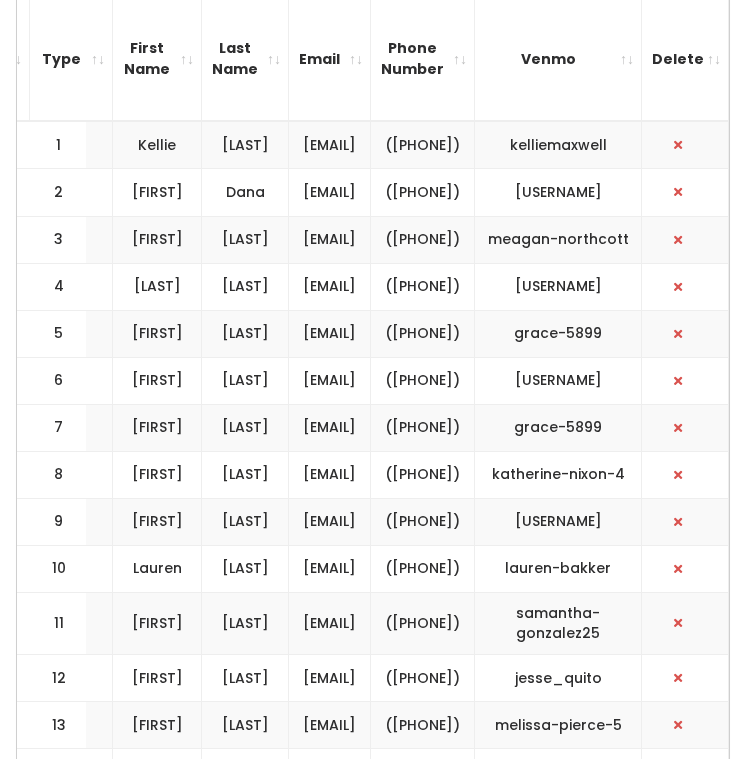 drag, startPoint x: 454, startPoint y: 658, endPoint x: 261, endPoint y: 652, distance: 193.09325 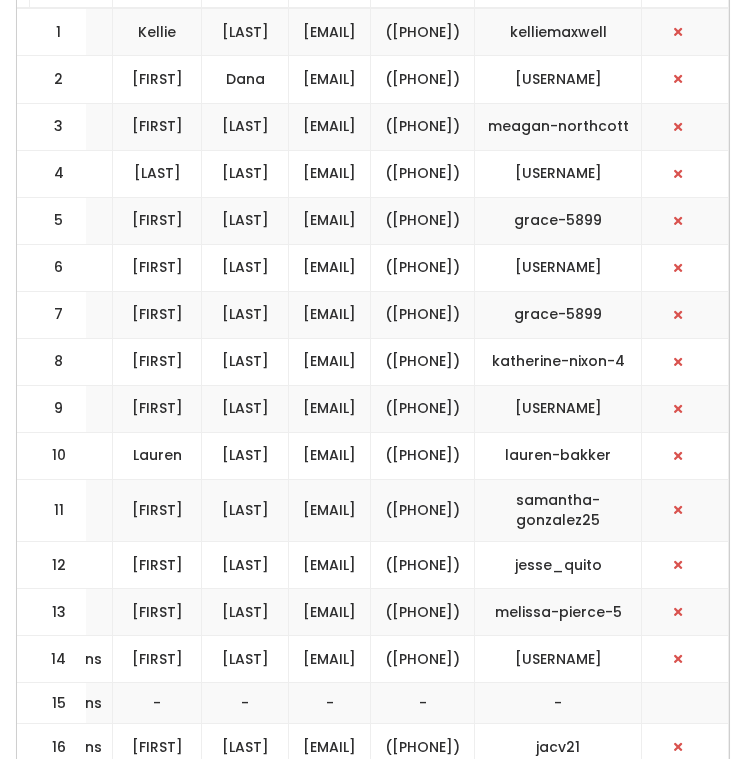 scroll, scrollTop: 818, scrollLeft: 0, axis: vertical 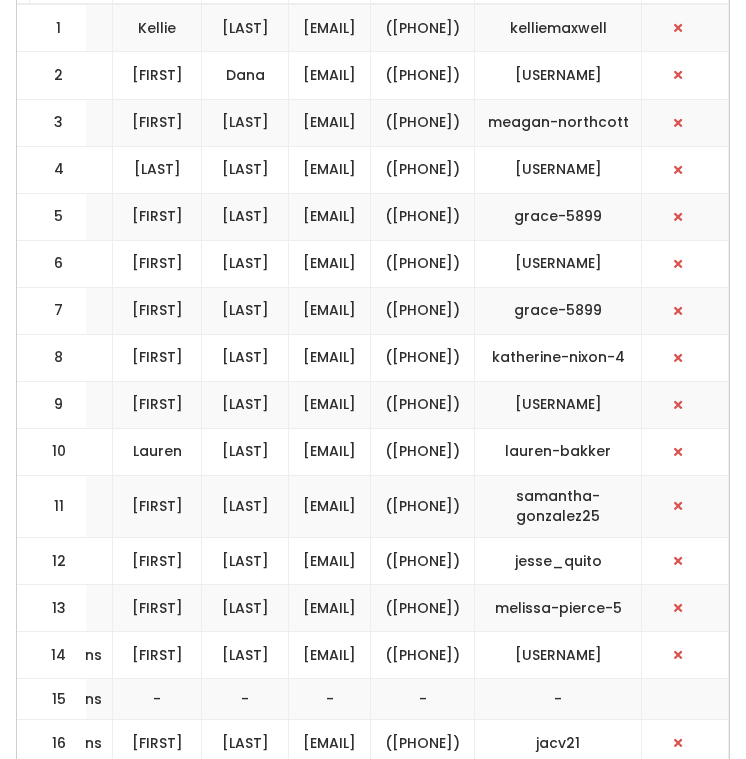 drag, startPoint x: 468, startPoint y: 601, endPoint x: 241, endPoint y: 598, distance: 227.01982 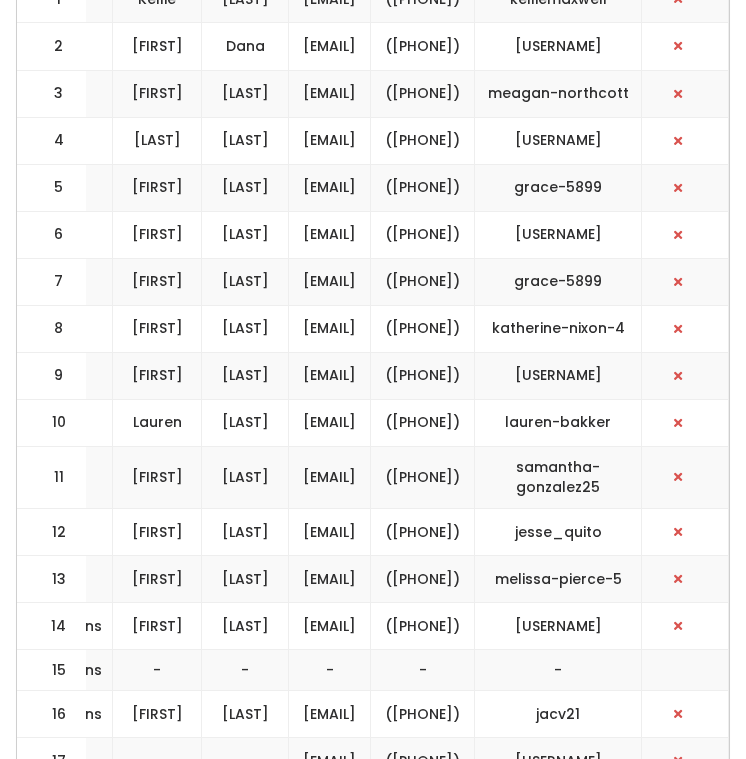 scroll, scrollTop: 850, scrollLeft: 0, axis: vertical 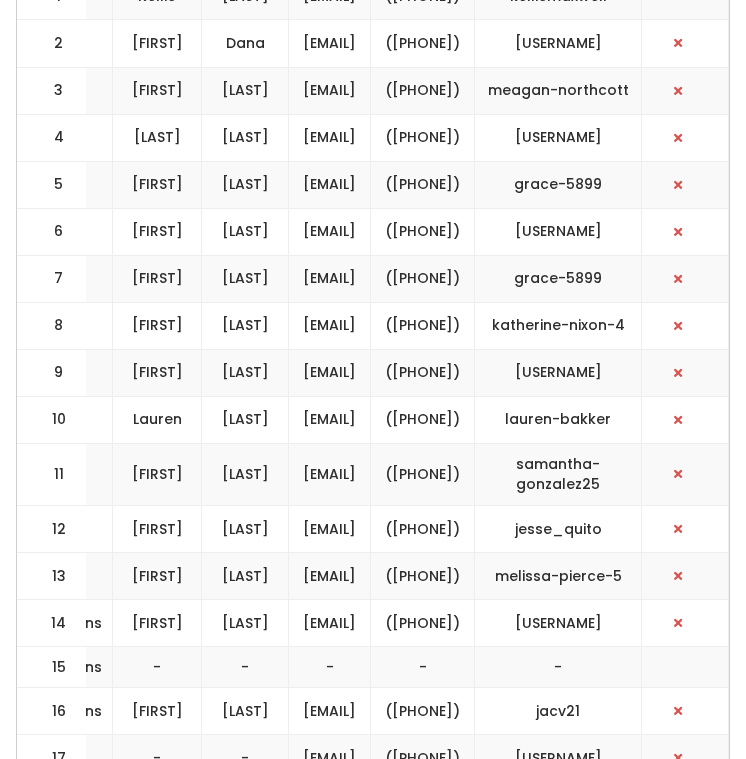 drag, startPoint x: 446, startPoint y: 620, endPoint x: 249, endPoint y: 620, distance: 197 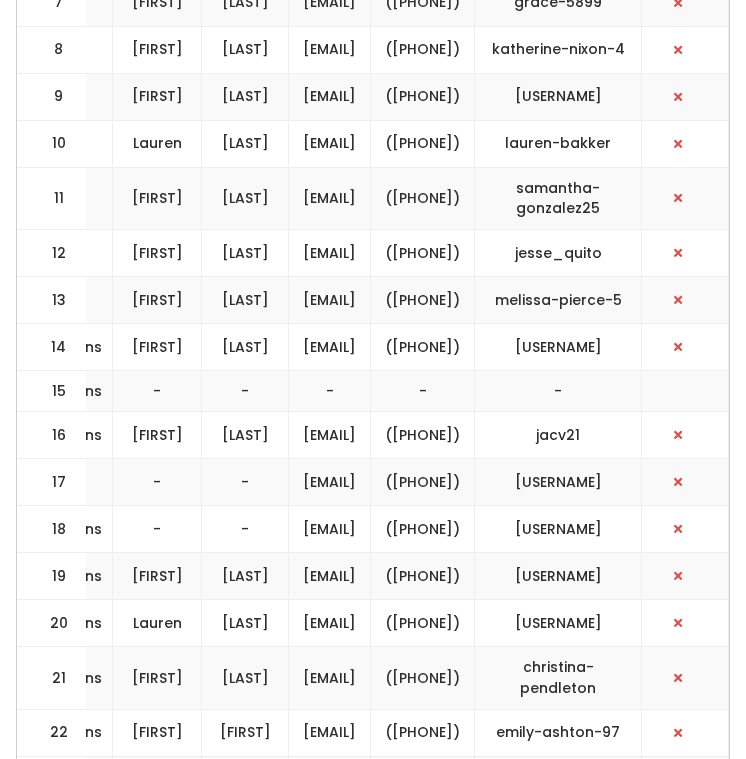 scroll, scrollTop: 1131, scrollLeft: 0, axis: vertical 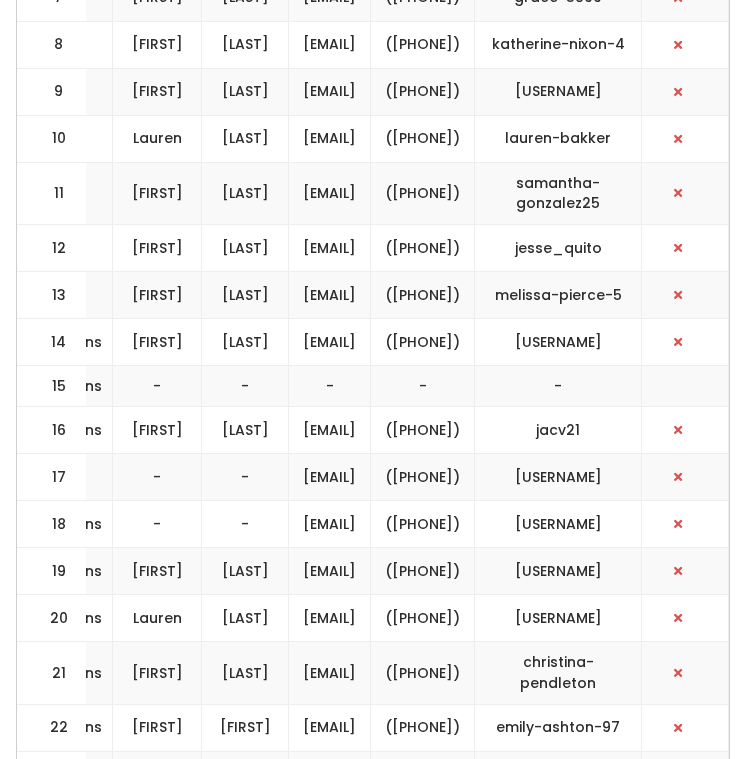 drag, startPoint x: 455, startPoint y: 409, endPoint x: 246, endPoint y: 406, distance: 209.02153 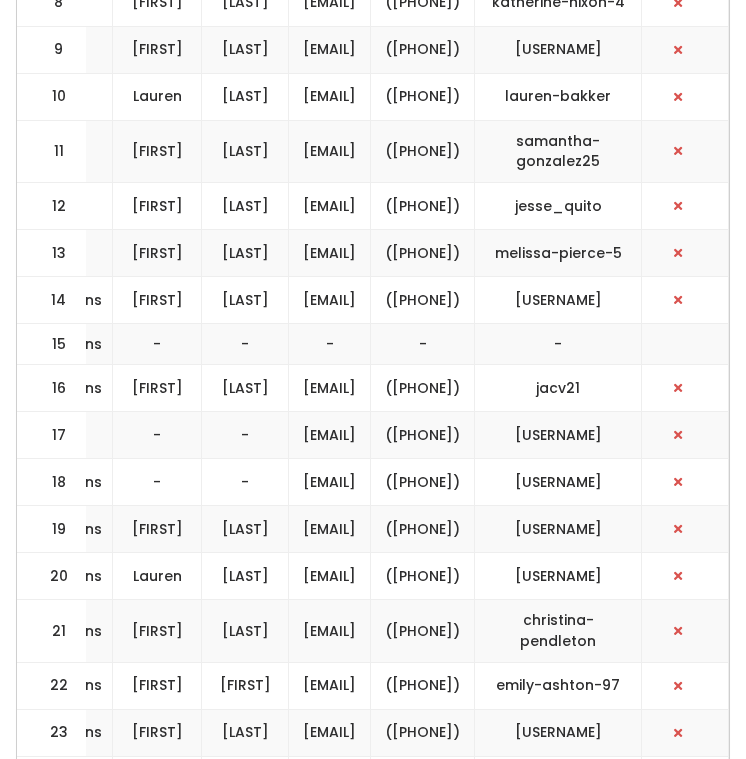 scroll, scrollTop: 1189, scrollLeft: 0, axis: vertical 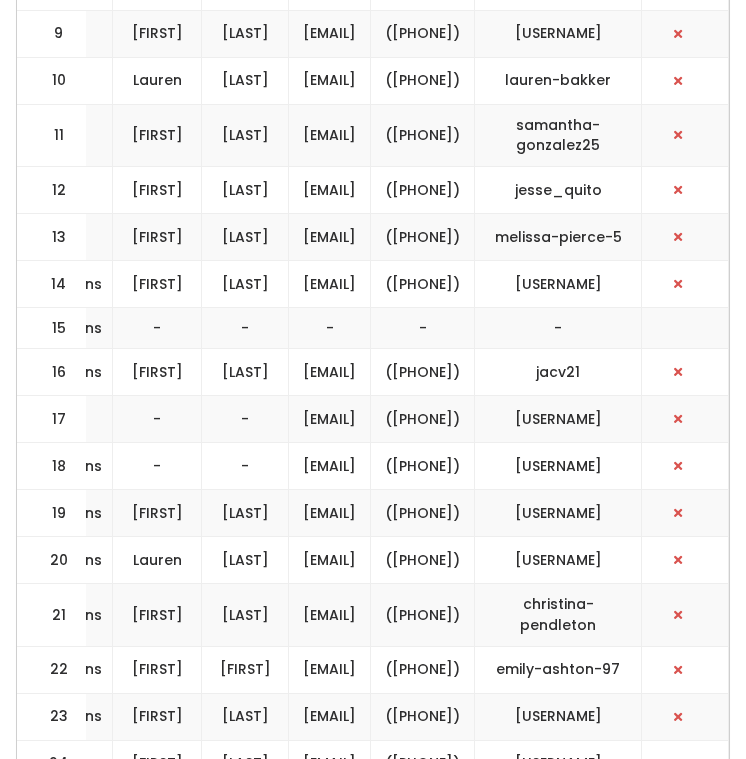 drag, startPoint x: 455, startPoint y: 582, endPoint x: 258, endPoint y: 581, distance: 197.00253 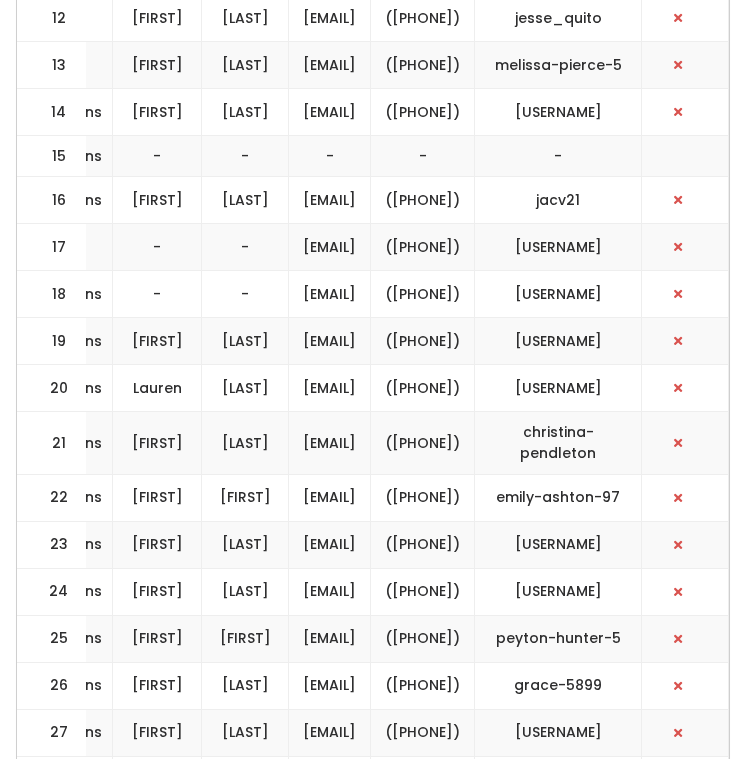 scroll, scrollTop: 1374, scrollLeft: 0, axis: vertical 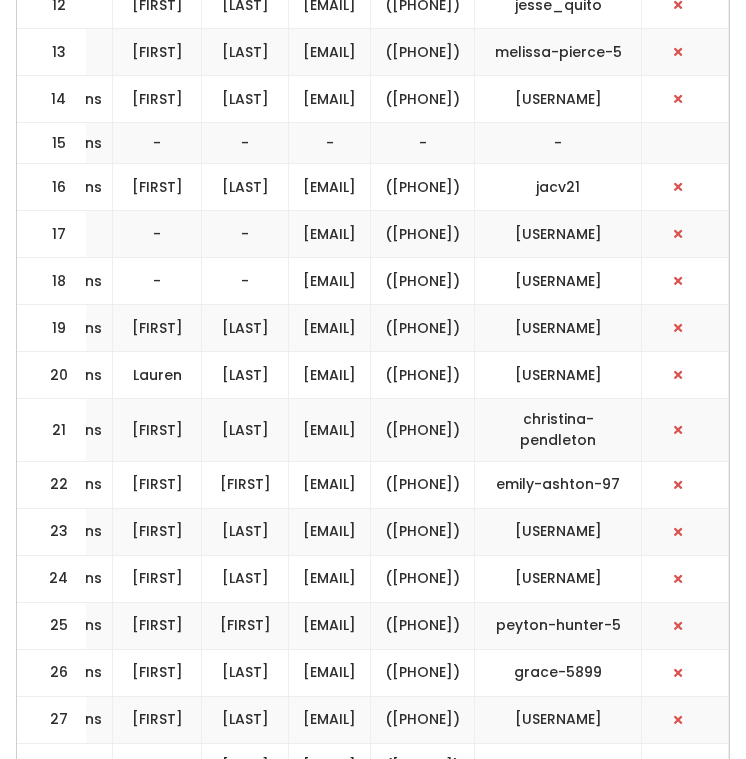 drag, startPoint x: 433, startPoint y: 580, endPoint x: 245, endPoint y: 577, distance: 188.02394 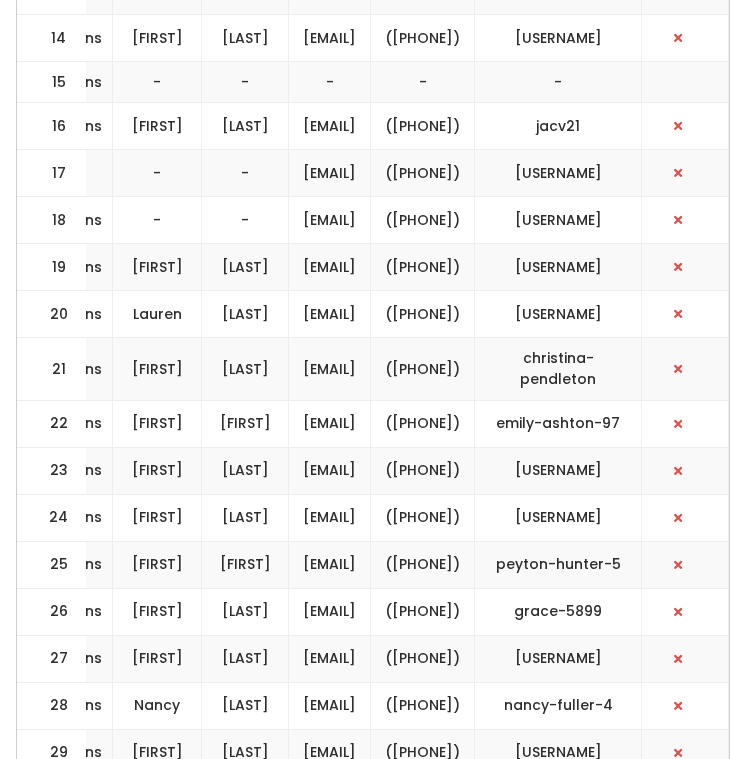 click on "cmariependleton@gmail.com" at bounding box center (330, 369) 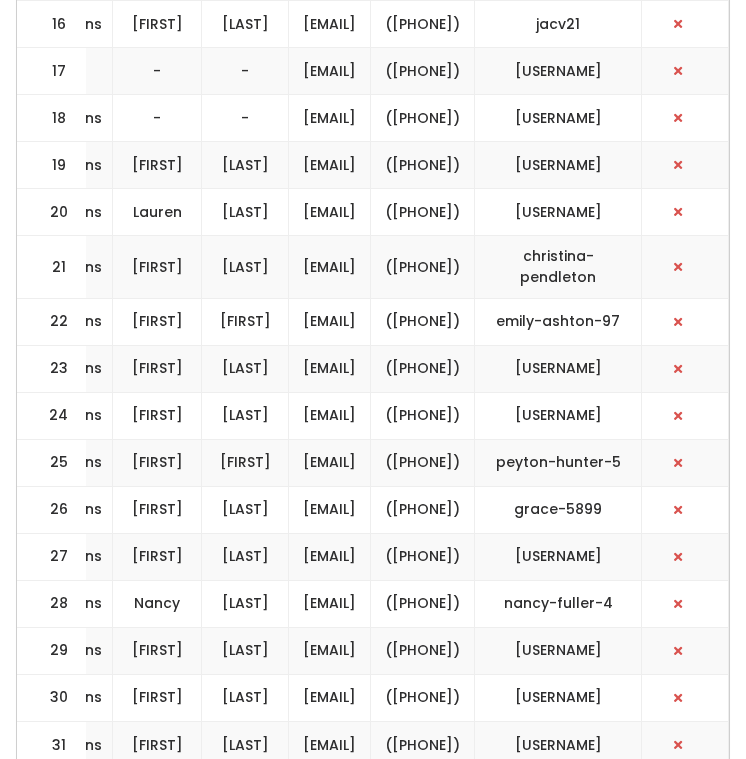 click on "[USERNAME]@[DOMAIN]" at bounding box center (330, 321) 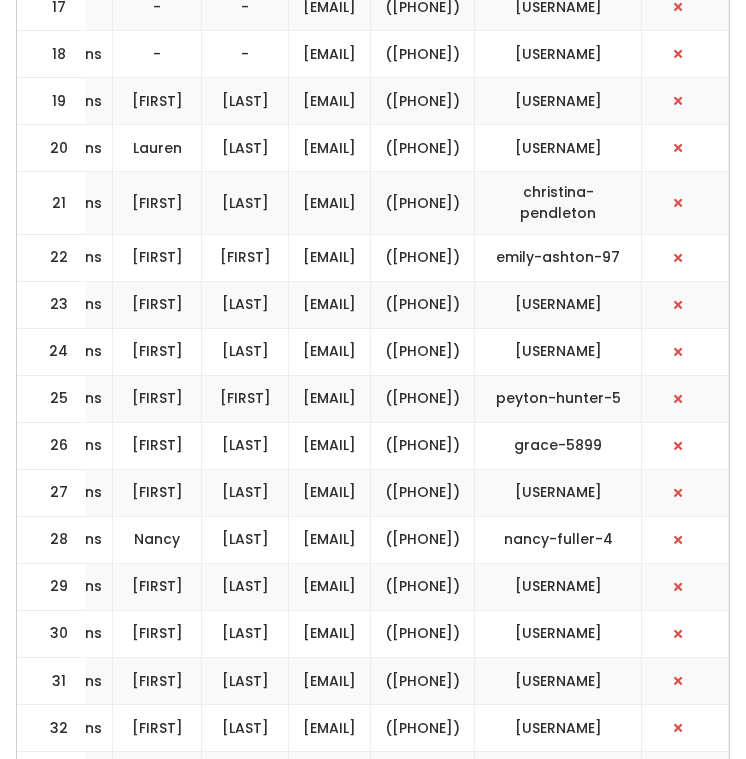 drag, startPoint x: 465, startPoint y: 601, endPoint x: 255, endPoint y: 600, distance: 210.00238 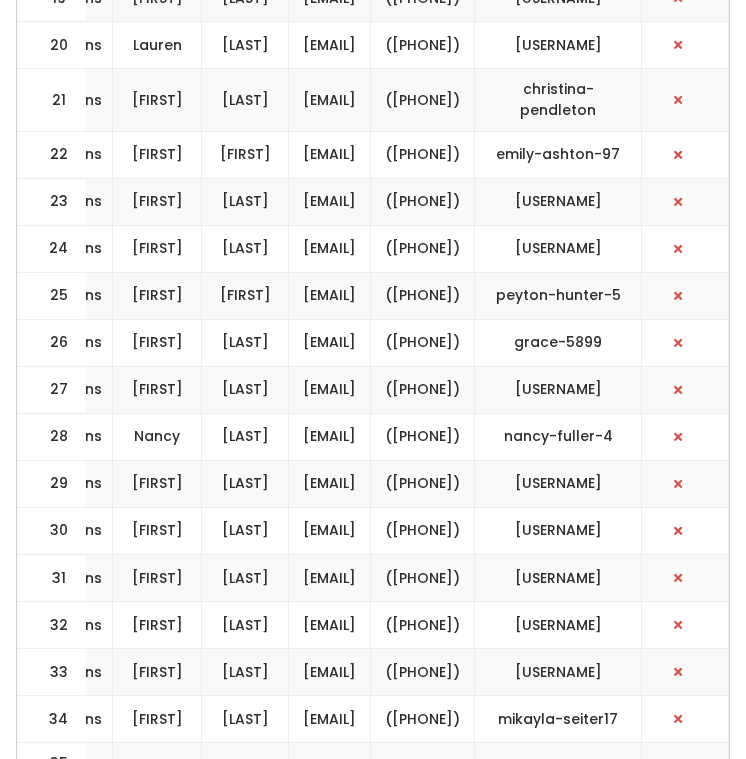 scroll, scrollTop: 1741, scrollLeft: 0, axis: vertical 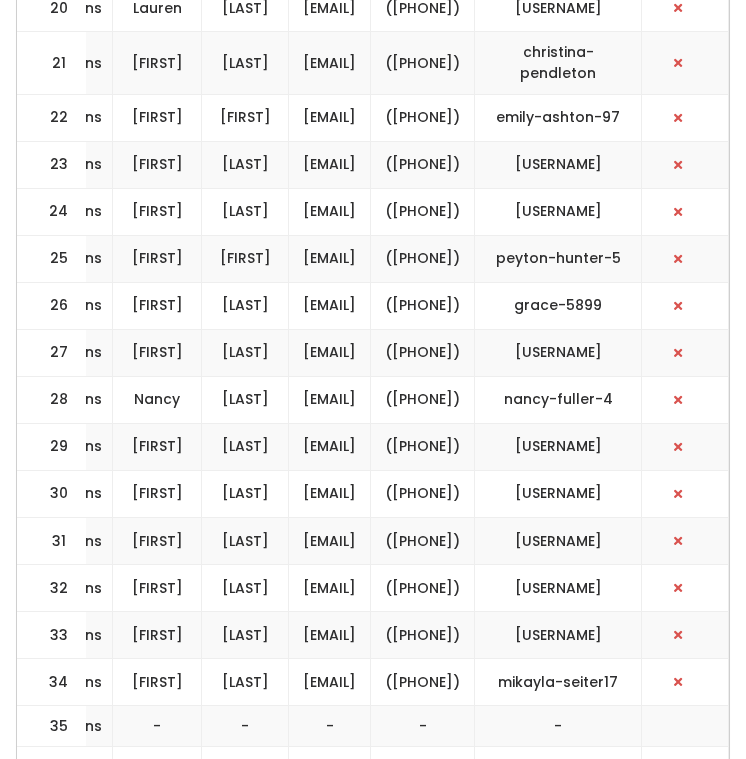 drag, startPoint x: 453, startPoint y: 587, endPoint x: 251, endPoint y: 591, distance: 202.0396 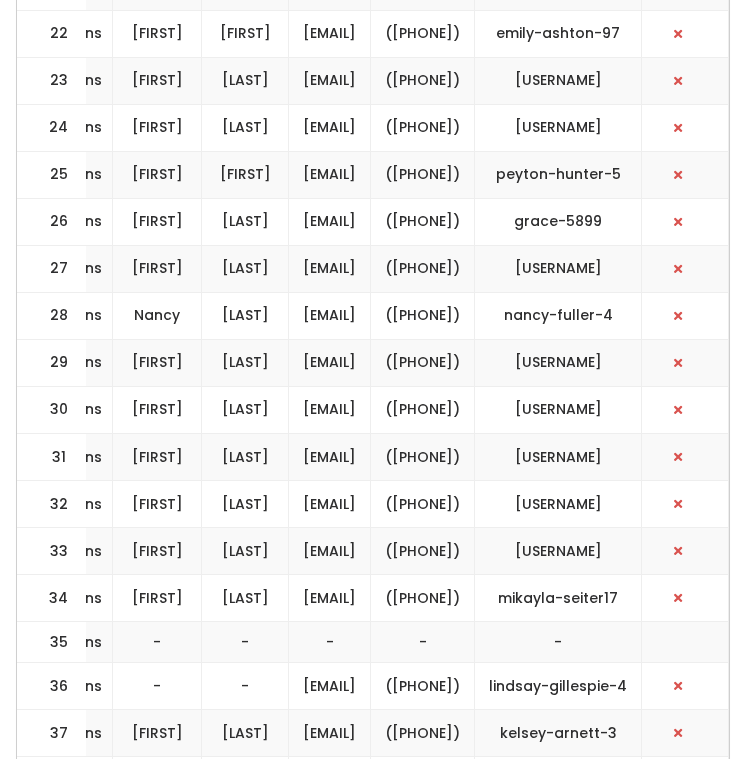drag, startPoint x: 458, startPoint y: 626, endPoint x: 256, endPoint y: 626, distance: 202 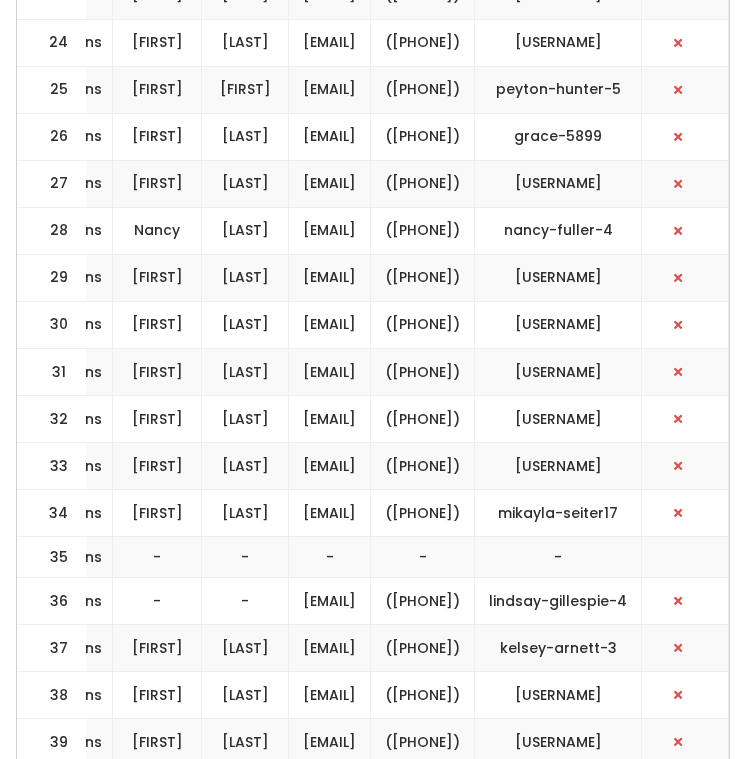 scroll, scrollTop: 1952, scrollLeft: 0, axis: vertical 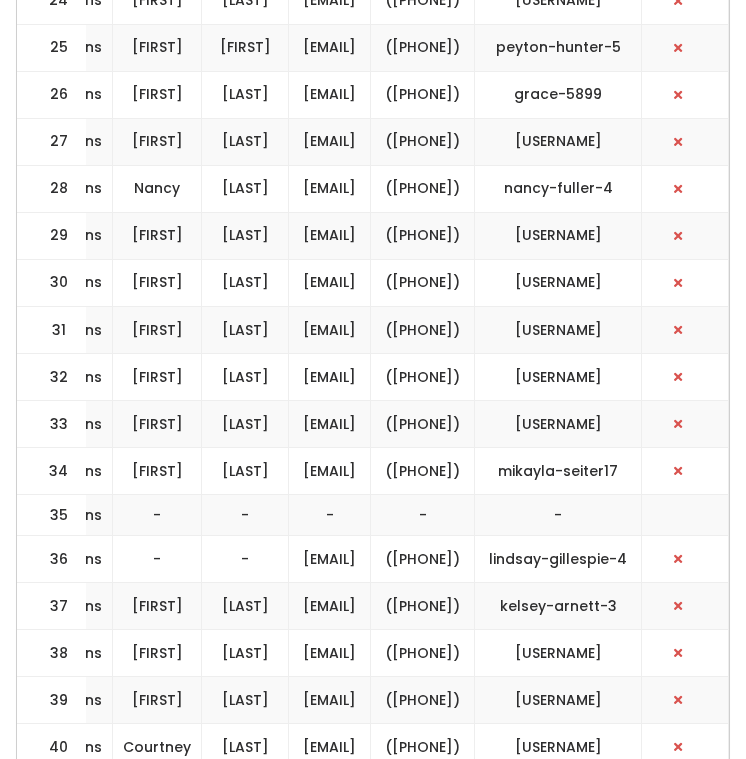 drag, startPoint x: 443, startPoint y: 565, endPoint x: 259, endPoint y: 564, distance: 184.00272 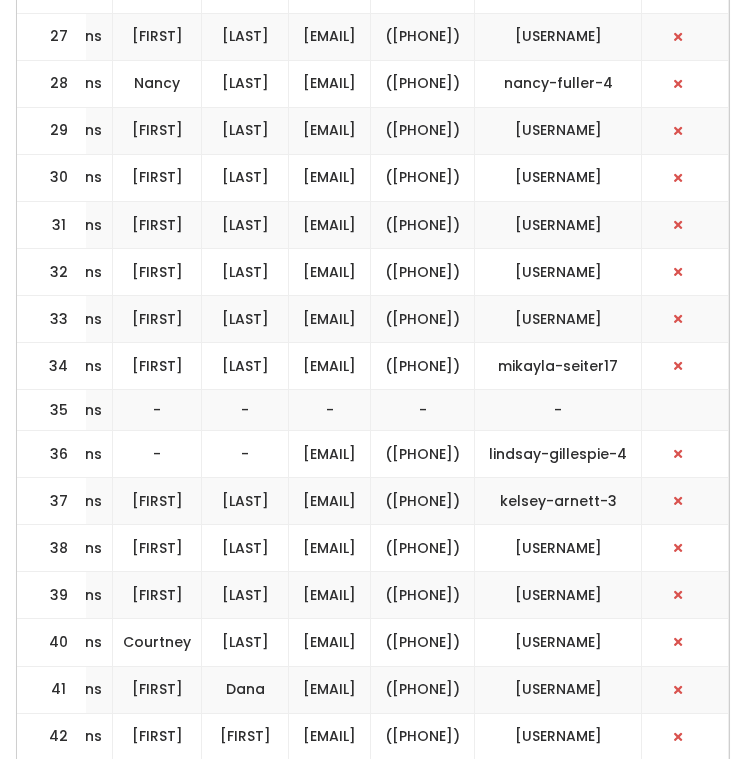 scroll, scrollTop: 2063, scrollLeft: 0, axis: vertical 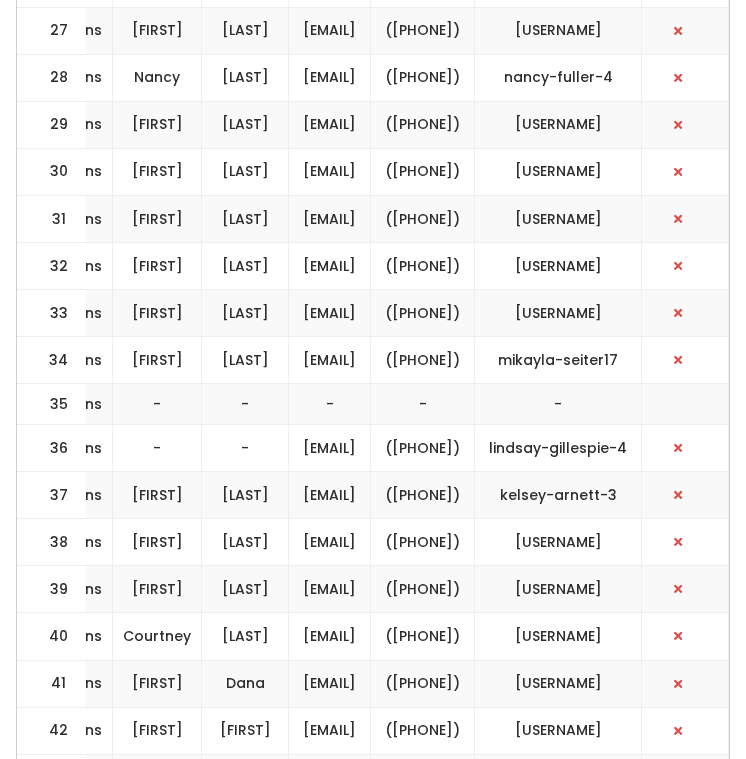 click on "[USERNAME]@[DOMAIN]" at bounding box center (330, 171) 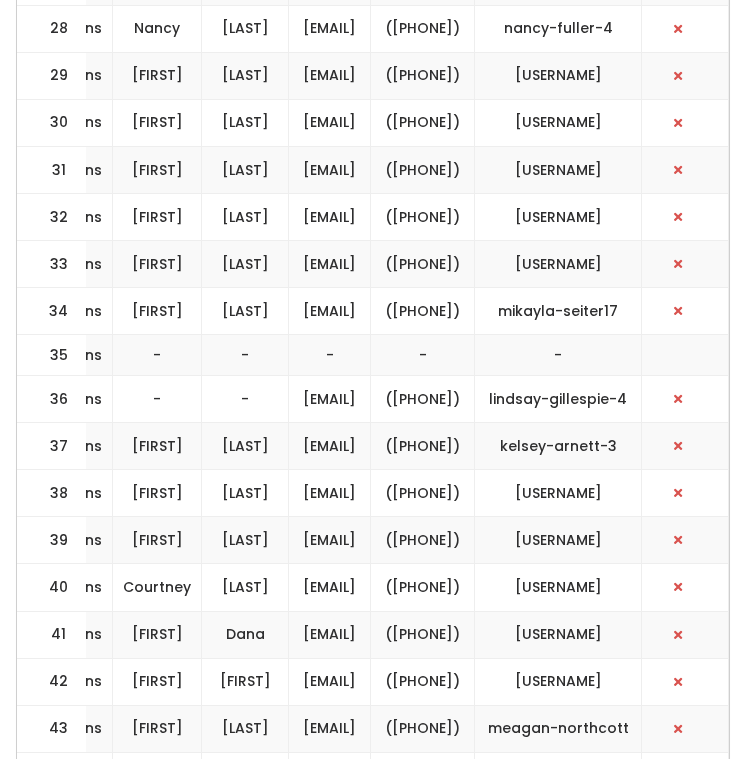 scroll, scrollTop: 2131, scrollLeft: 0, axis: vertical 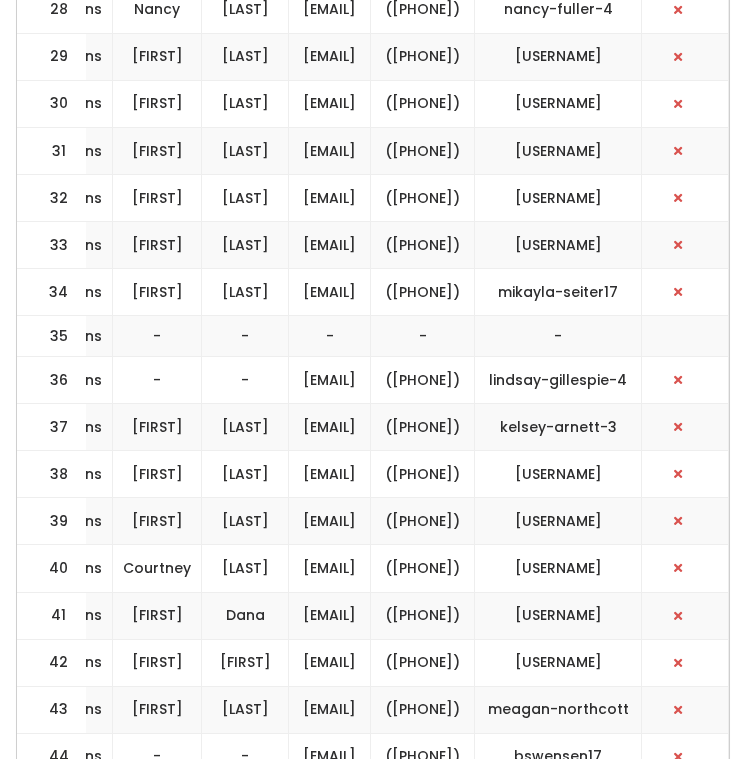 drag, startPoint x: 464, startPoint y: 565, endPoint x: 214, endPoint y: 568, distance: 250.018 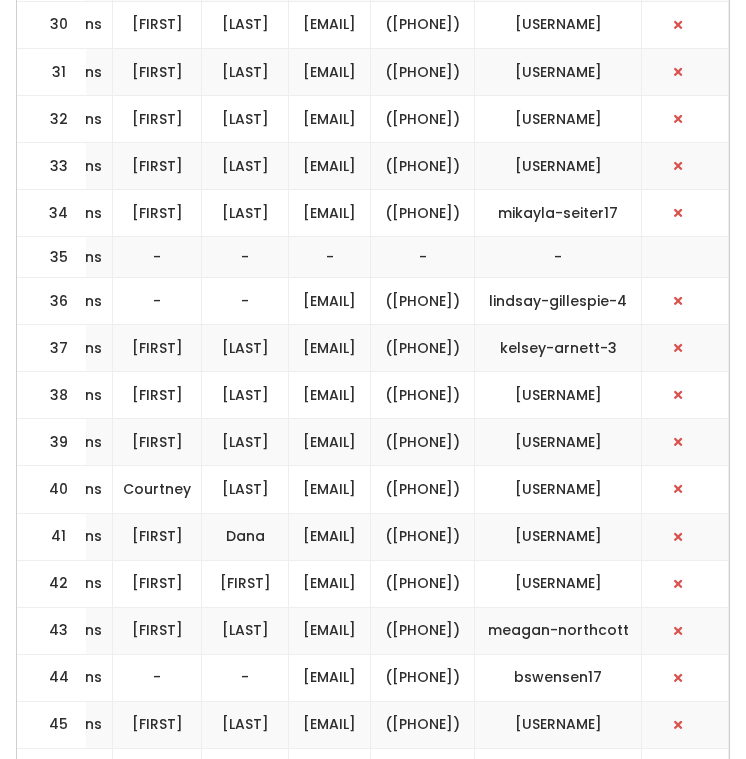 drag, startPoint x: 451, startPoint y: 540, endPoint x: 251, endPoint y: 545, distance: 200.06248 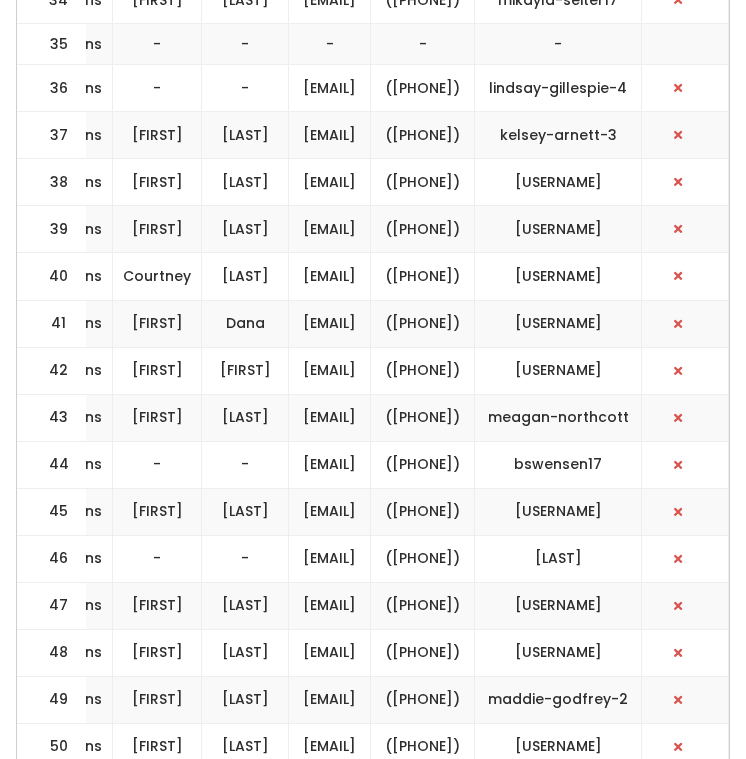 scroll, scrollTop: 2424, scrollLeft: 0, axis: vertical 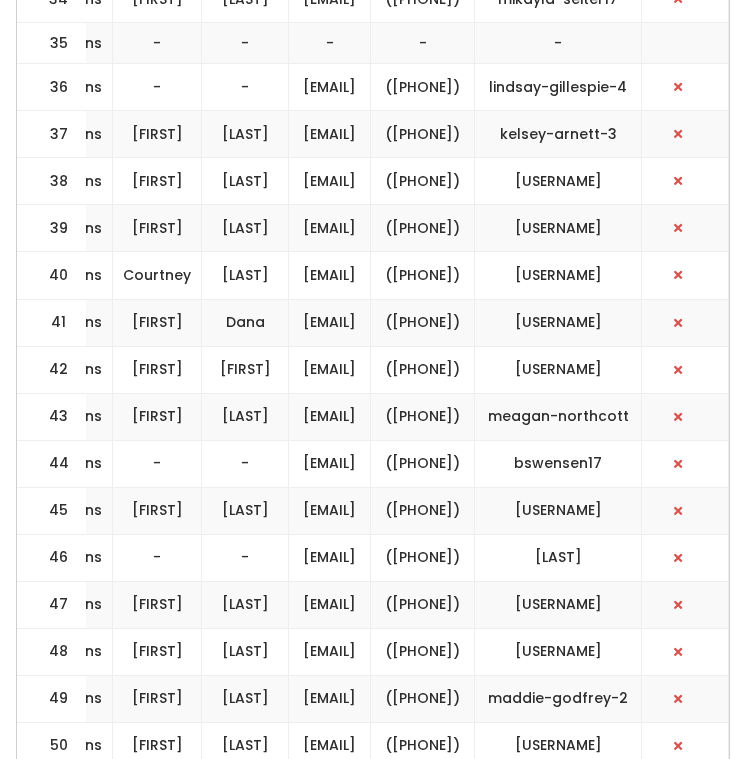 drag, startPoint x: 471, startPoint y: 565, endPoint x: 240, endPoint y: 570, distance: 231.05411 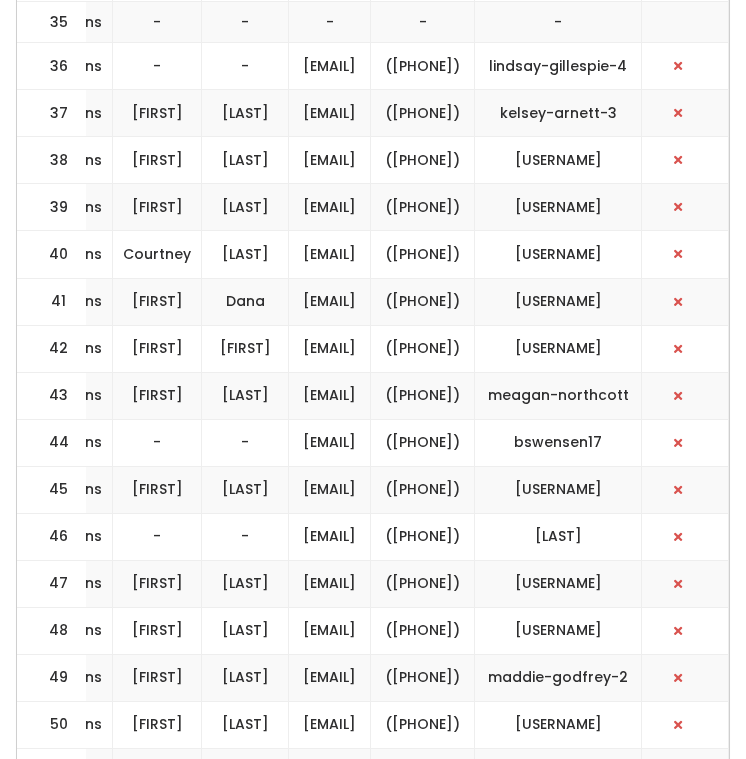 scroll, scrollTop: 2447, scrollLeft: 0, axis: vertical 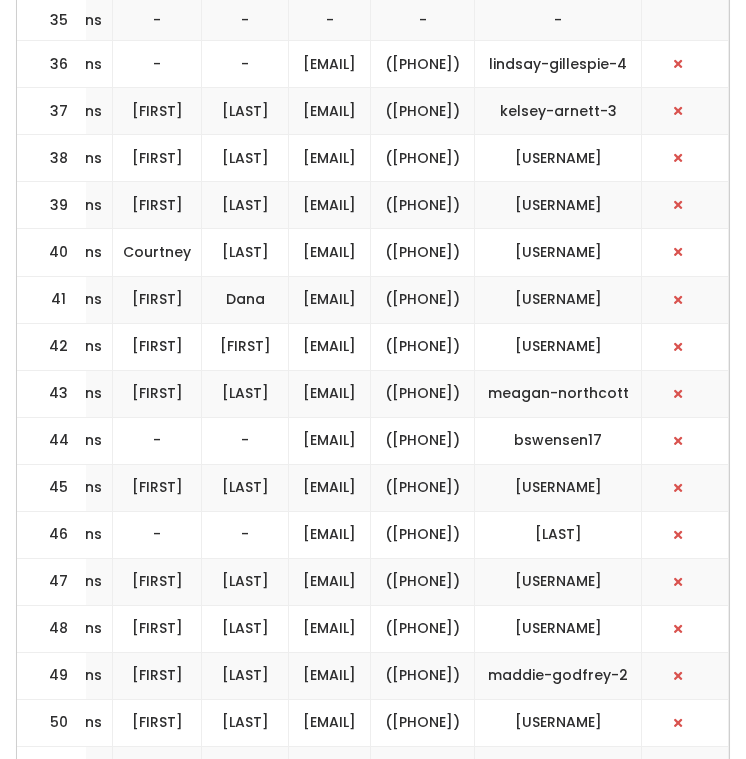 drag, startPoint x: 453, startPoint y: 671, endPoint x: 221, endPoint y: 671, distance: 232 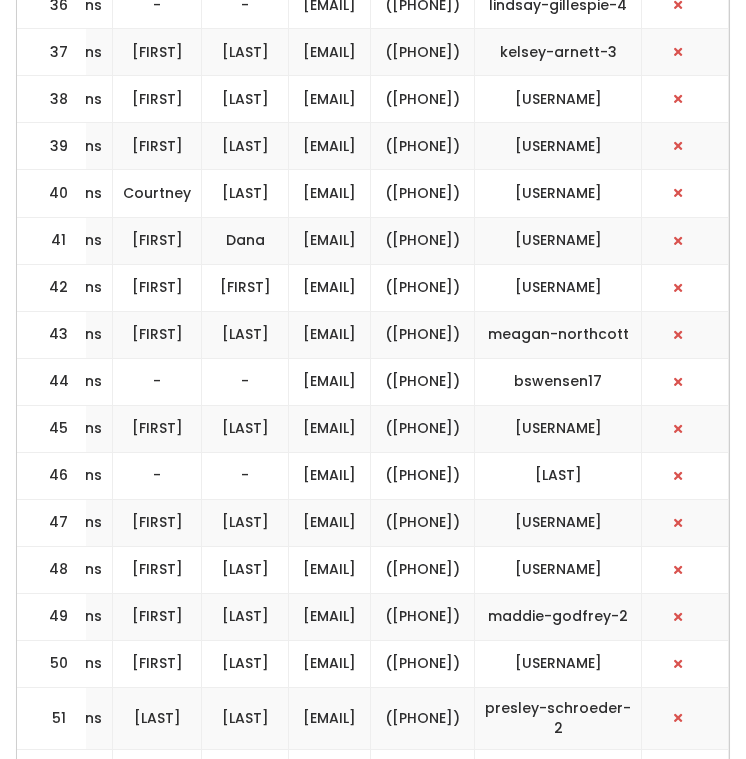 scroll, scrollTop: 2533, scrollLeft: 0, axis: vertical 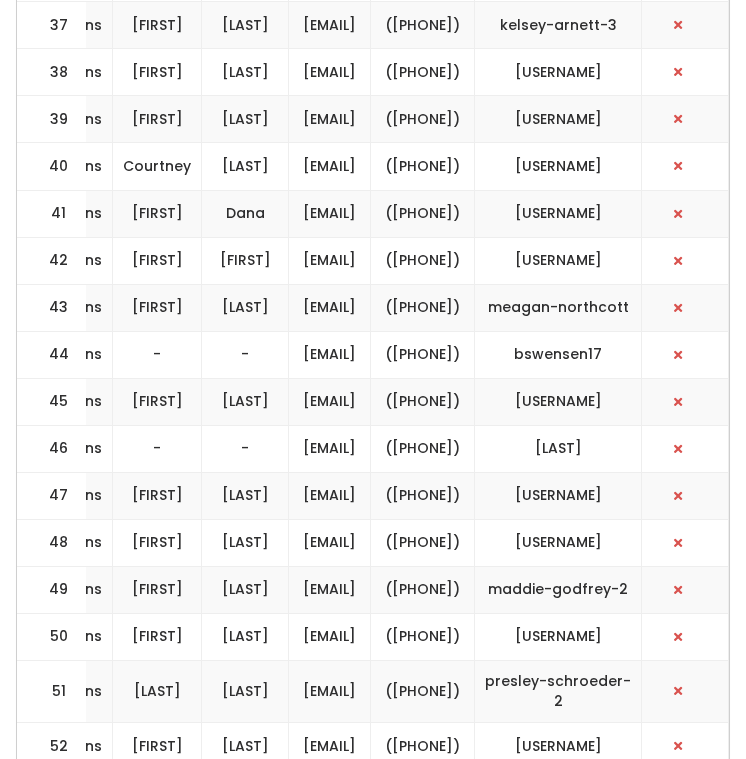 drag, startPoint x: 460, startPoint y: 647, endPoint x: 254, endPoint y: 644, distance: 206.02185 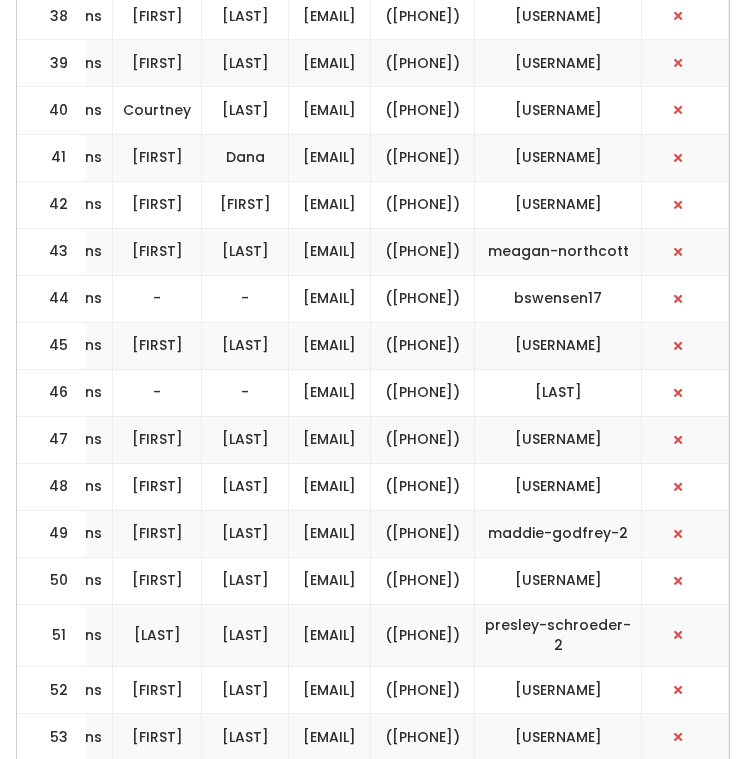 scroll, scrollTop: 2612, scrollLeft: 0, axis: vertical 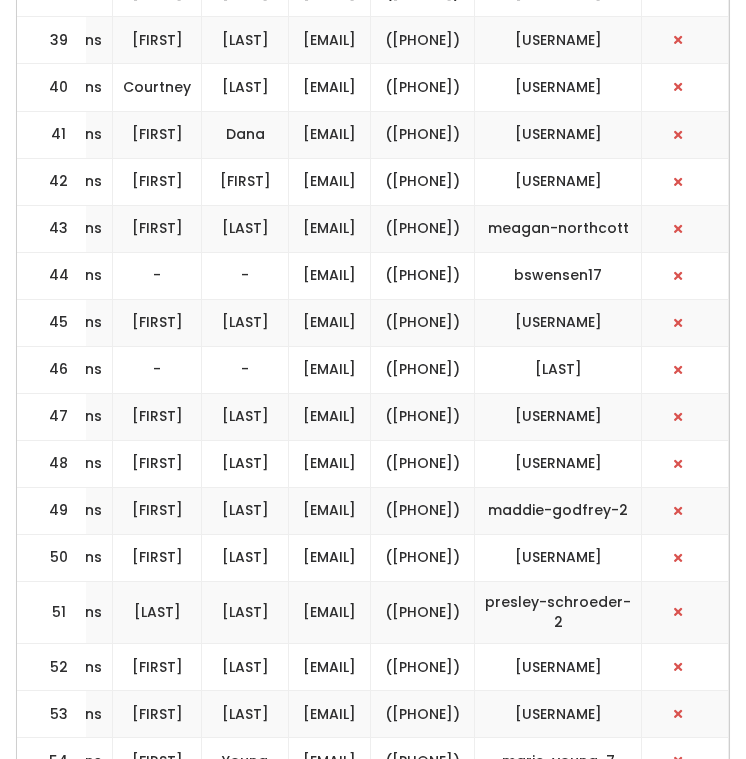 click on "[USERNAME]@[DOMAIN]" at bounding box center [330, 87] 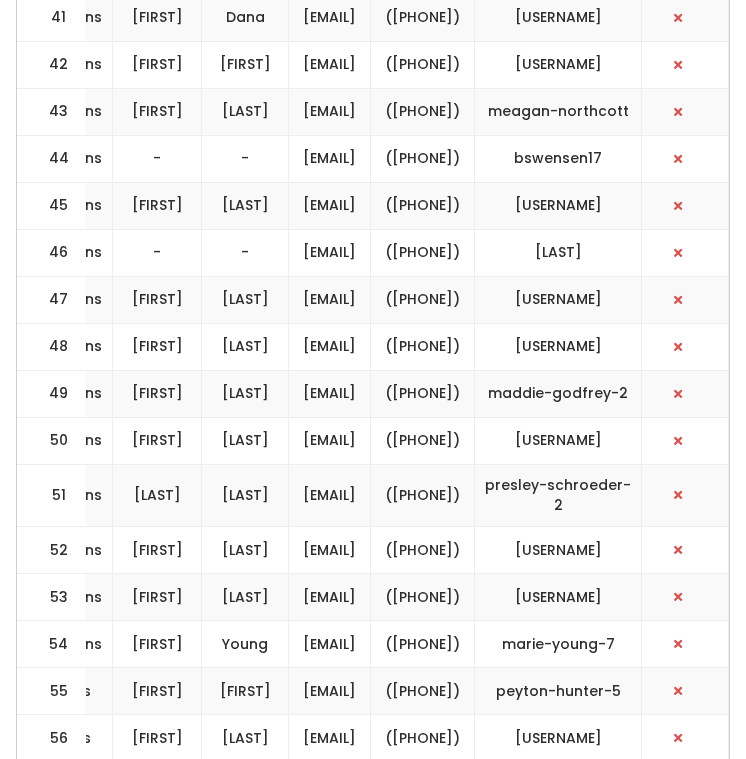 scroll, scrollTop: 2748, scrollLeft: 0, axis: vertical 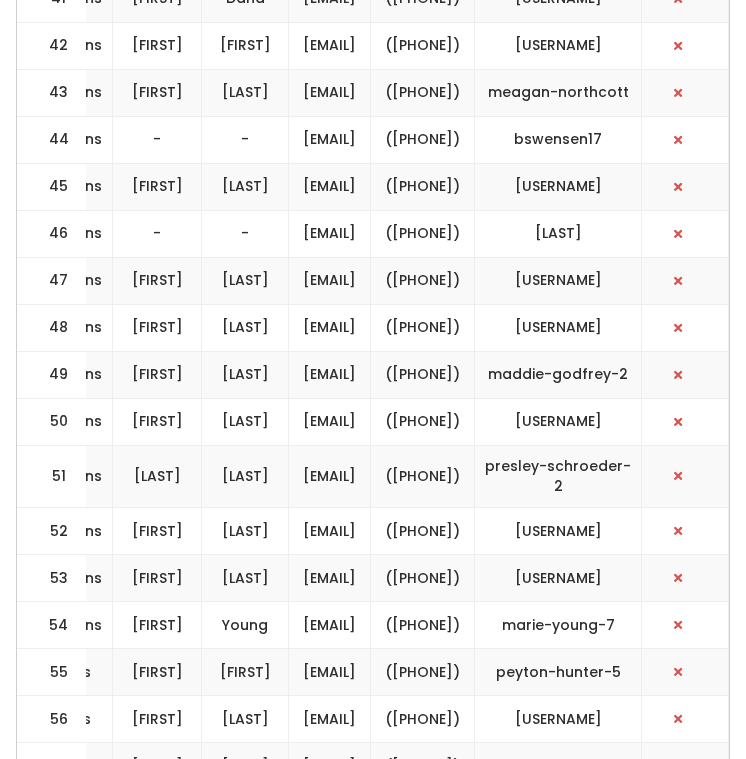drag, startPoint x: 465, startPoint y: 554, endPoint x: 237, endPoint y: 550, distance: 228.03508 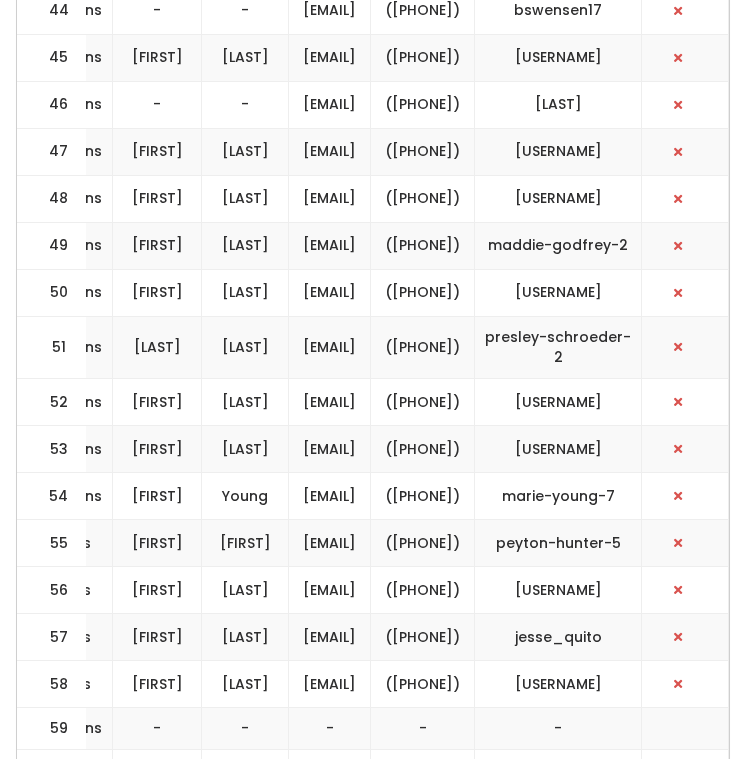 scroll, scrollTop: 2883, scrollLeft: 0, axis: vertical 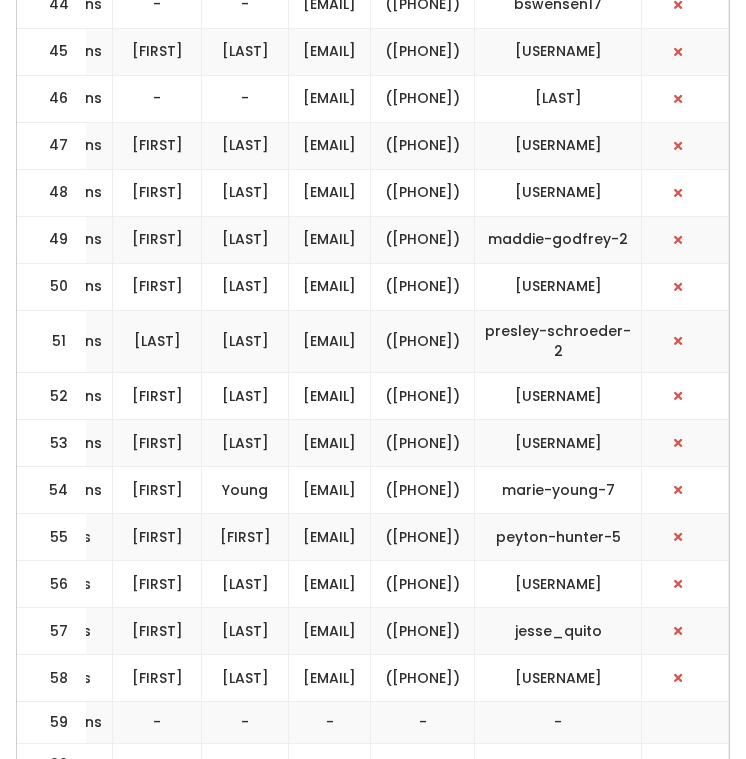 drag, startPoint x: 460, startPoint y: 603, endPoint x: 255, endPoint y: 600, distance: 205.02196 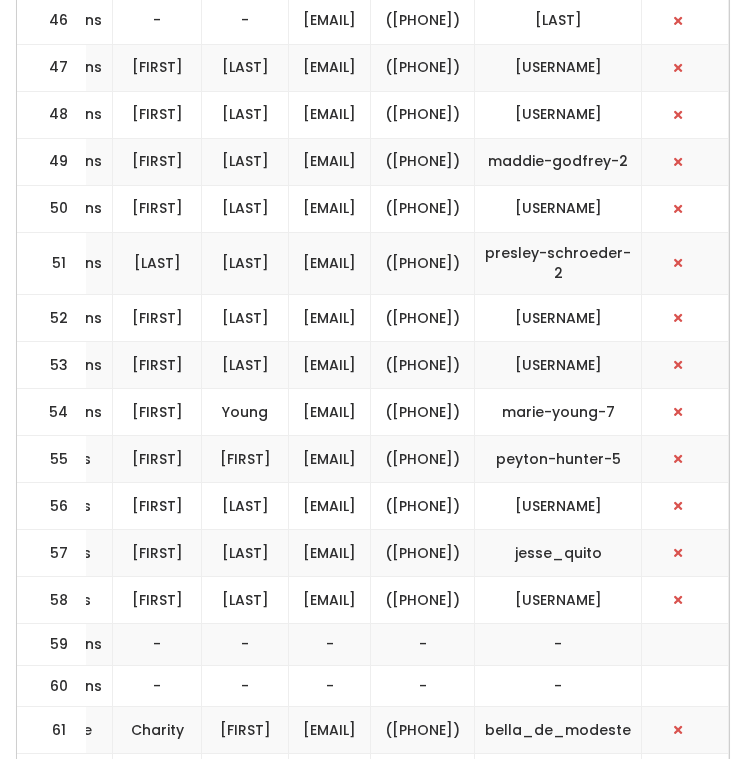 scroll, scrollTop: 2965, scrollLeft: 0, axis: vertical 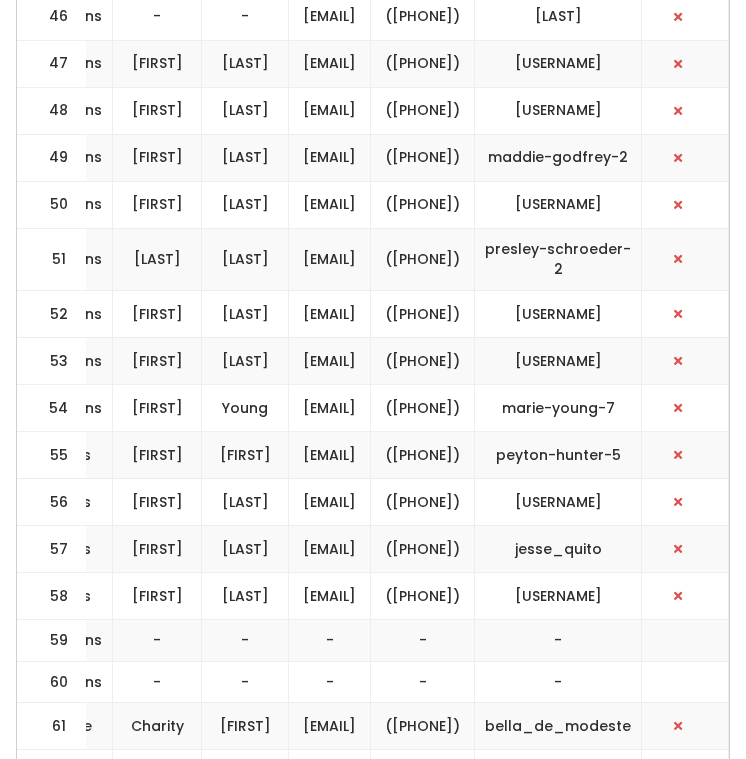 drag, startPoint x: 453, startPoint y: 586, endPoint x: 222, endPoint y: 565, distance: 231.95258 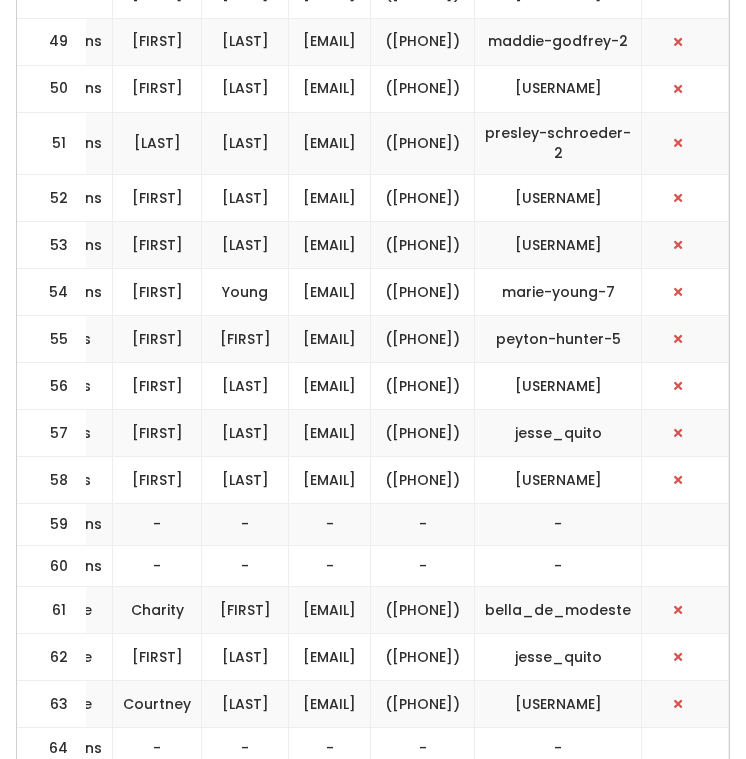 scroll, scrollTop: 3096, scrollLeft: 0, axis: vertical 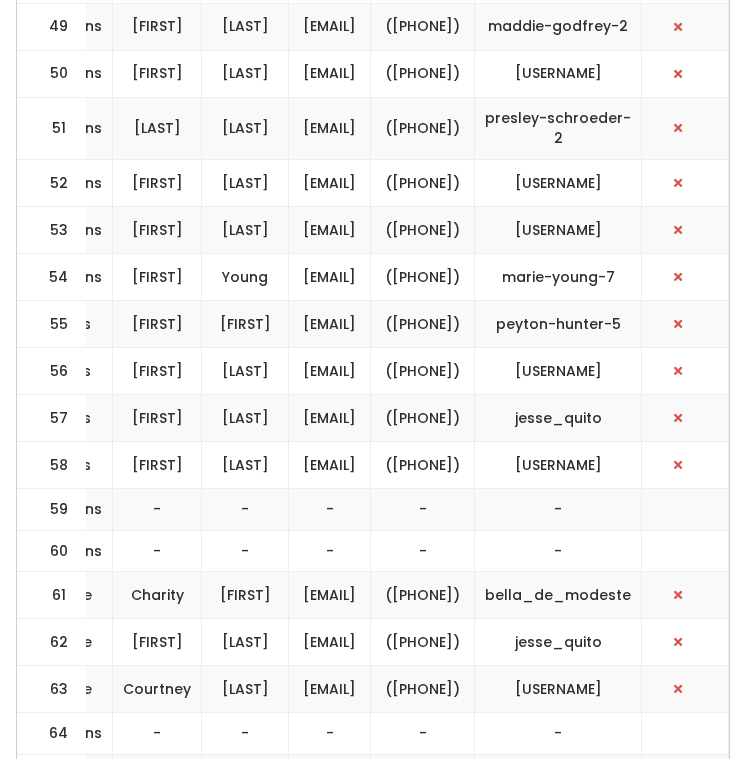 drag, startPoint x: 466, startPoint y: 516, endPoint x: 243, endPoint y: 509, distance: 223.10983 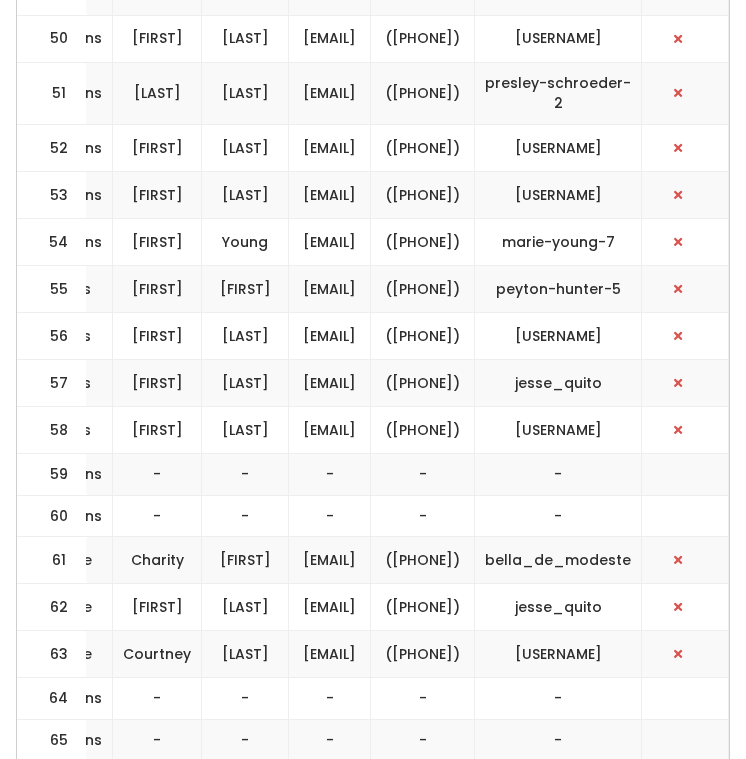 scroll, scrollTop: 3151, scrollLeft: 0, axis: vertical 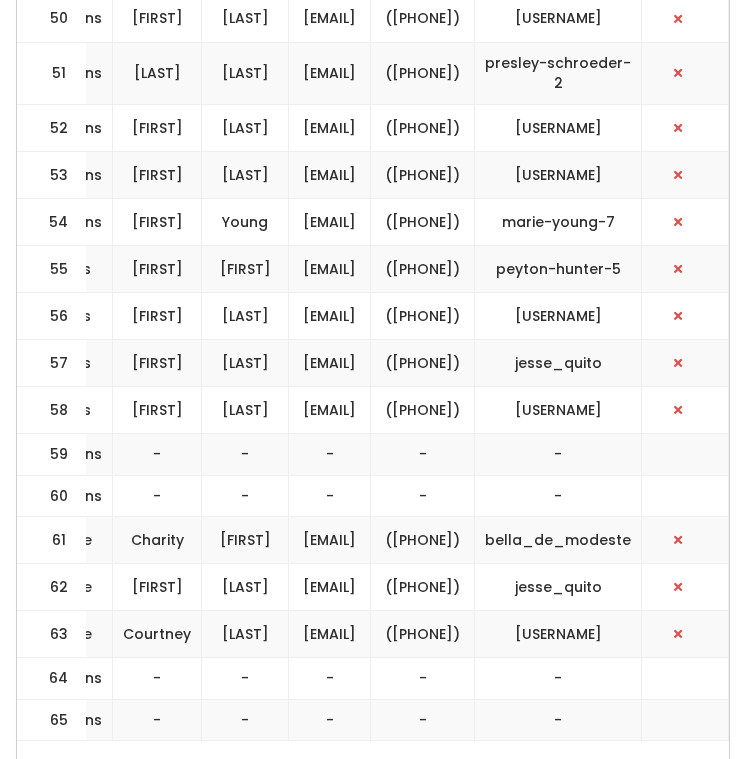 drag, startPoint x: 462, startPoint y: 526, endPoint x: 234, endPoint y: 526, distance: 228 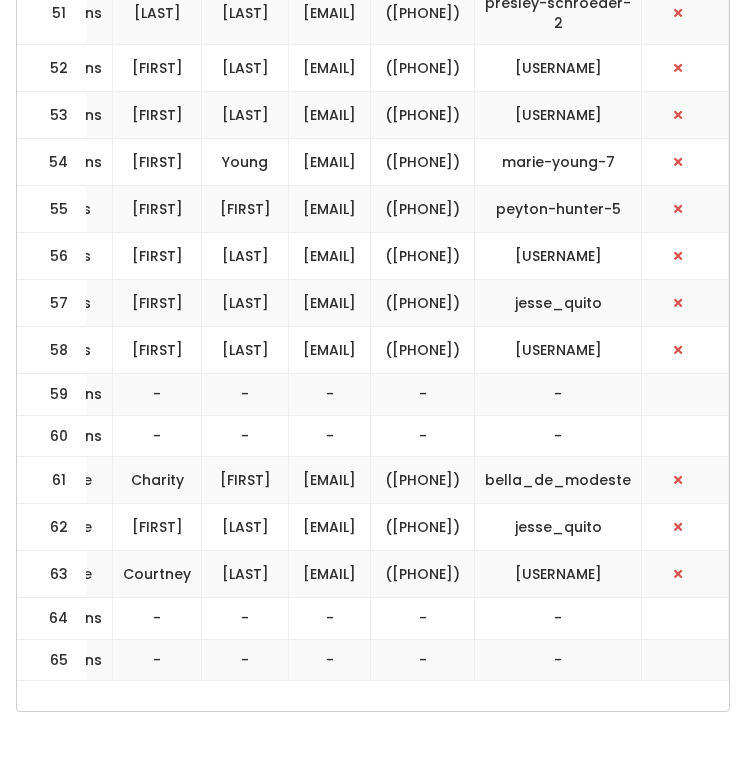 scroll, scrollTop: 3239, scrollLeft: 0, axis: vertical 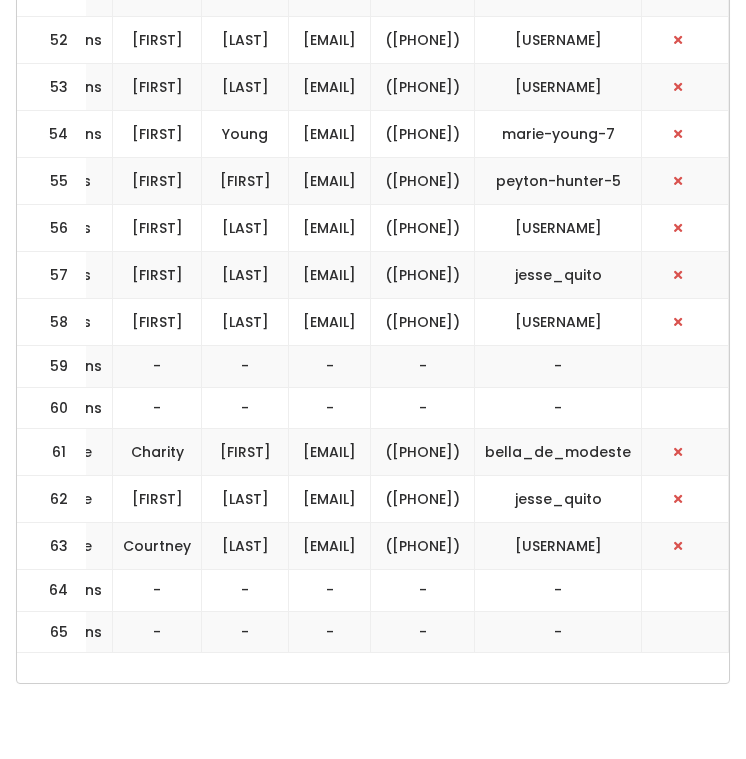drag, startPoint x: 466, startPoint y: 494, endPoint x: 235, endPoint y: 486, distance: 231.13849 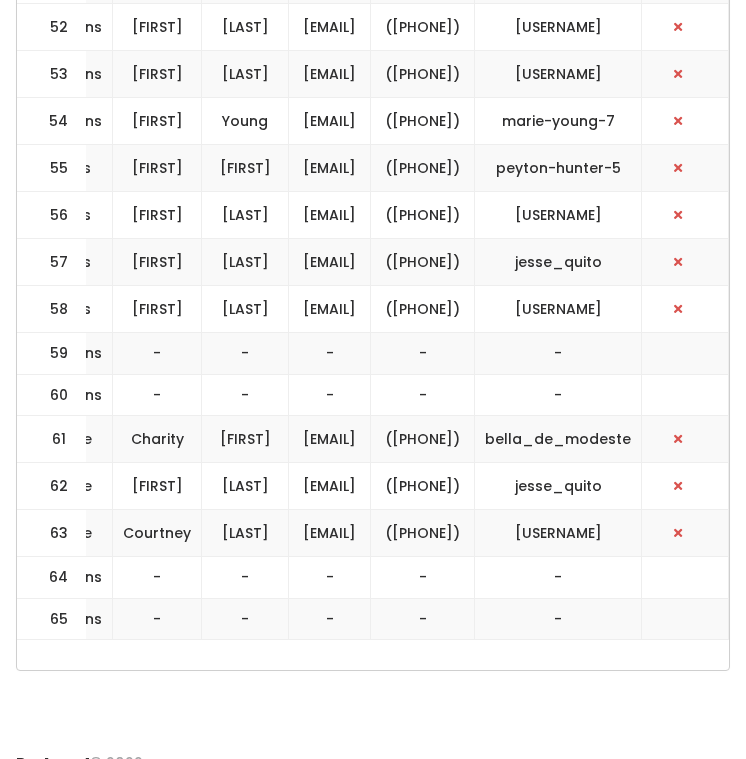 drag, startPoint x: 466, startPoint y: 547, endPoint x: 238, endPoint y: 550, distance: 228.01973 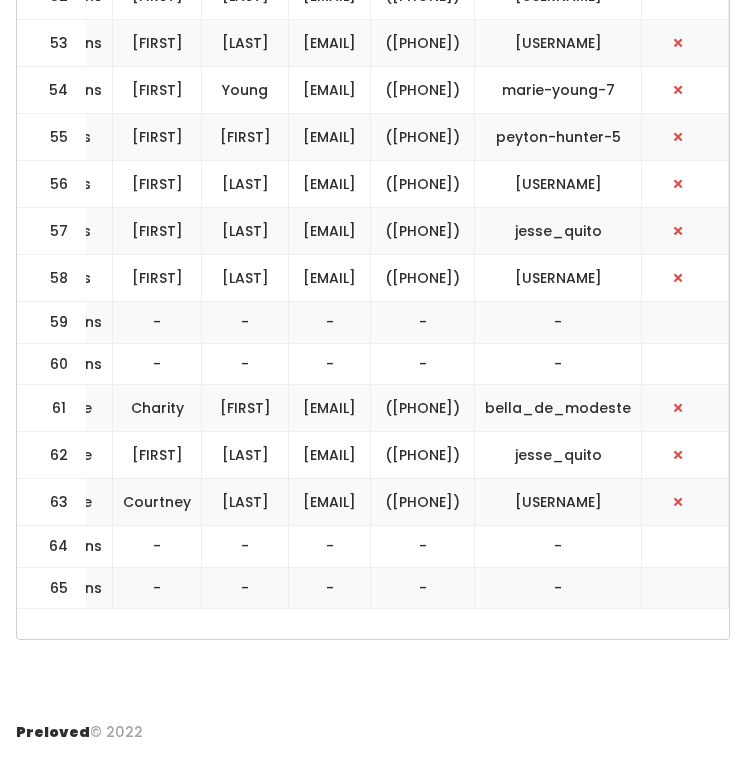 scroll, scrollTop: 3353, scrollLeft: 0, axis: vertical 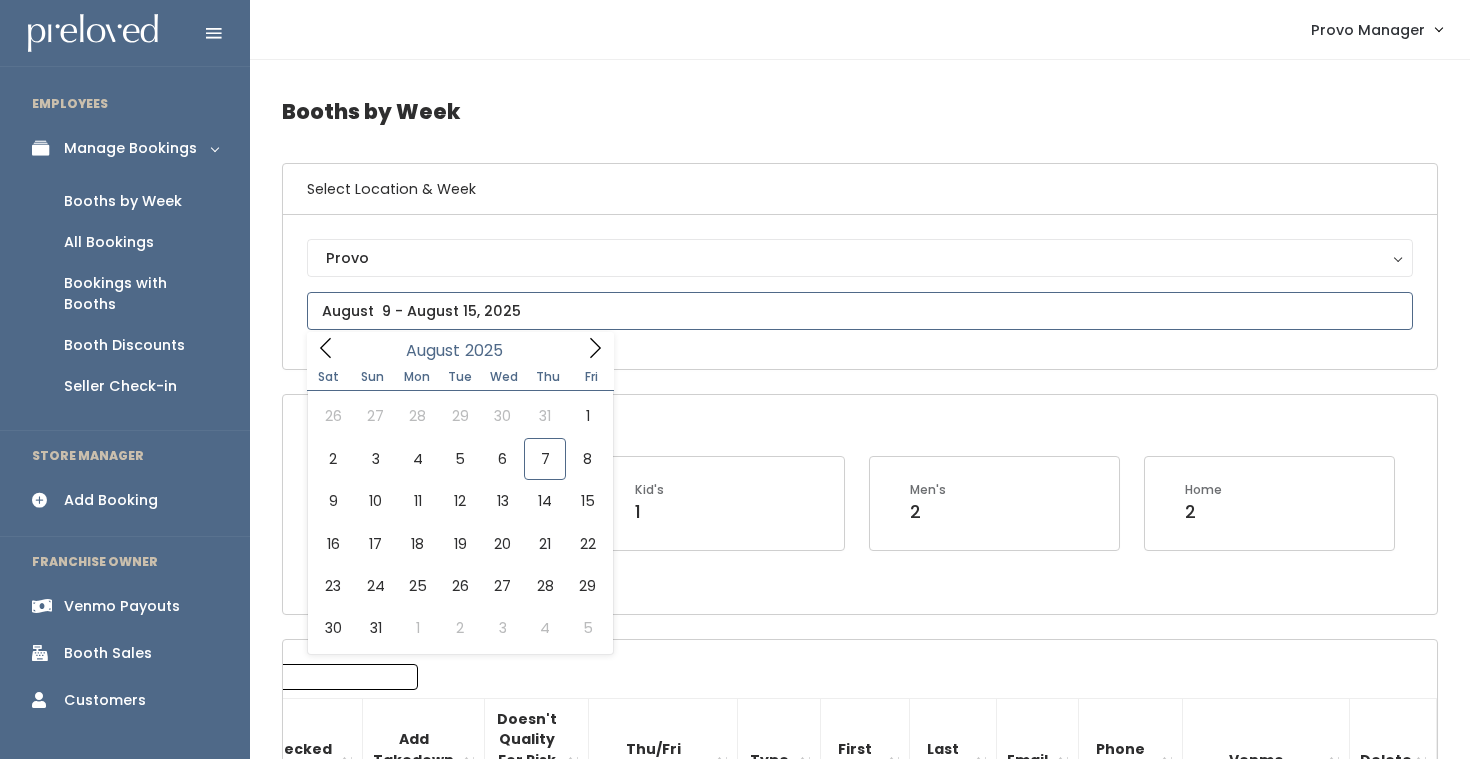 click at bounding box center [860, 311] 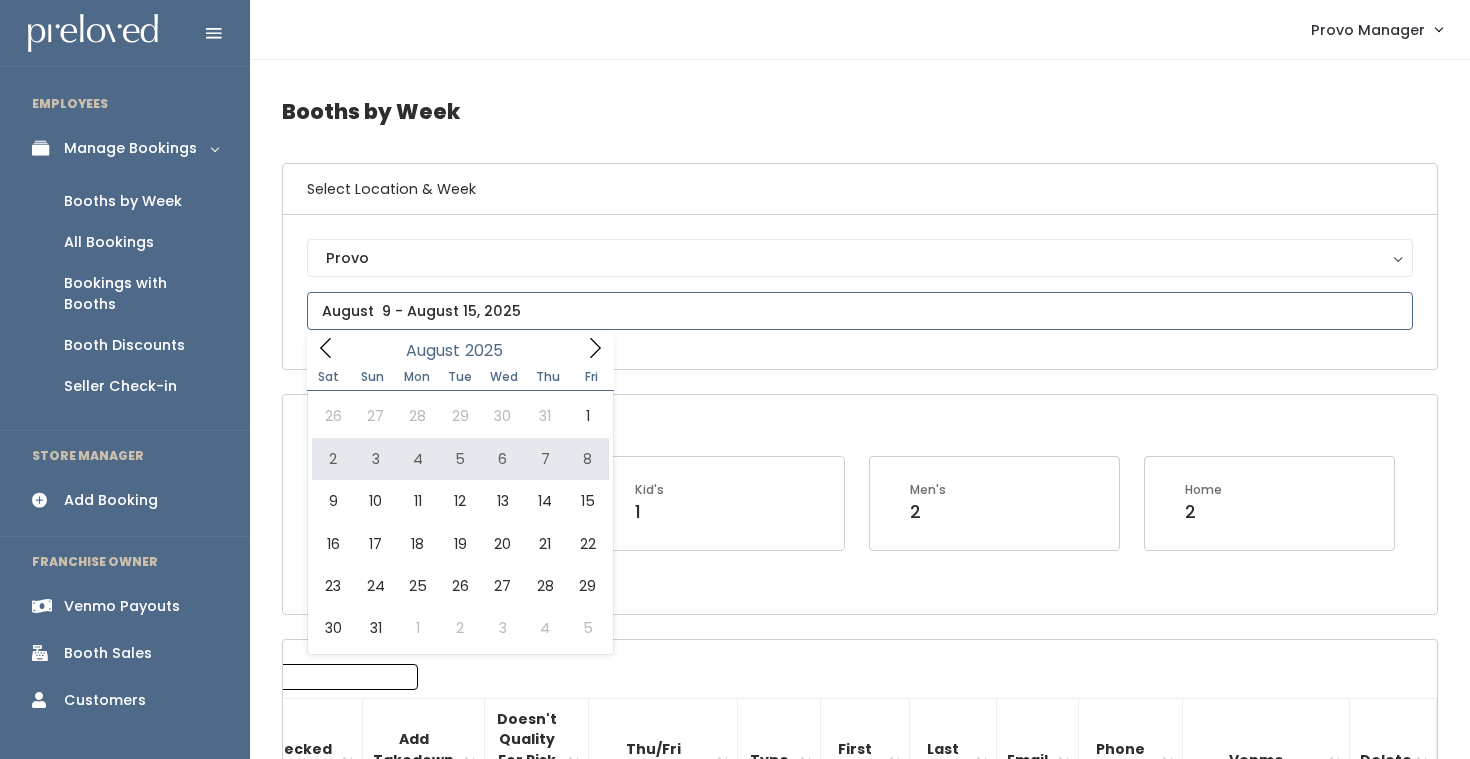 type on "August 2 to August 8" 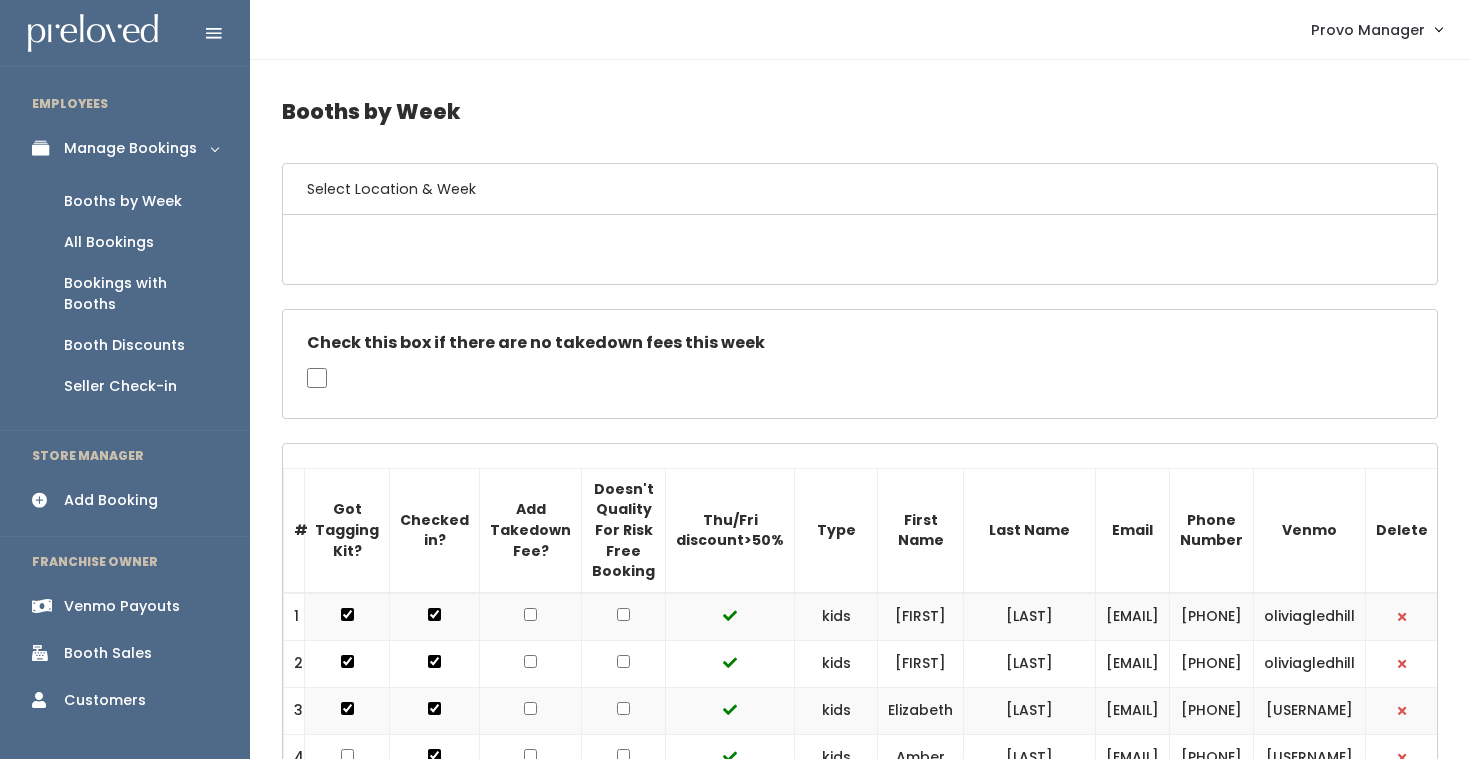 scroll, scrollTop: 0, scrollLeft: 0, axis: both 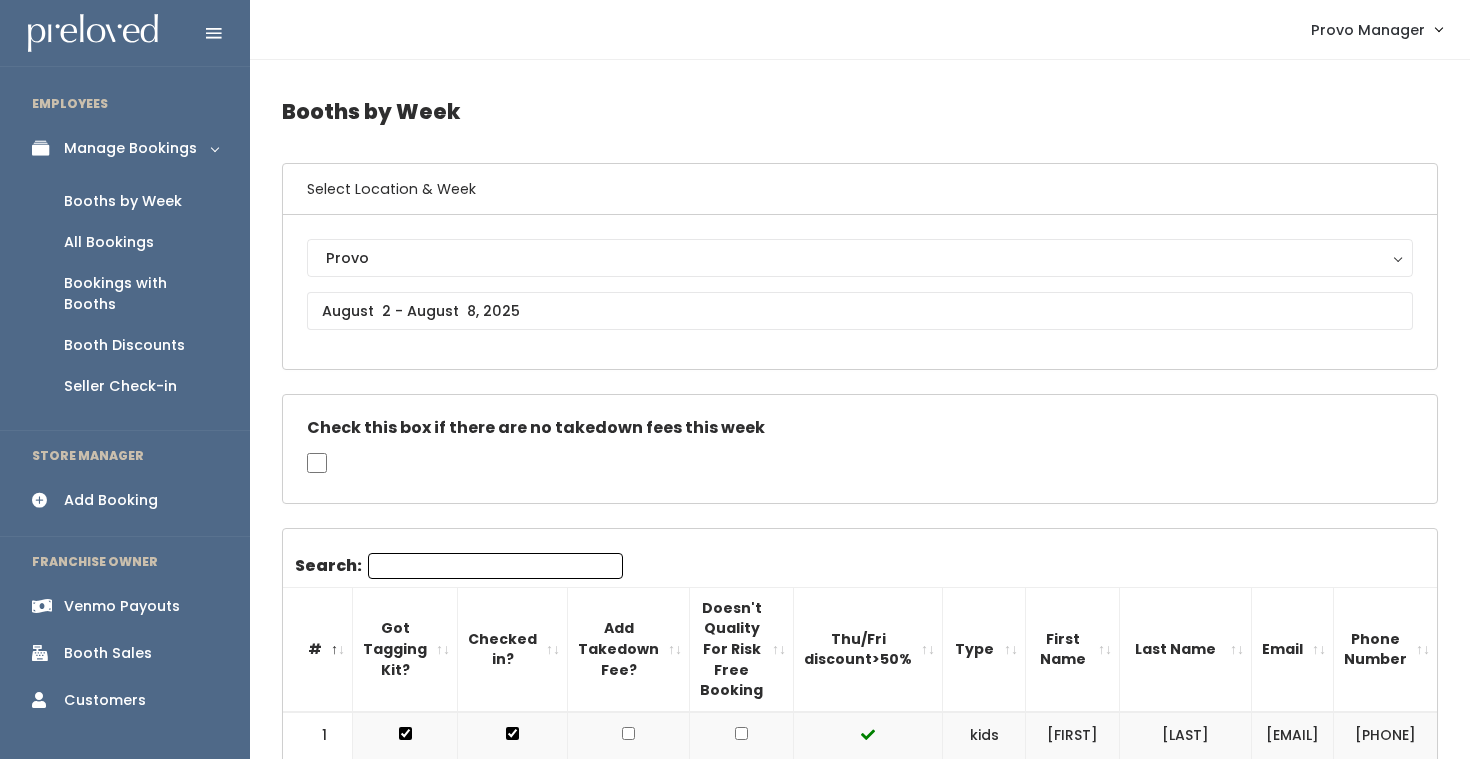 click on "Check this box if there are no takedown fees this week" at bounding box center [860, 449] 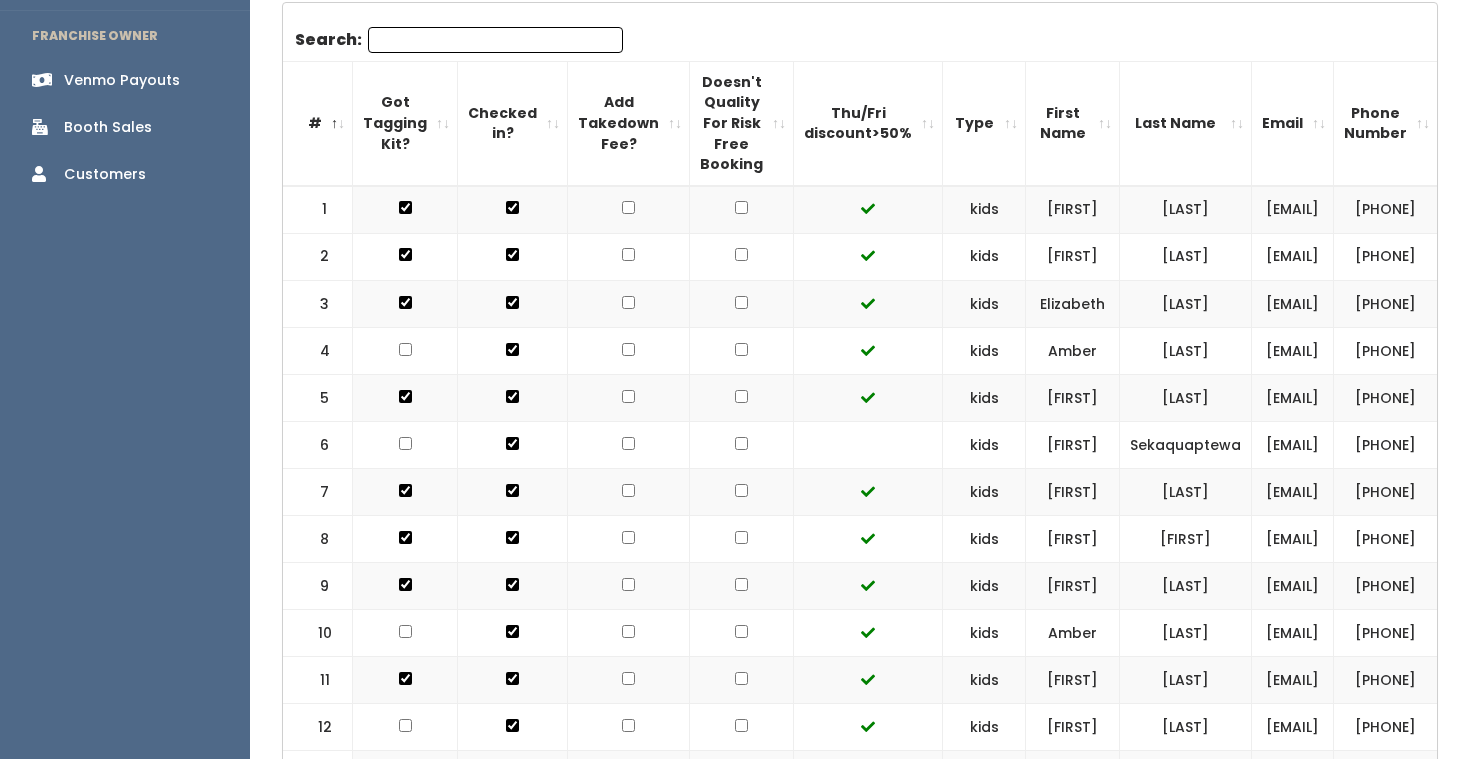 scroll, scrollTop: 545, scrollLeft: 0, axis: vertical 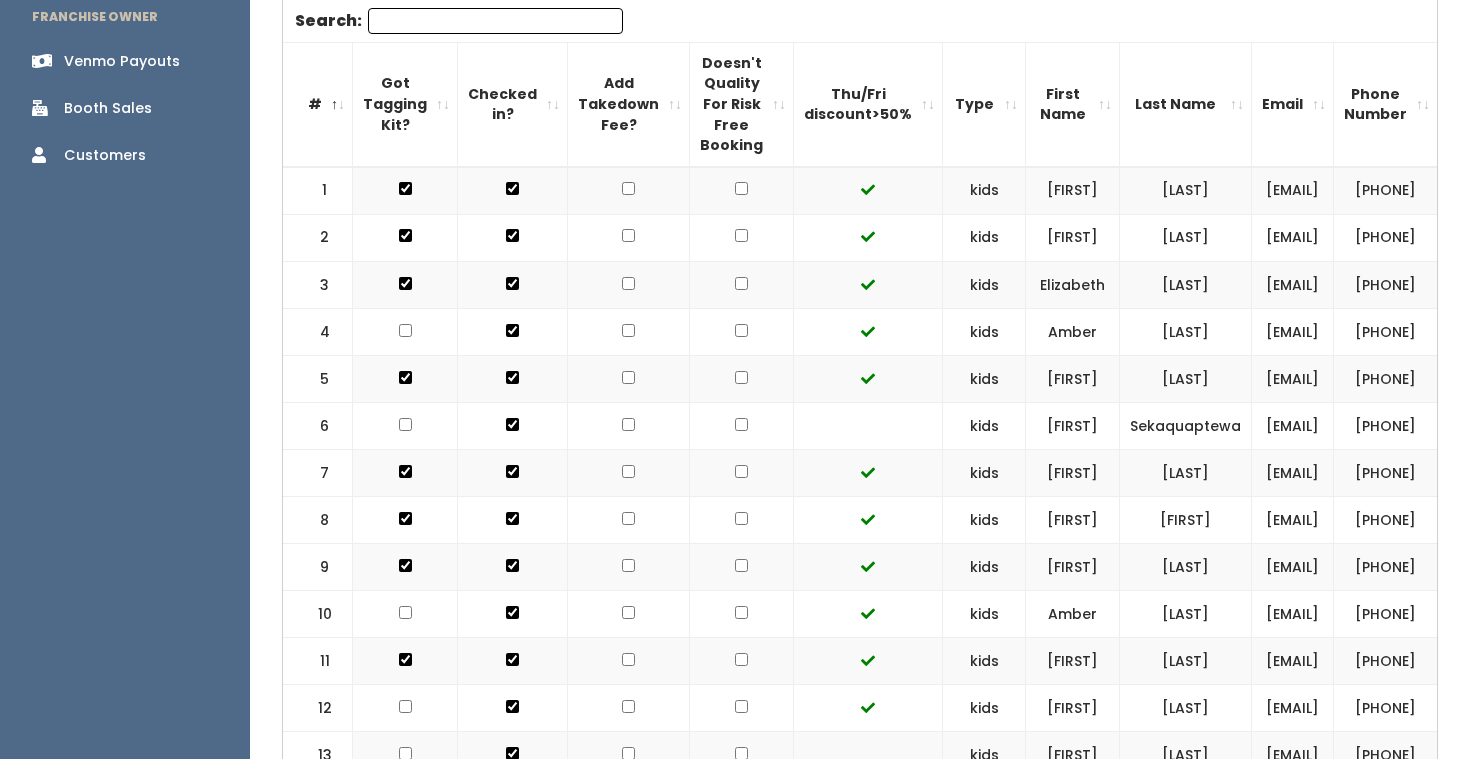 click at bounding box center (741, 235) 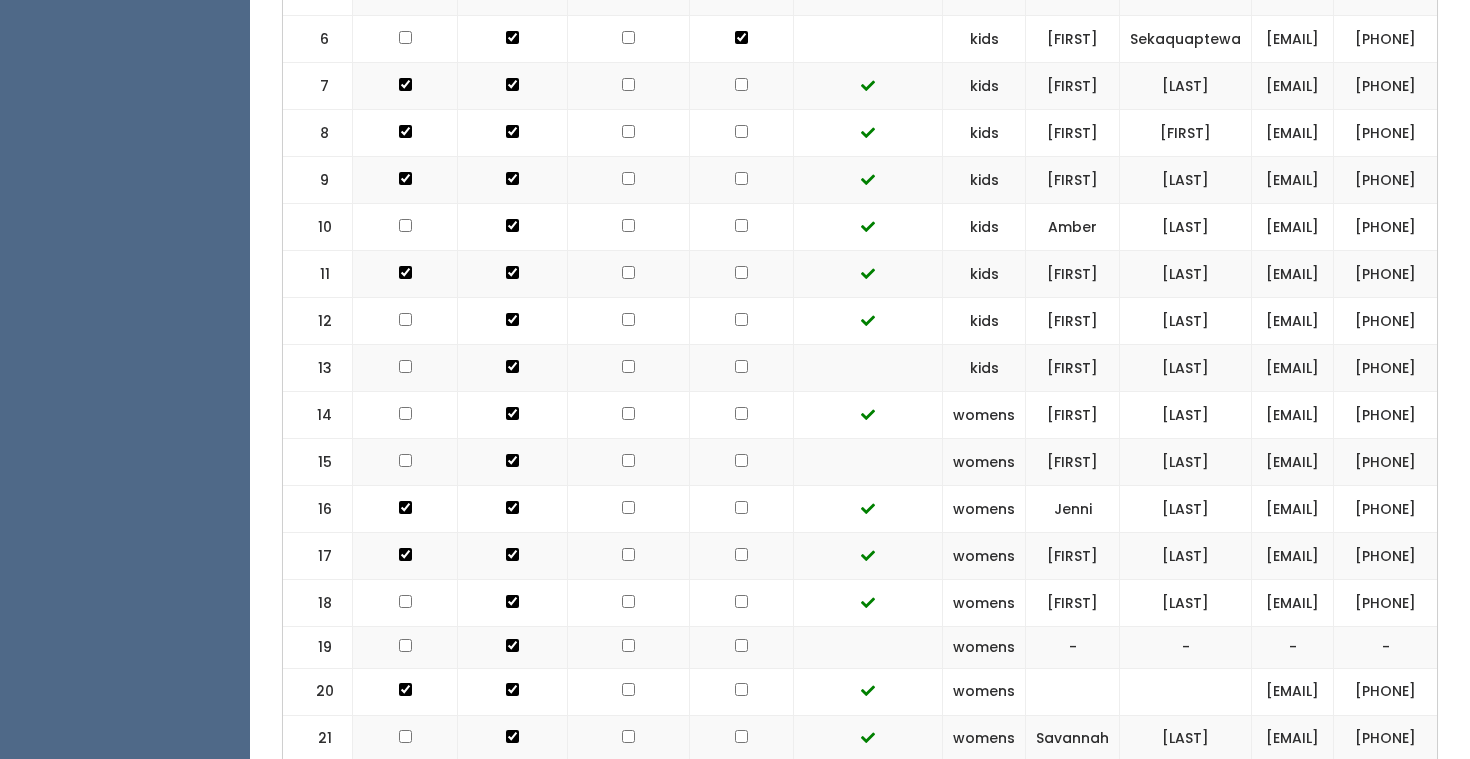 scroll, scrollTop: 944, scrollLeft: 0, axis: vertical 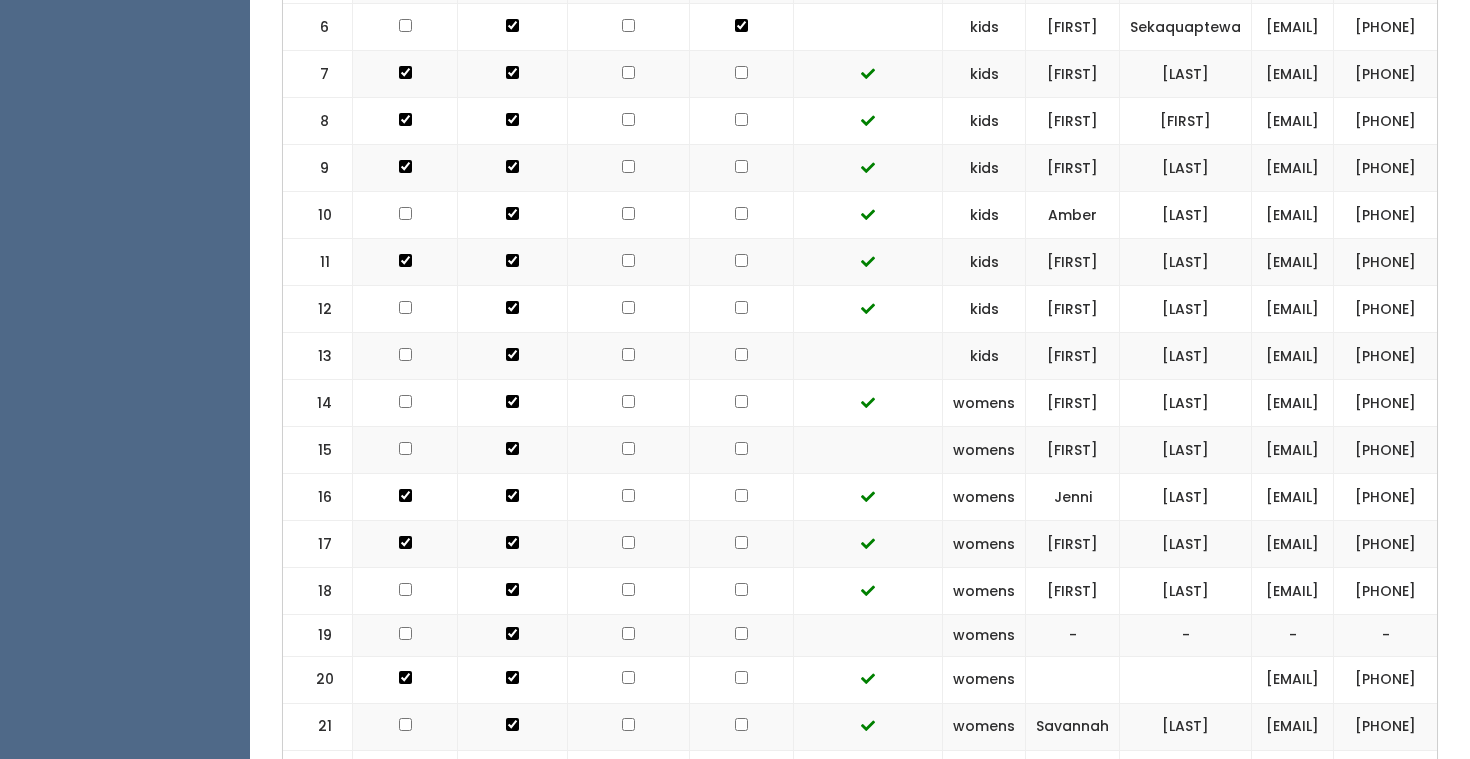click at bounding box center (741, -211) 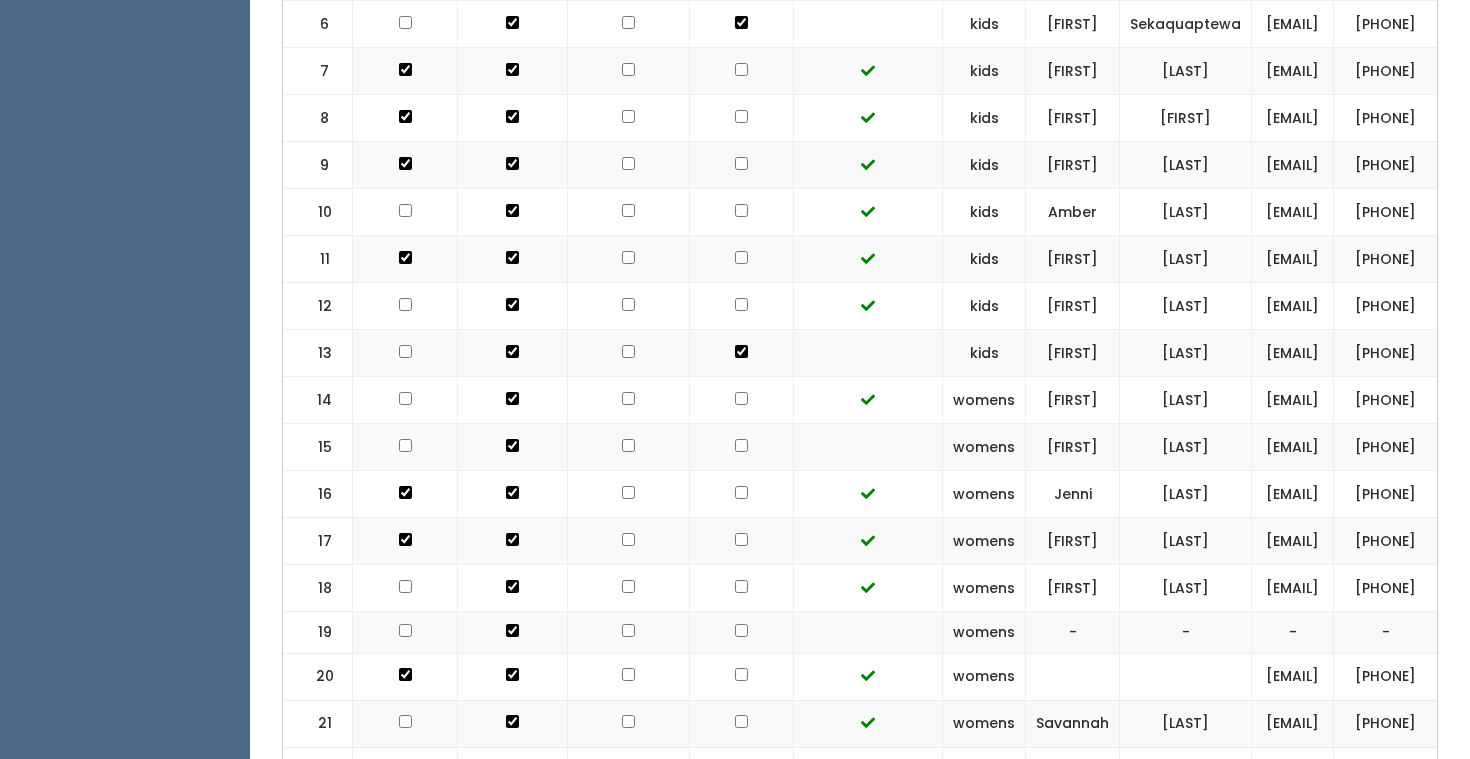 scroll, scrollTop: 984, scrollLeft: 0, axis: vertical 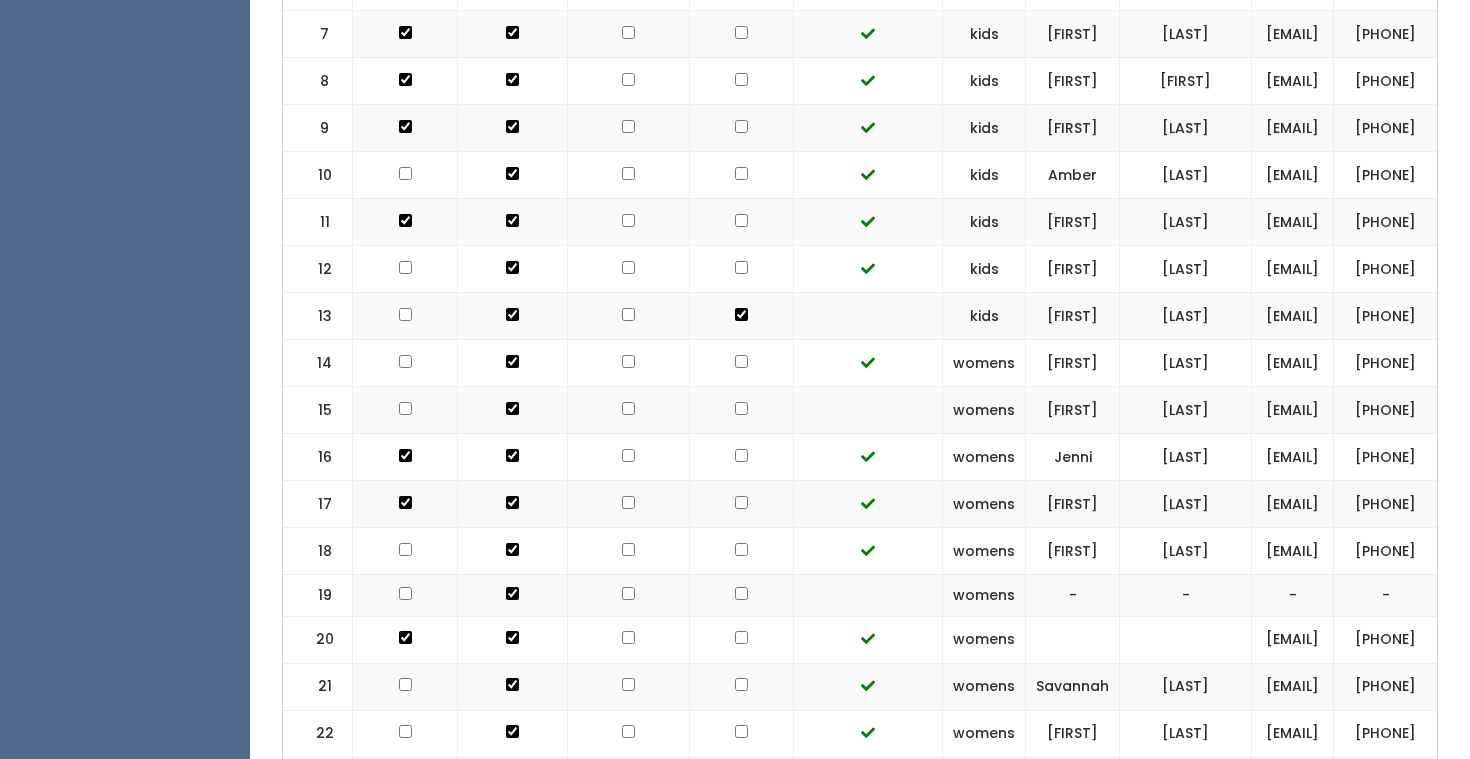click at bounding box center (741, -251) 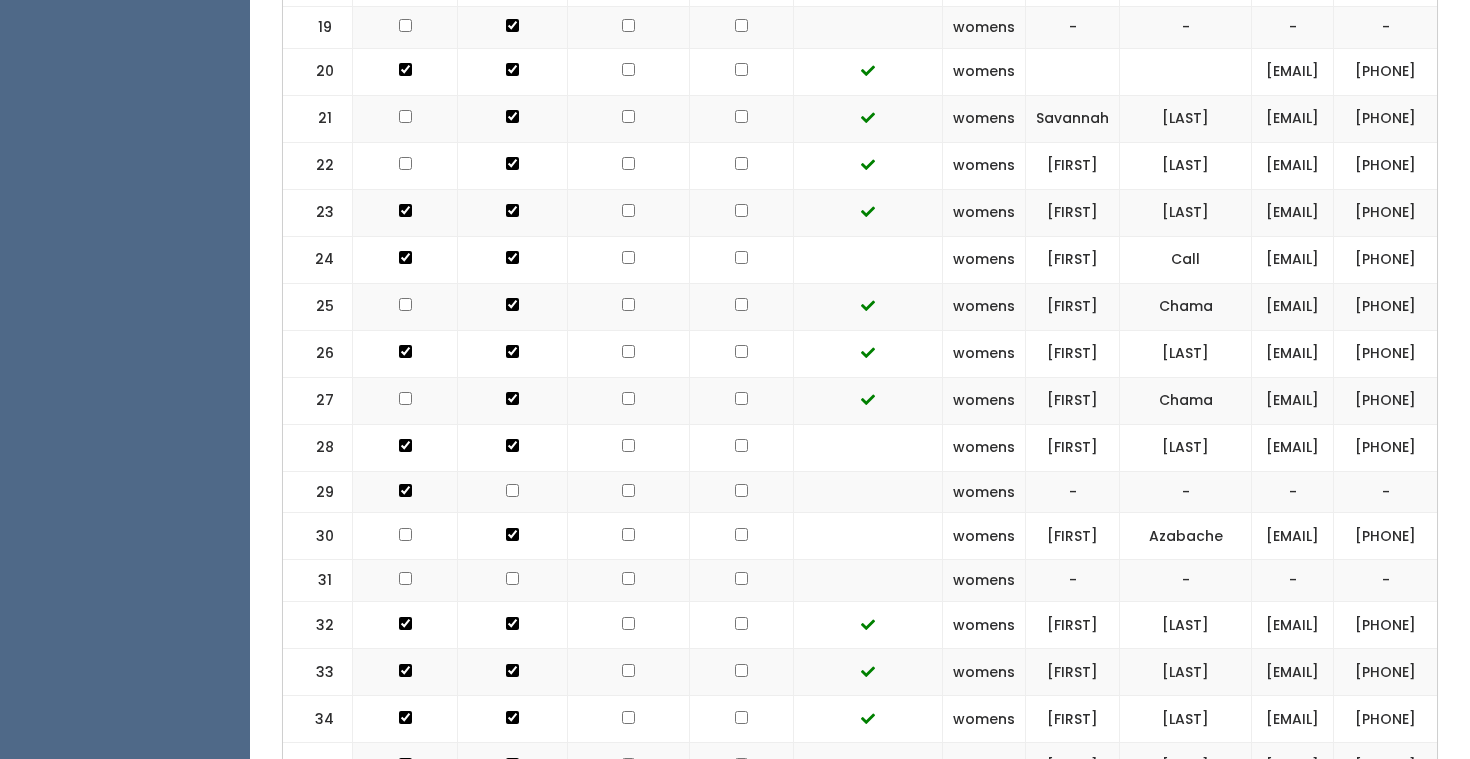 click at bounding box center [741, -772] 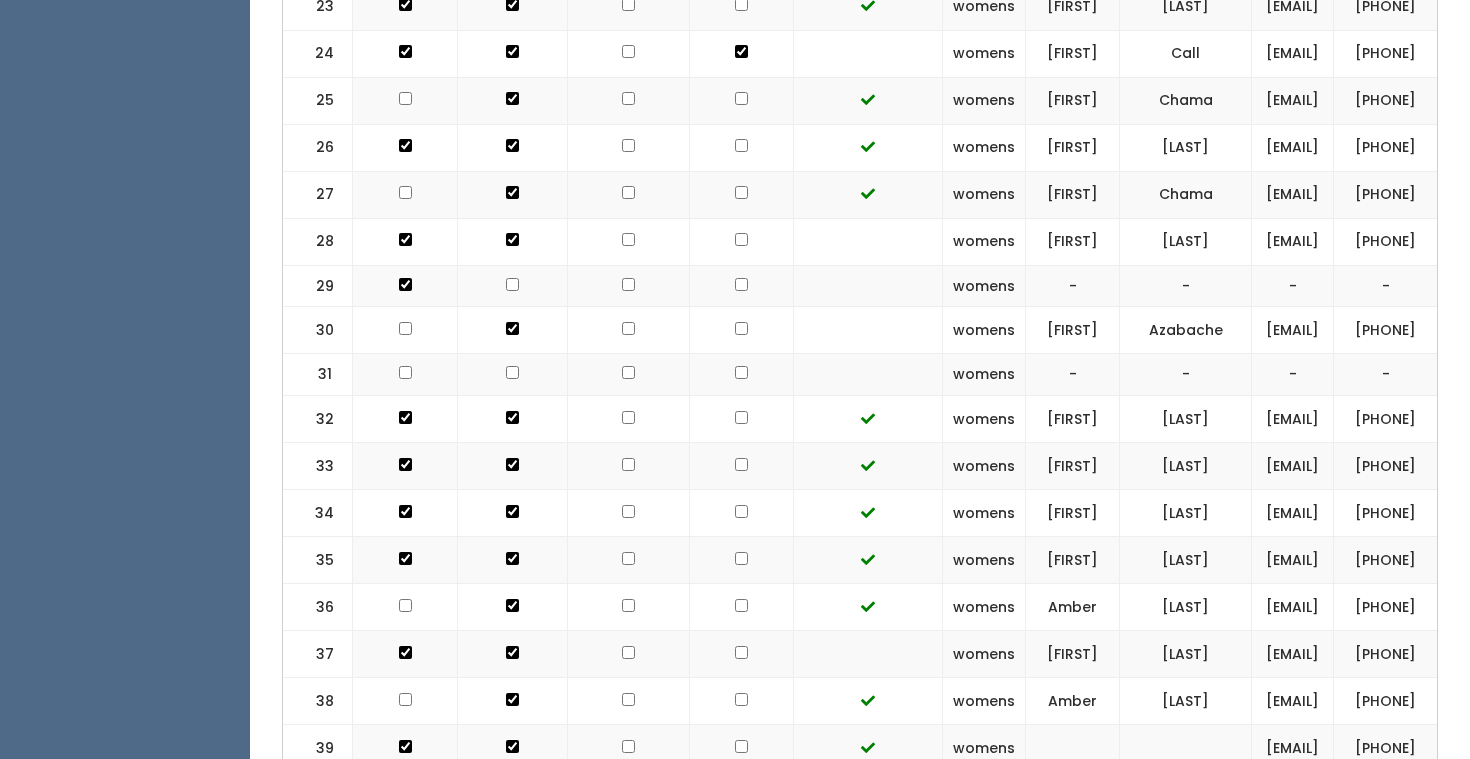 scroll, scrollTop: 1788, scrollLeft: 0, axis: vertical 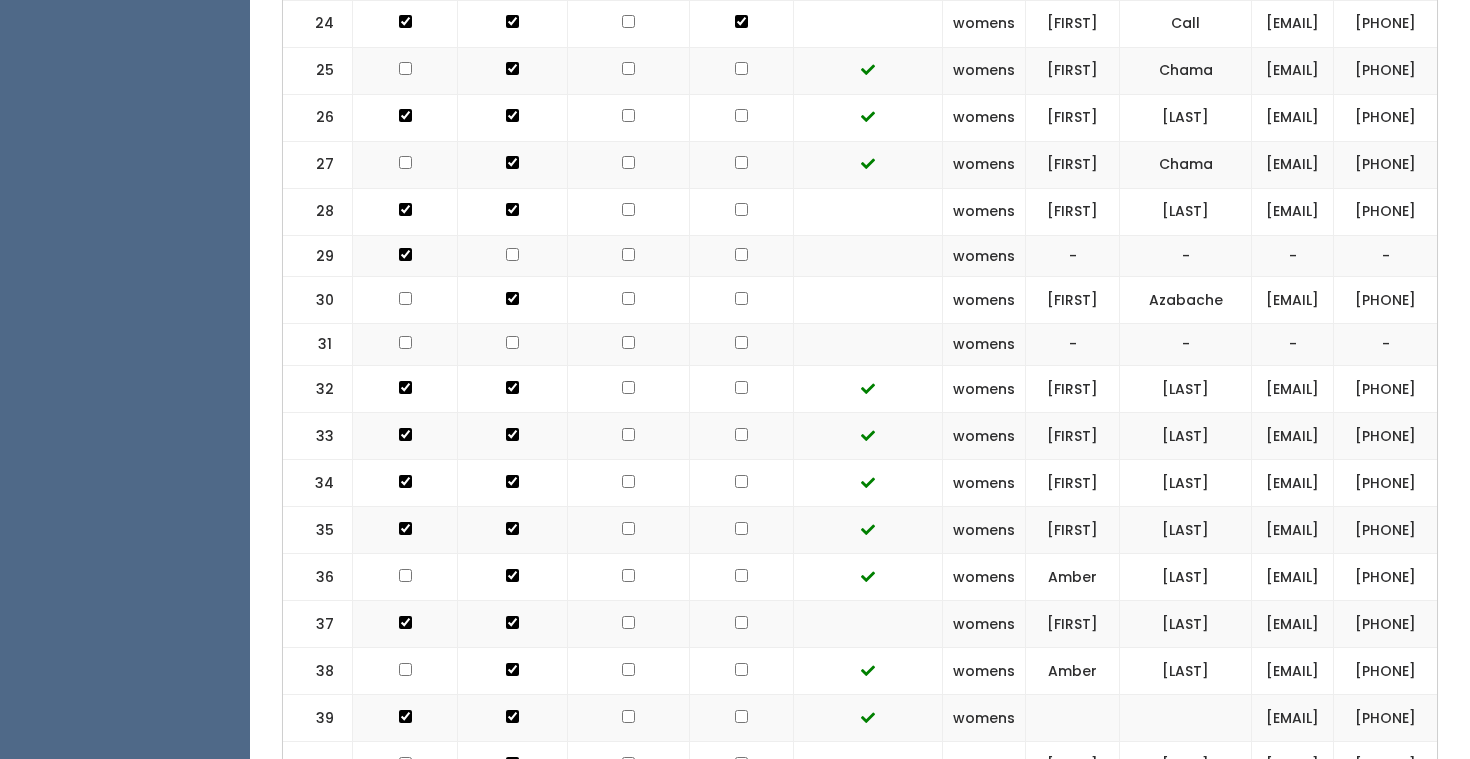 click at bounding box center (742, 211) 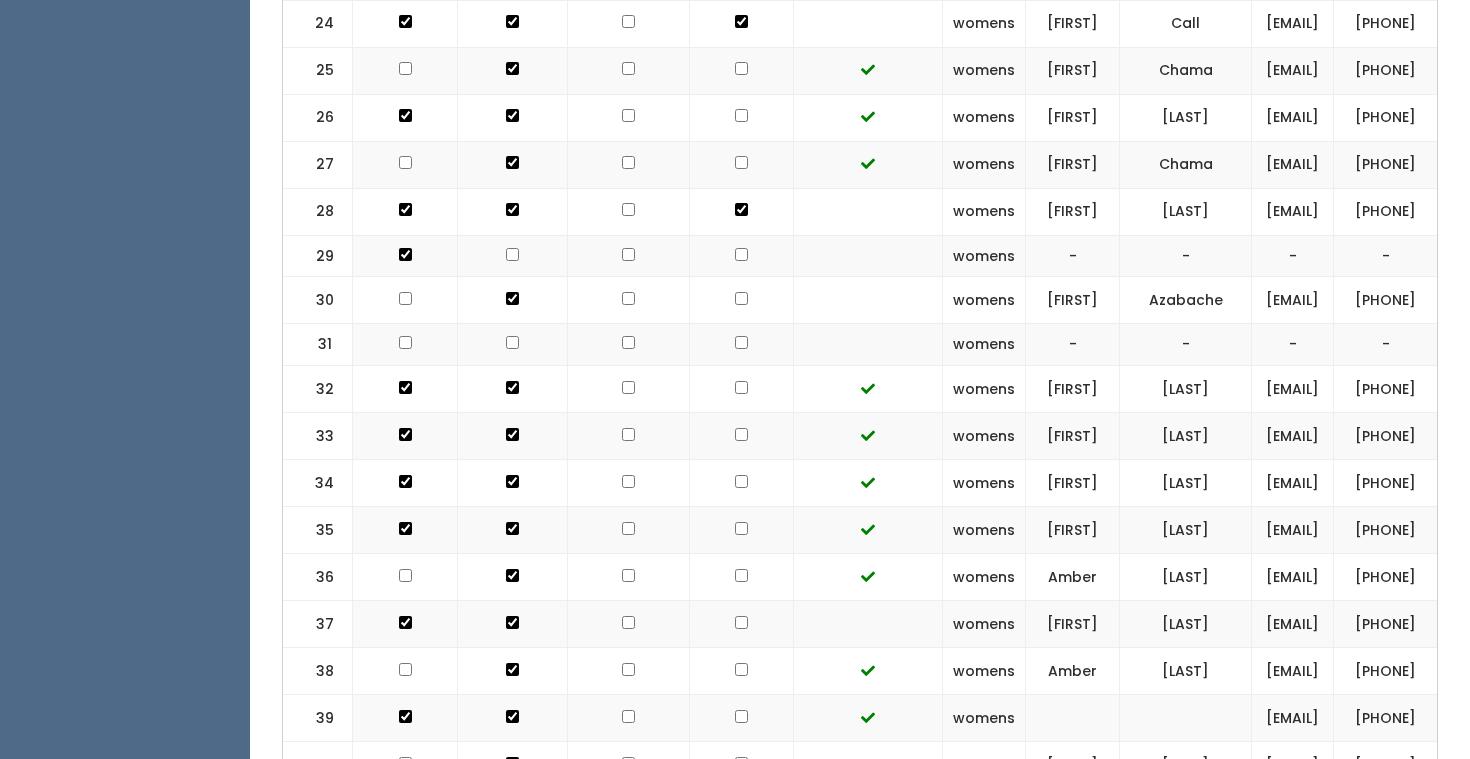 click at bounding box center (741, -1008) 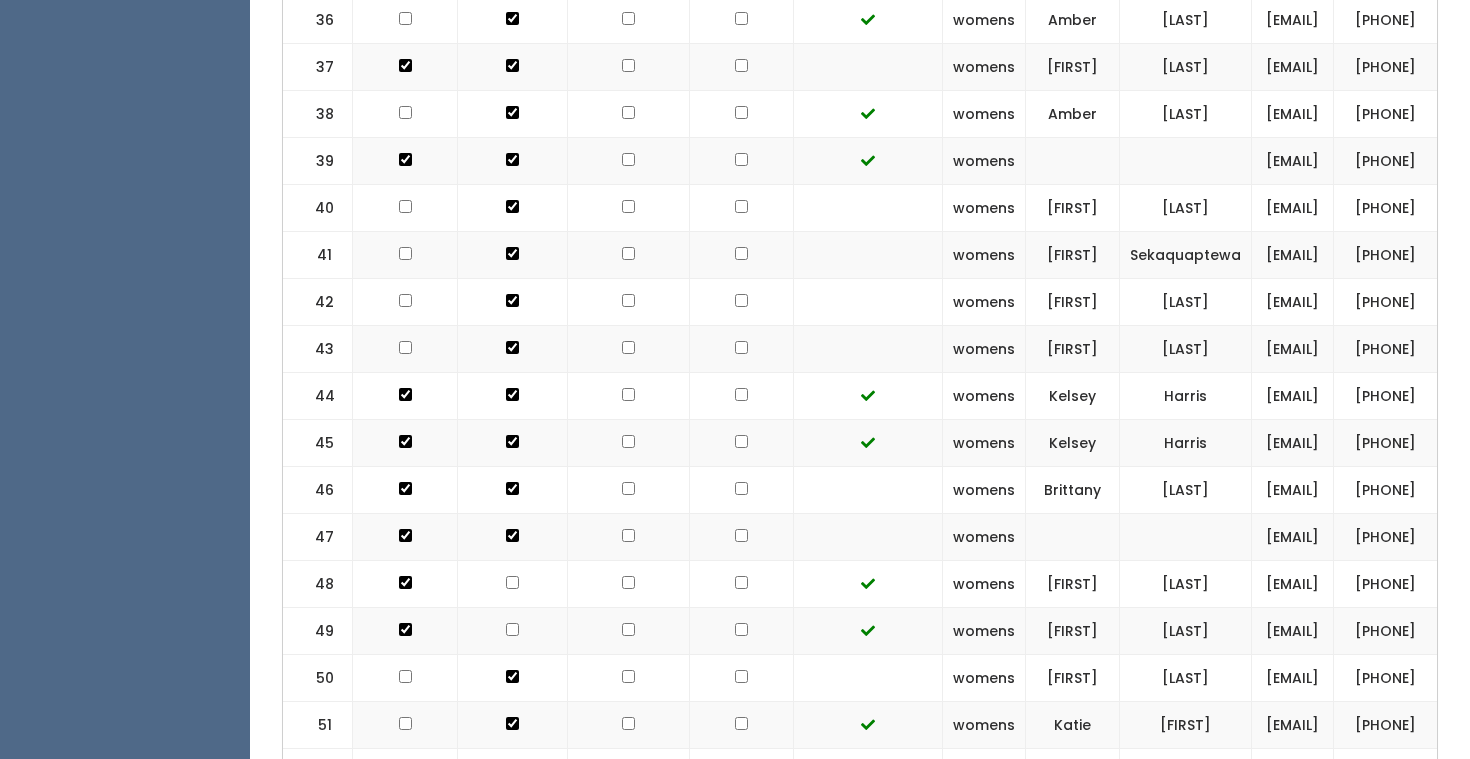 click at bounding box center [741, -1612] 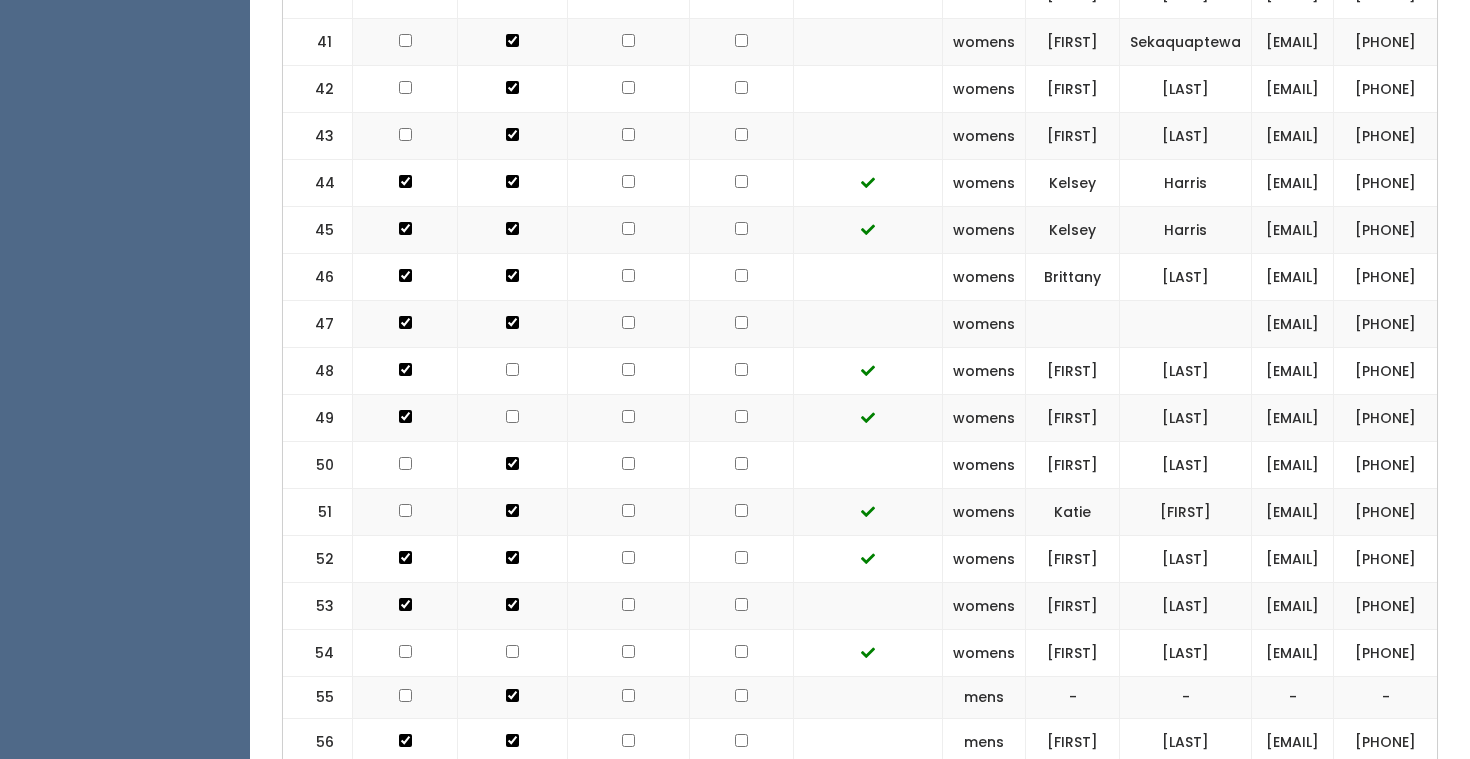 scroll, scrollTop: 2557, scrollLeft: 0, axis: vertical 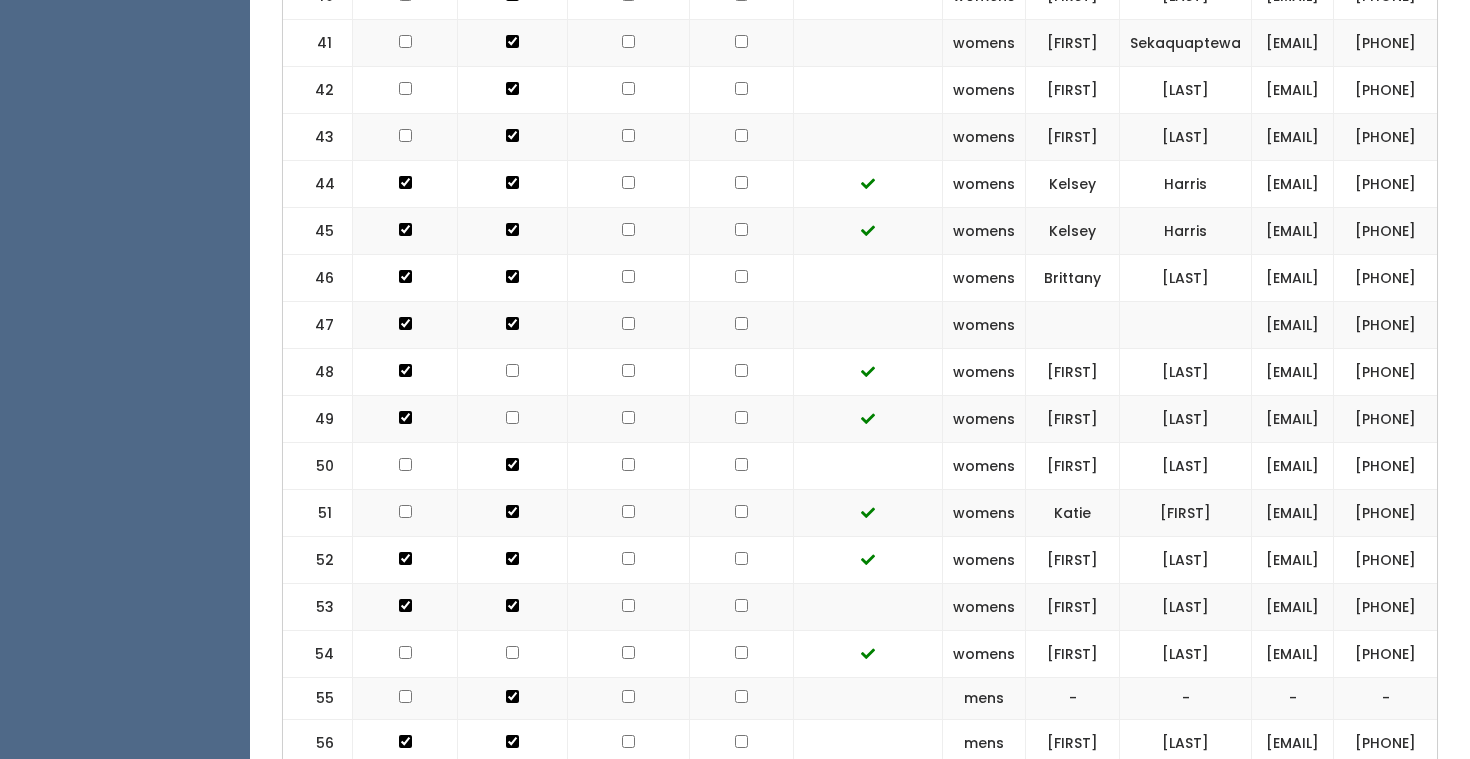 click at bounding box center [741, -1777] 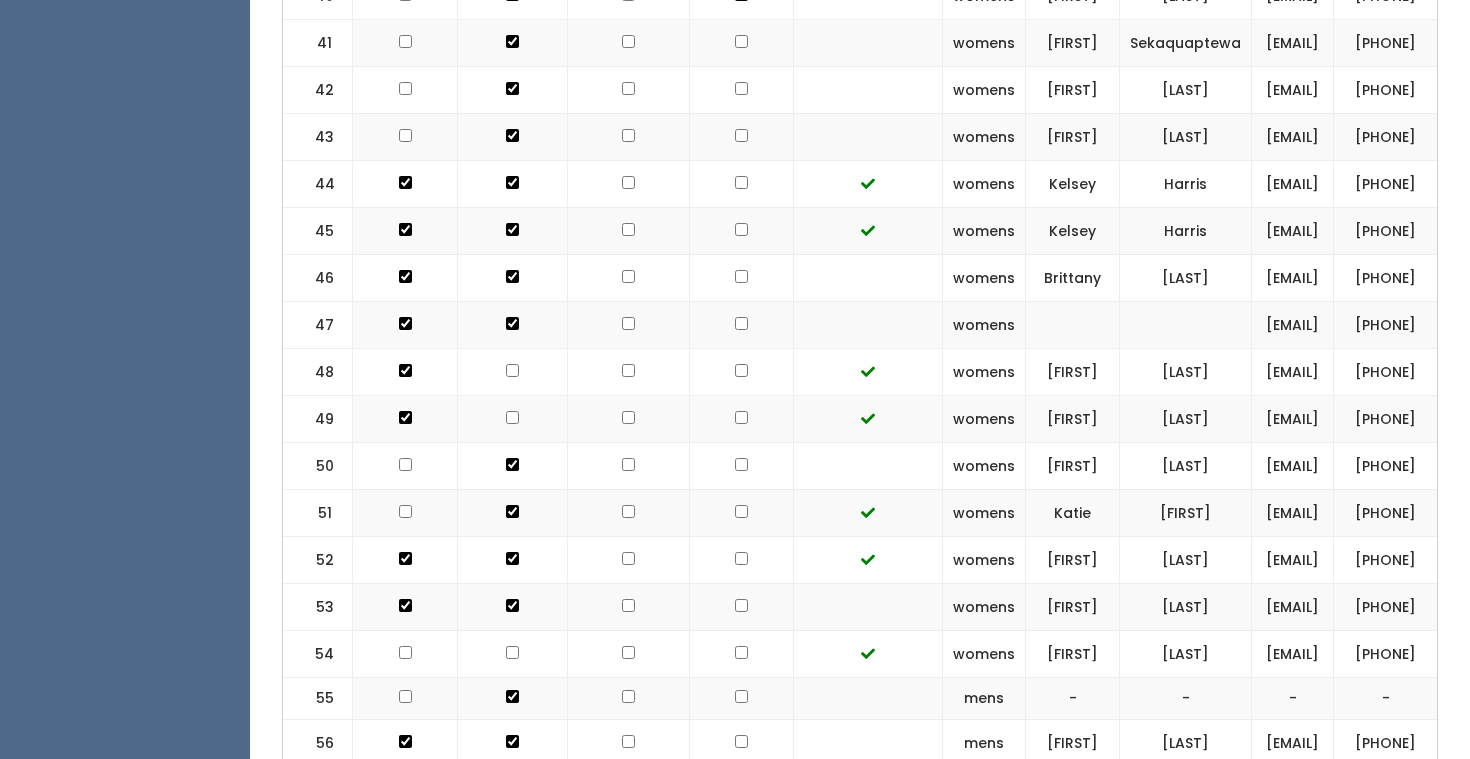 click at bounding box center (741, -1824) 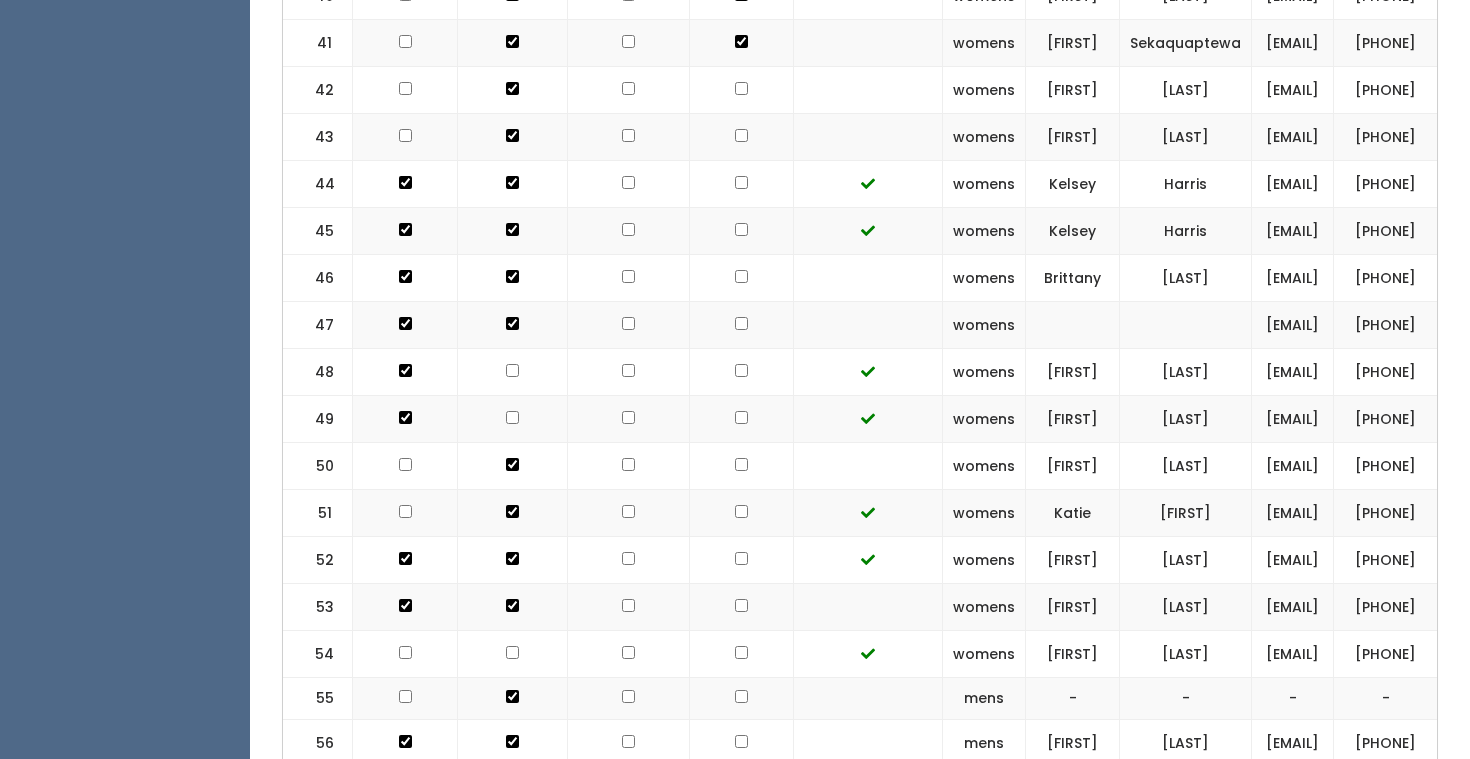 click at bounding box center [741, -1777] 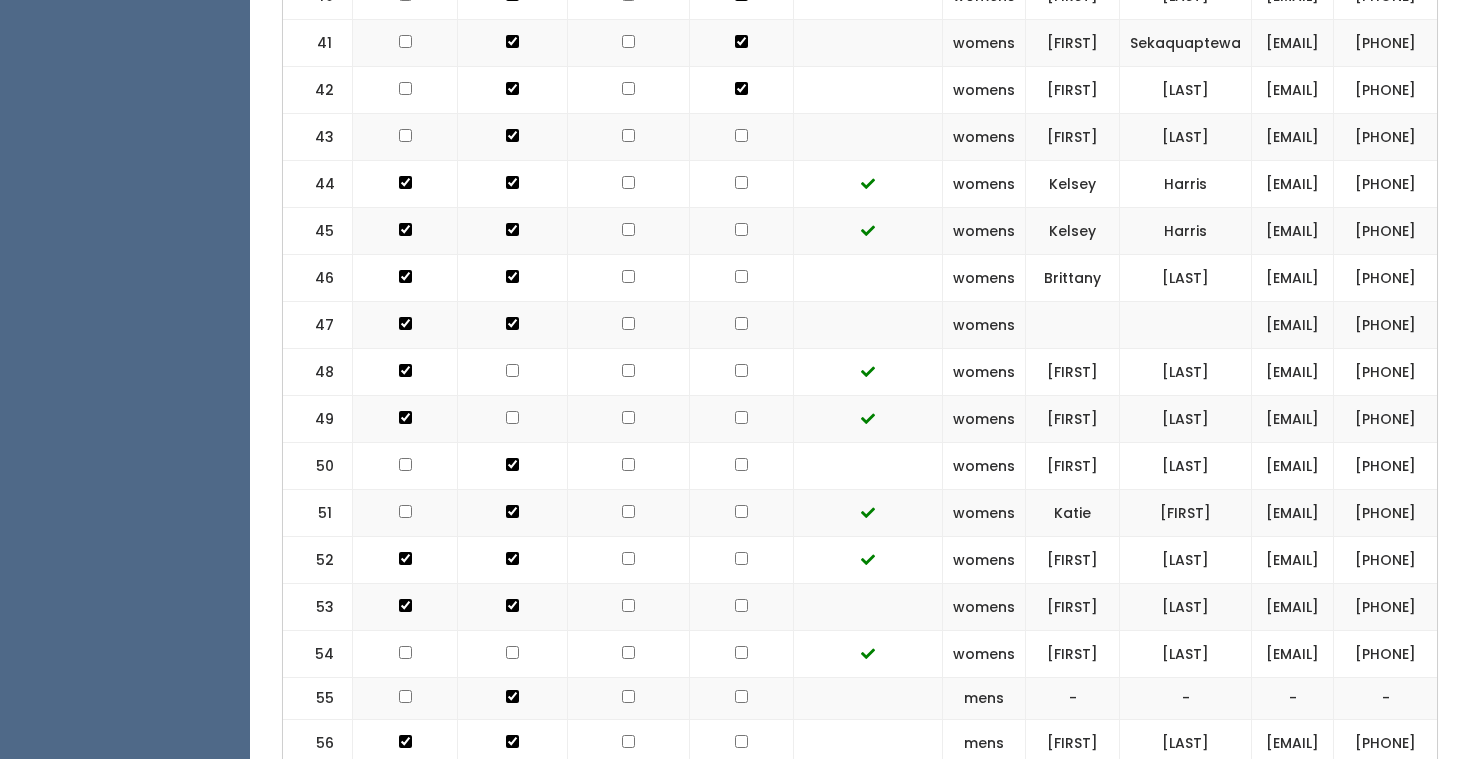 click at bounding box center [741, -1824] 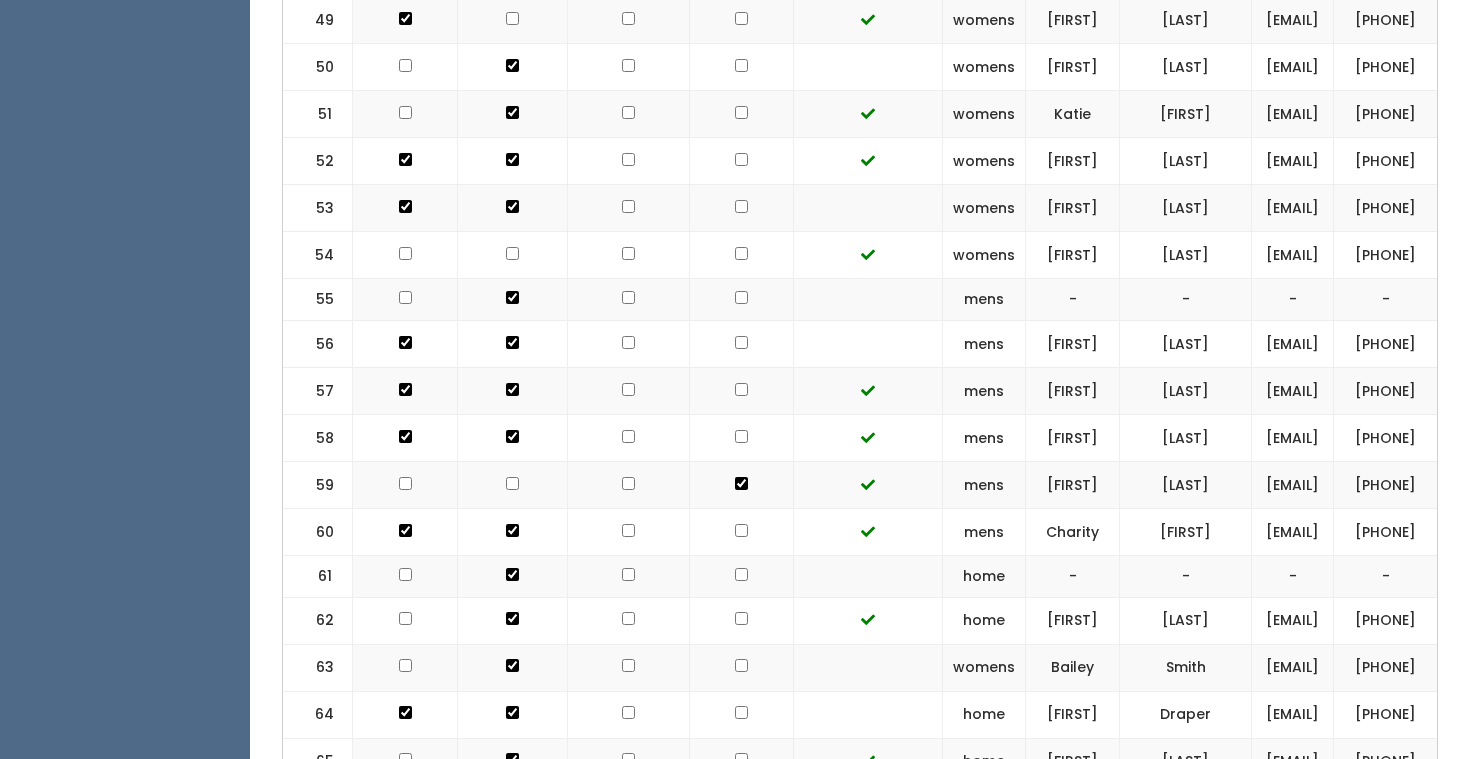 scroll, scrollTop: 2975, scrollLeft: 0, axis: vertical 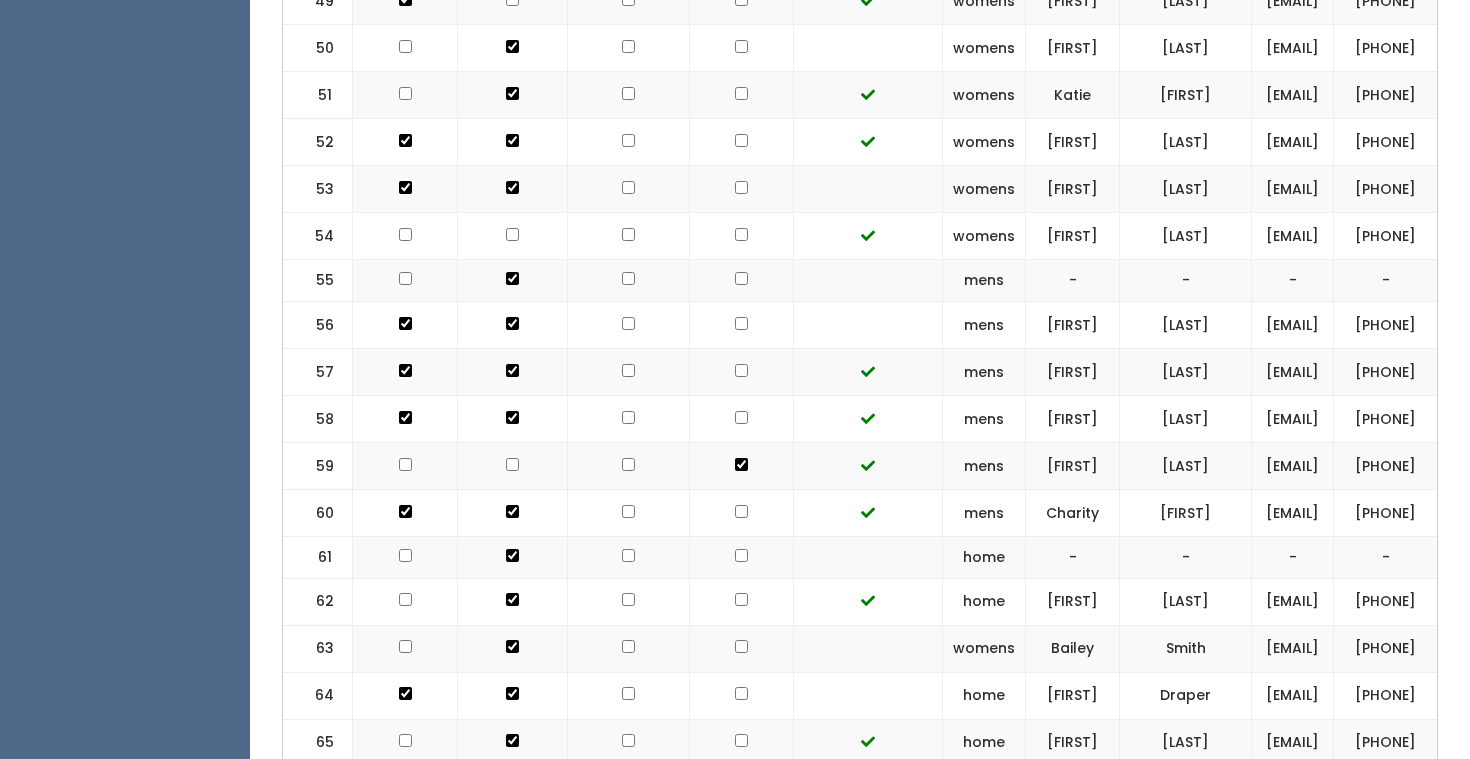 click at bounding box center [741, -2195] 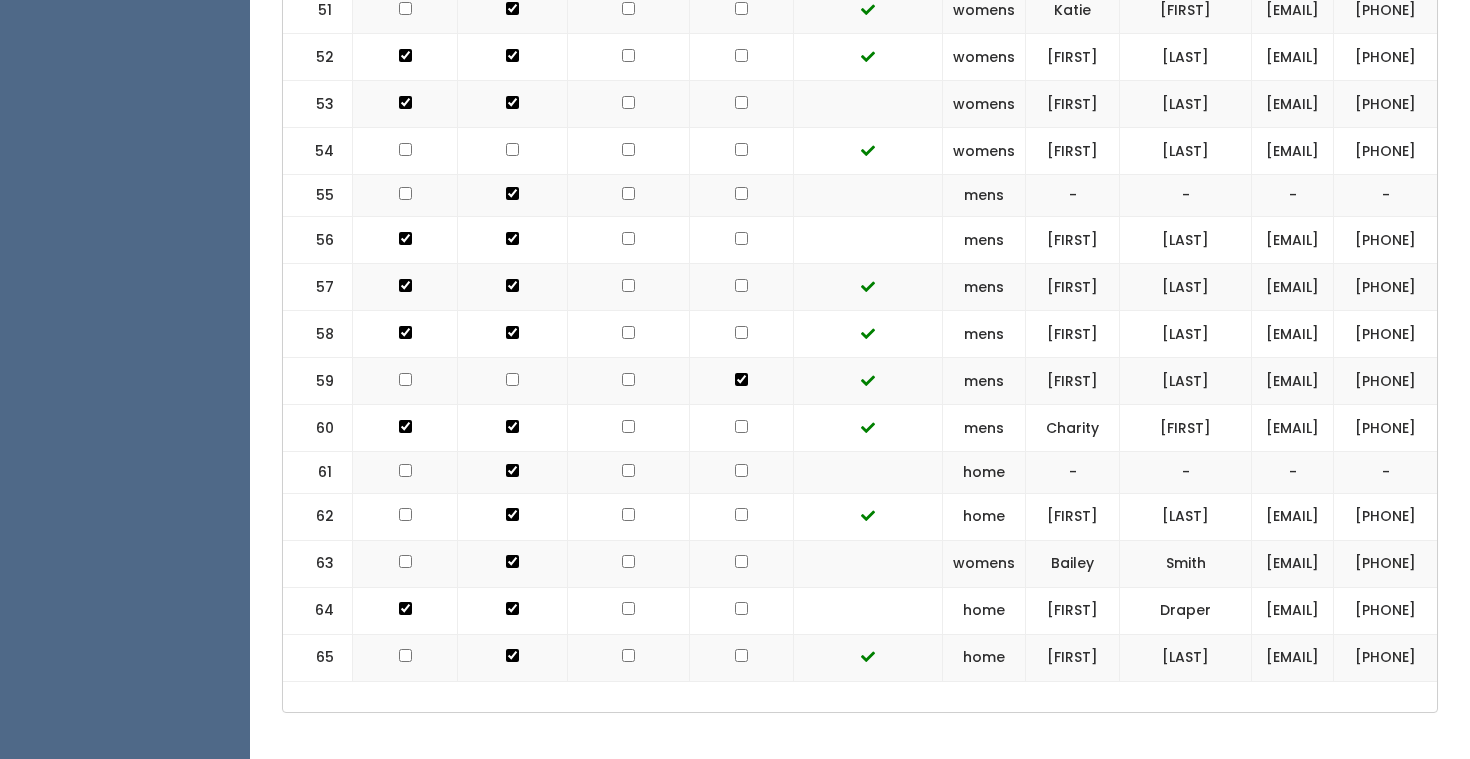 scroll, scrollTop: 3064, scrollLeft: 0, axis: vertical 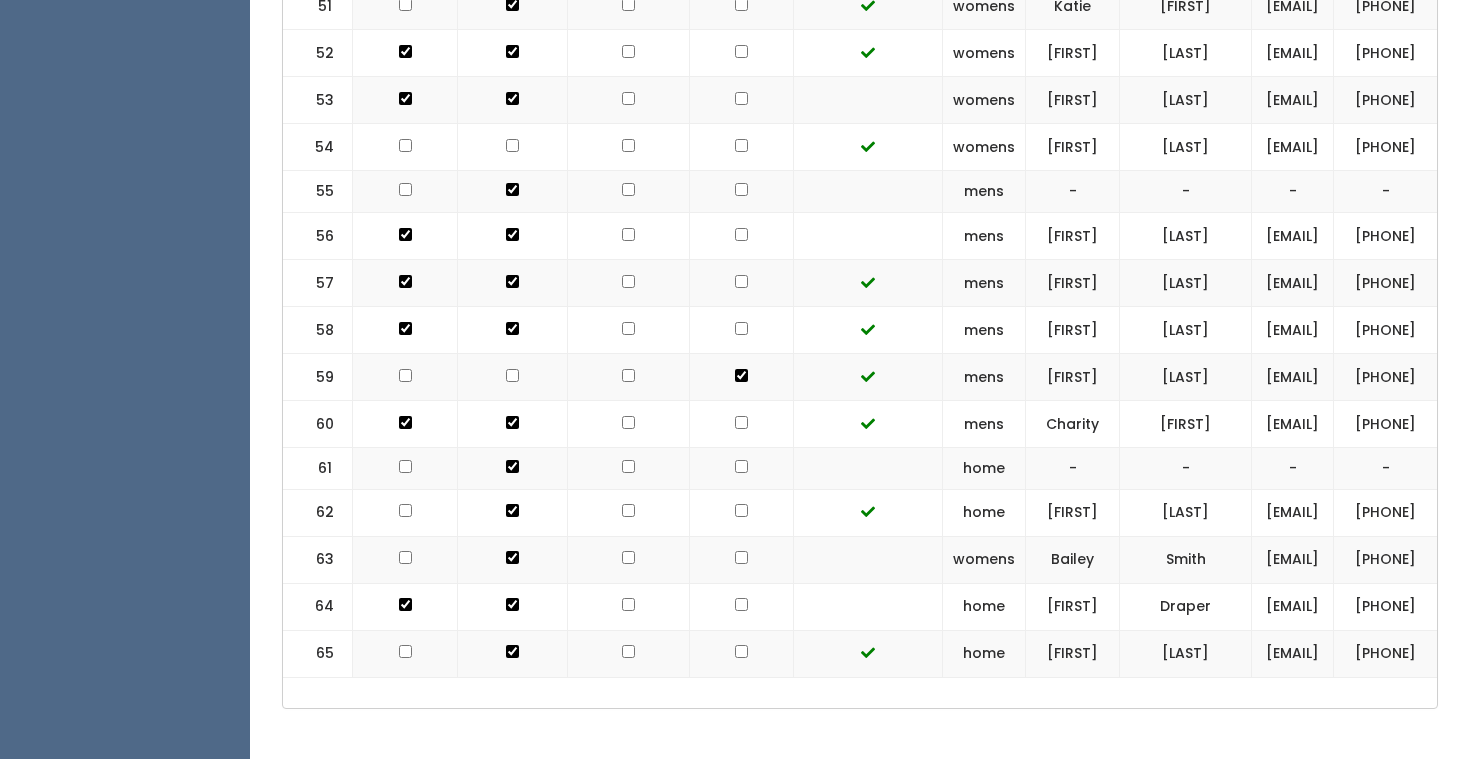 click at bounding box center (741, -2284) 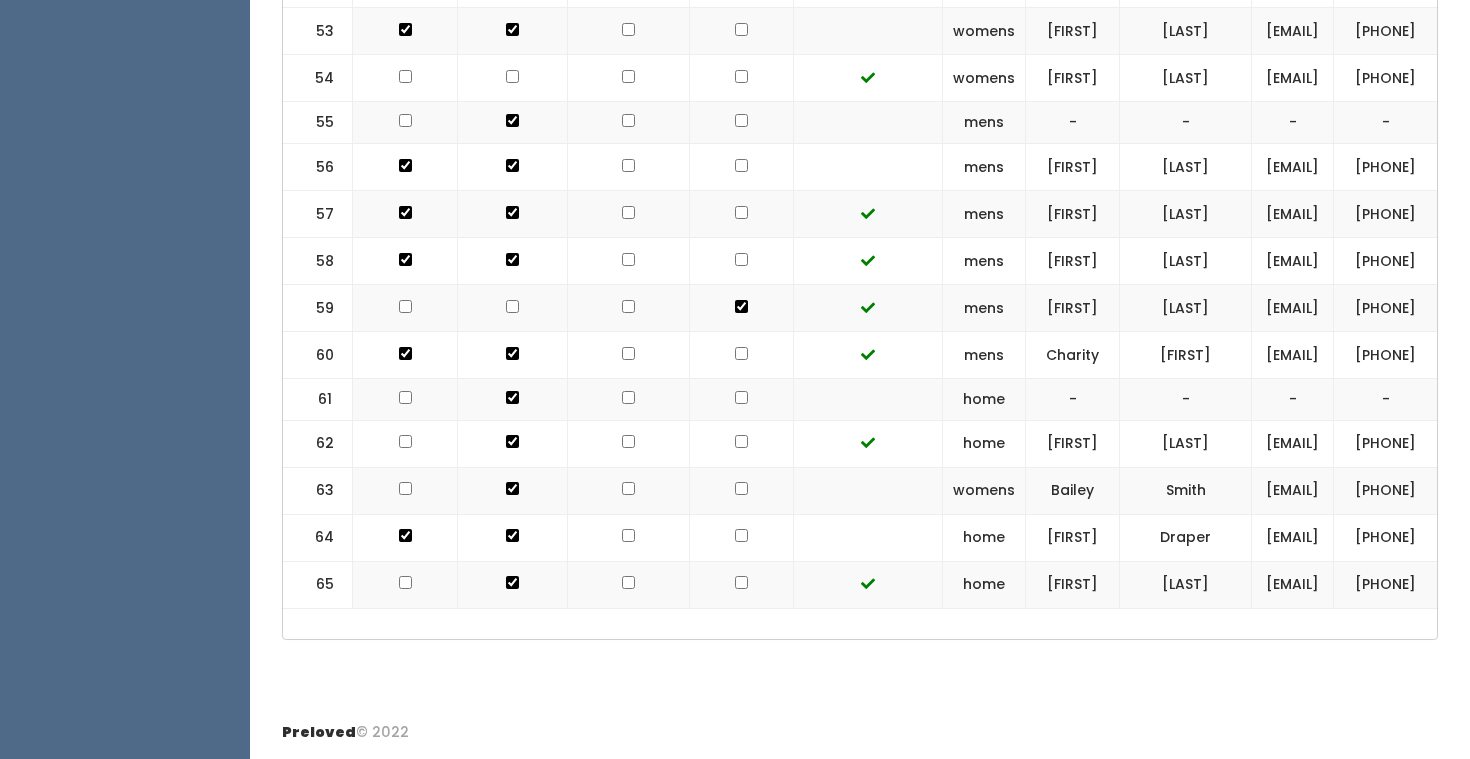 scroll, scrollTop: 3264, scrollLeft: 0, axis: vertical 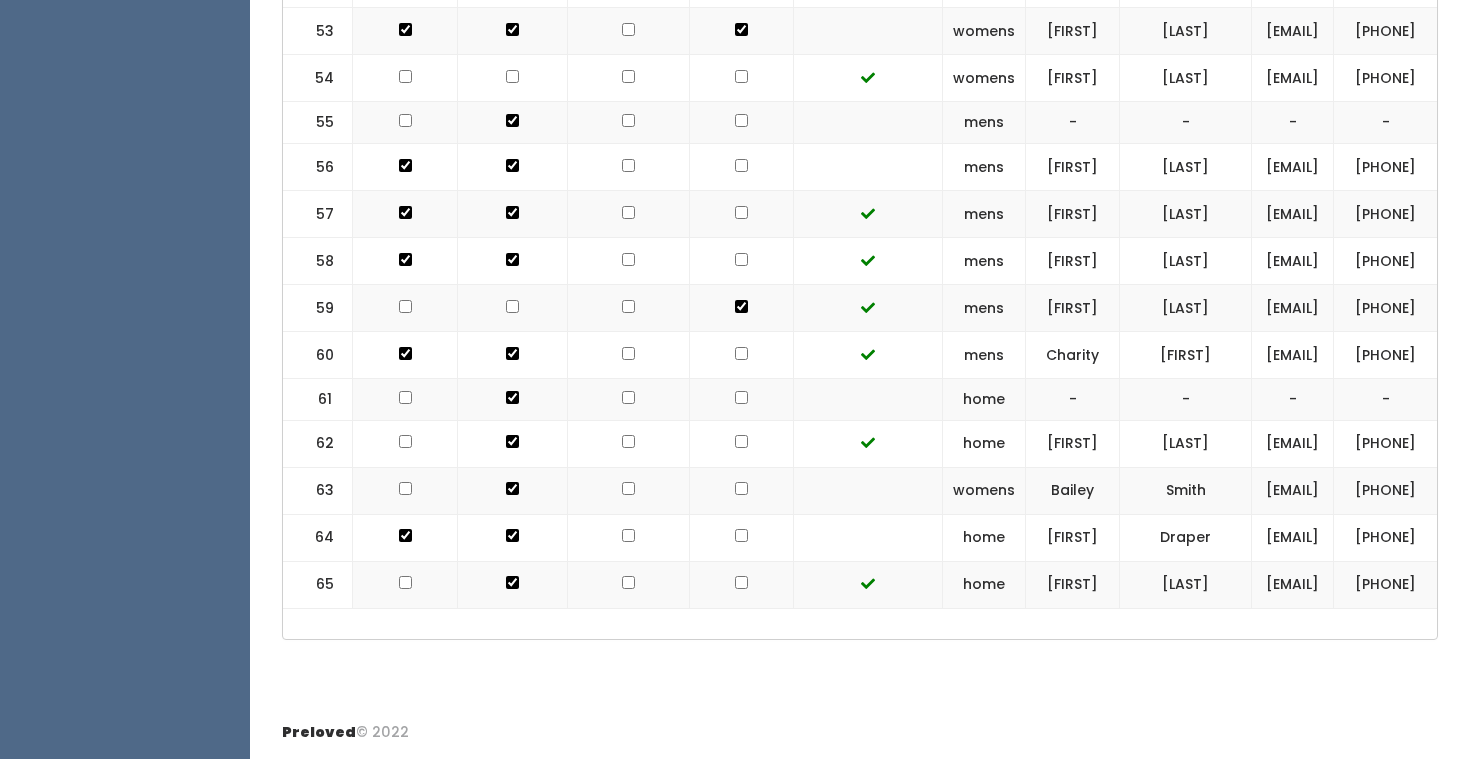 click at bounding box center (741, -2353) 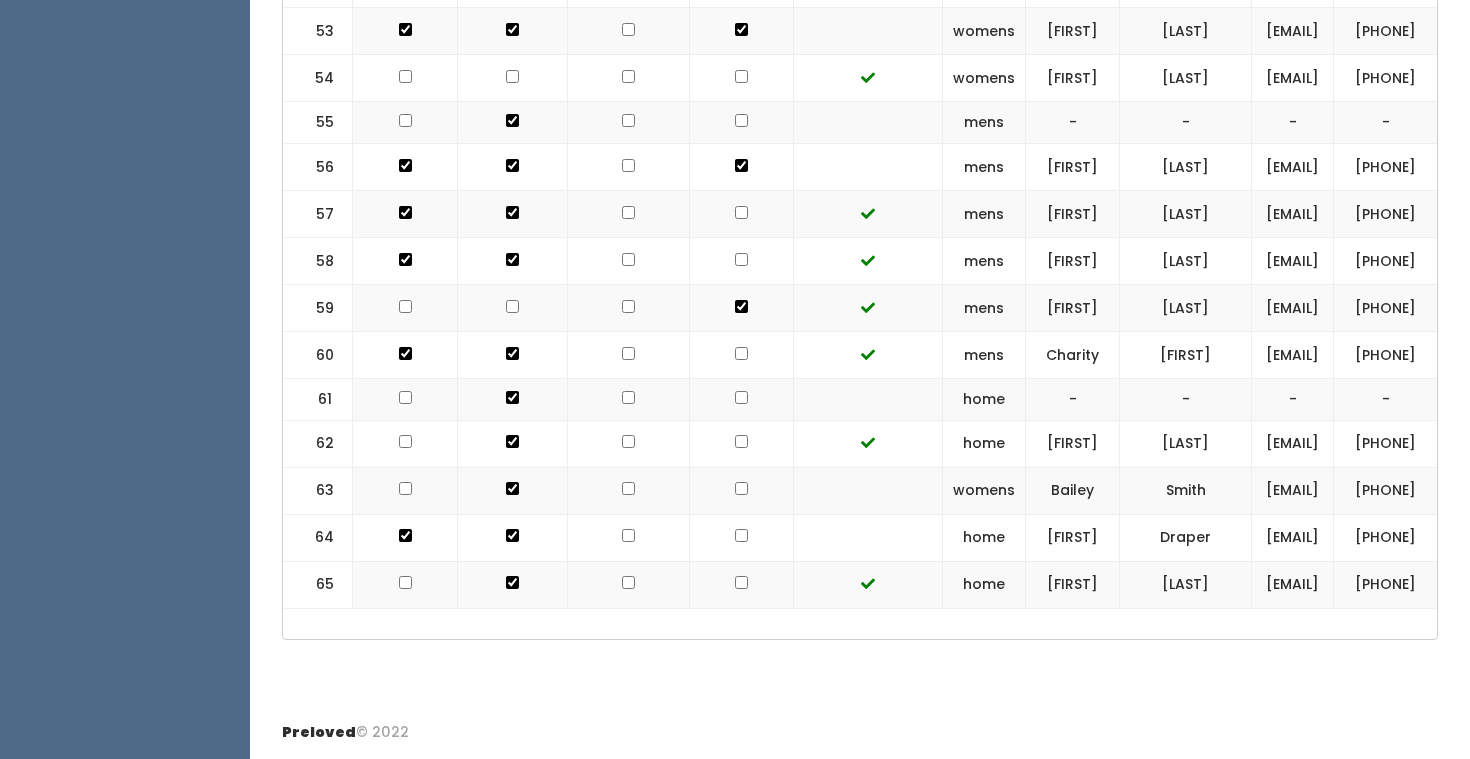 scroll, scrollTop: 3855, scrollLeft: 0, axis: vertical 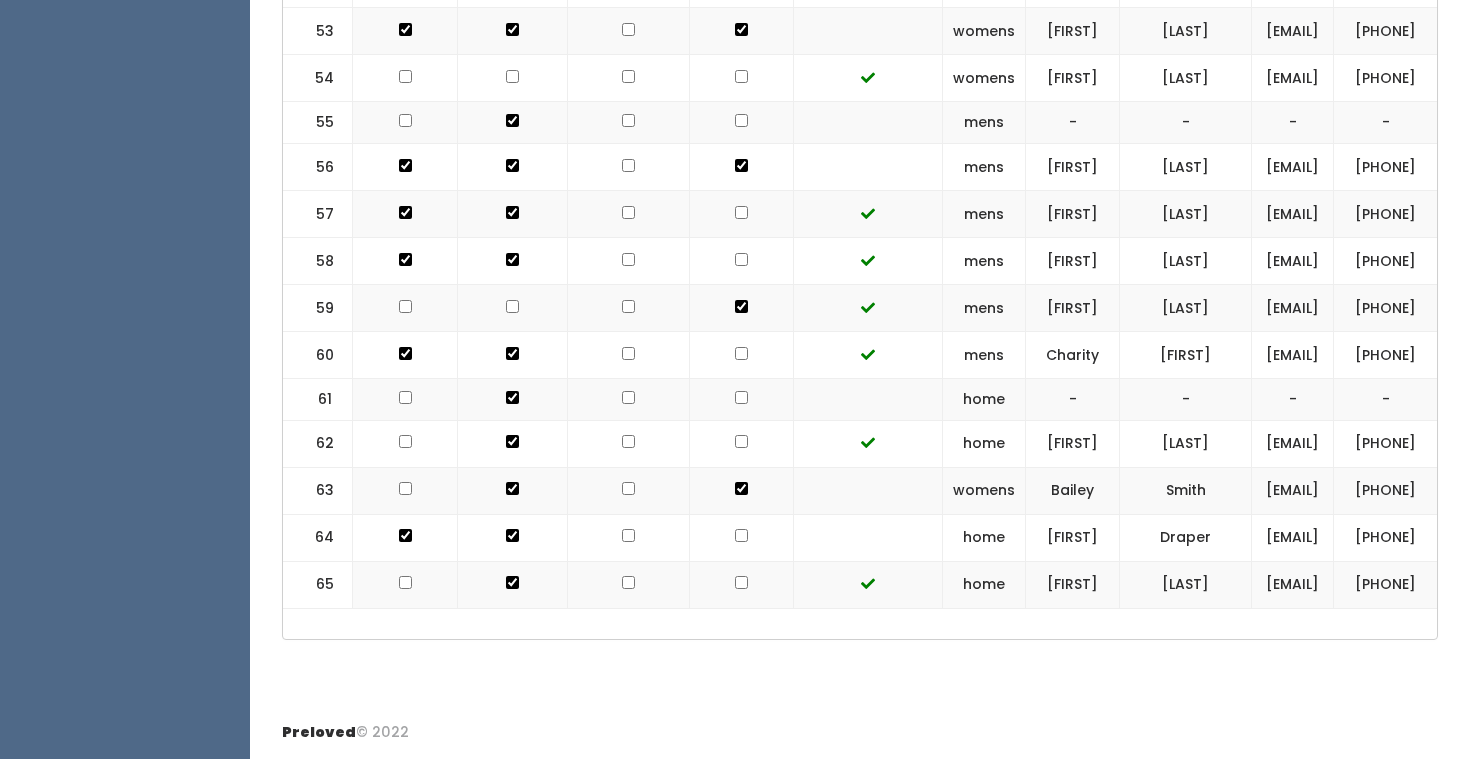 click at bounding box center (741, -2353) 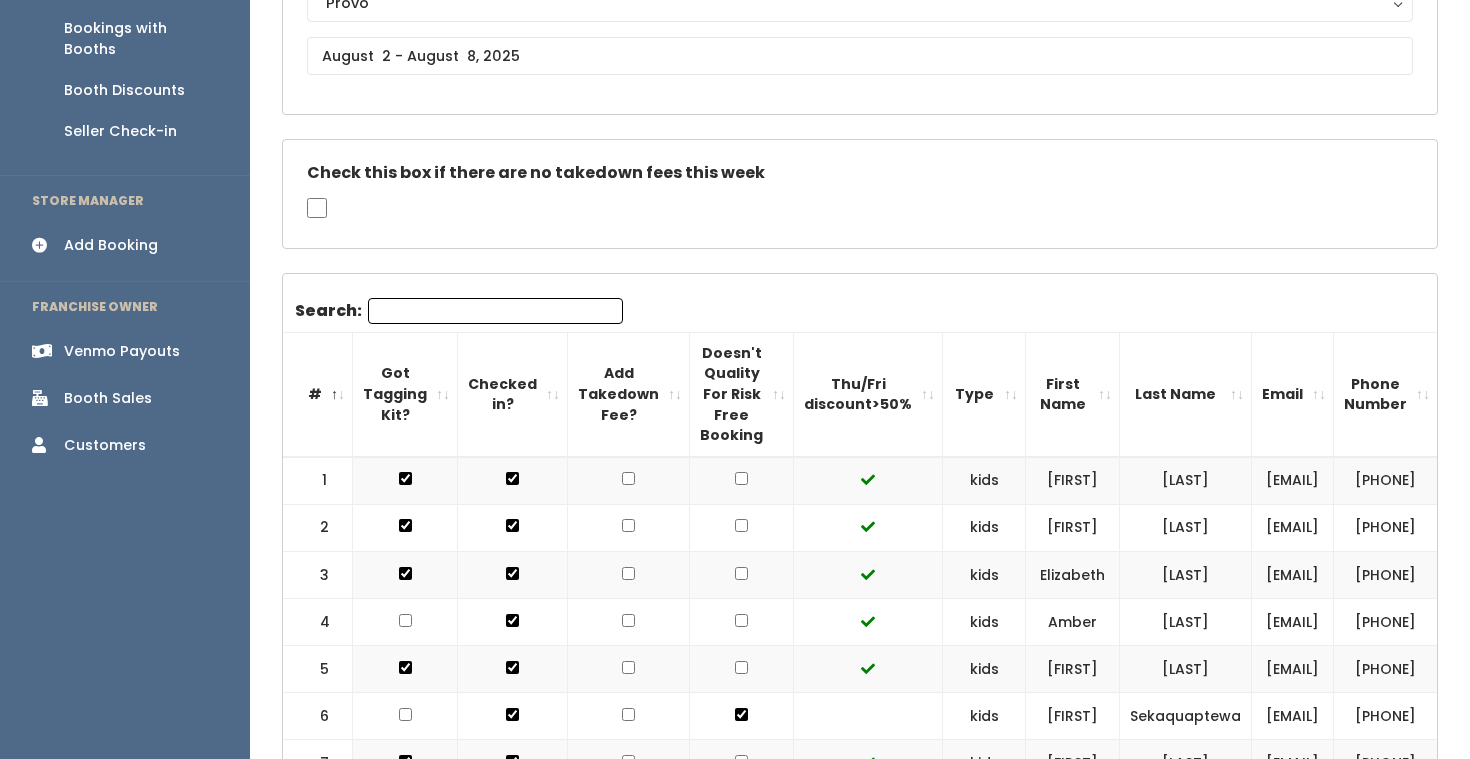 scroll, scrollTop: 0, scrollLeft: 0, axis: both 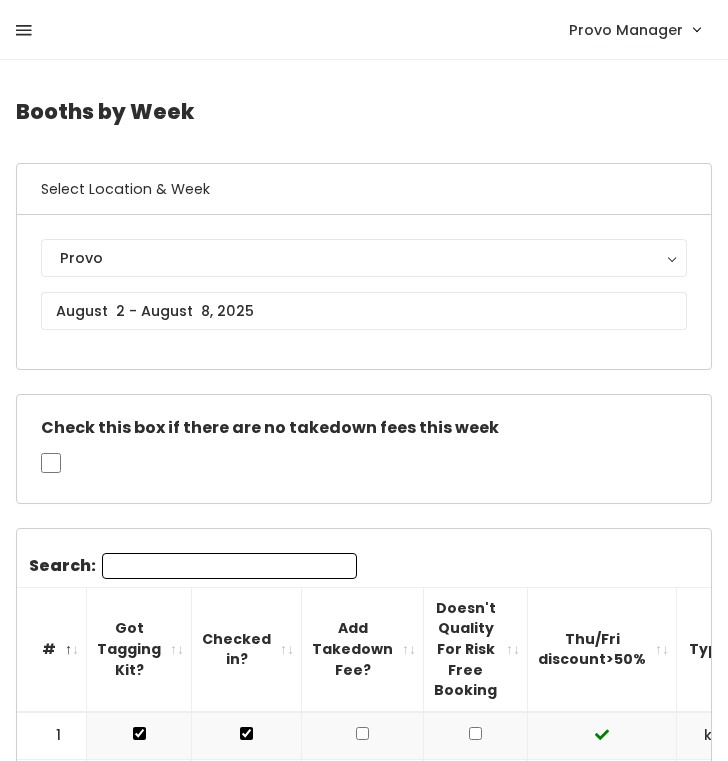 click at bounding box center [24, 31] 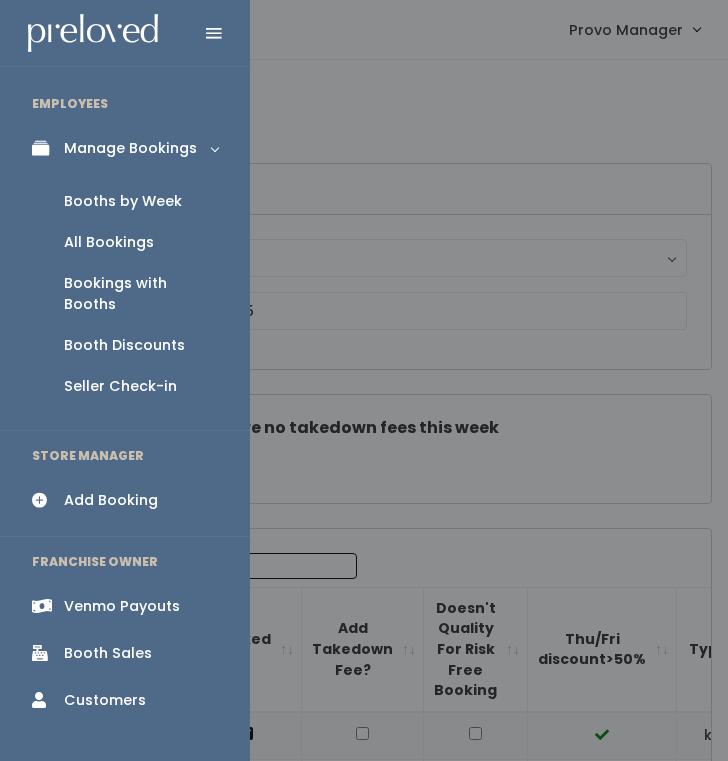 click on "Booth Discounts" at bounding box center (124, 345) 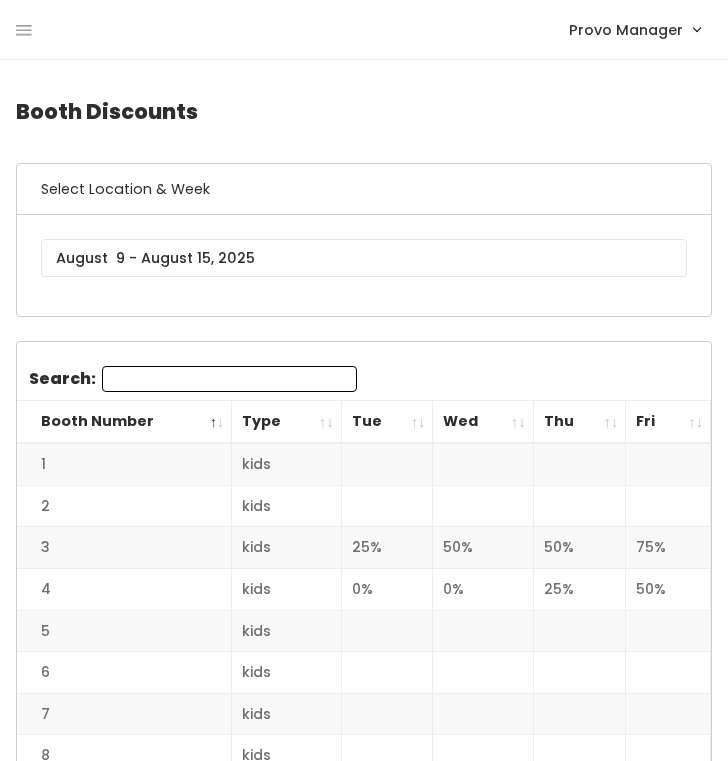 scroll, scrollTop: 0, scrollLeft: 0, axis: both 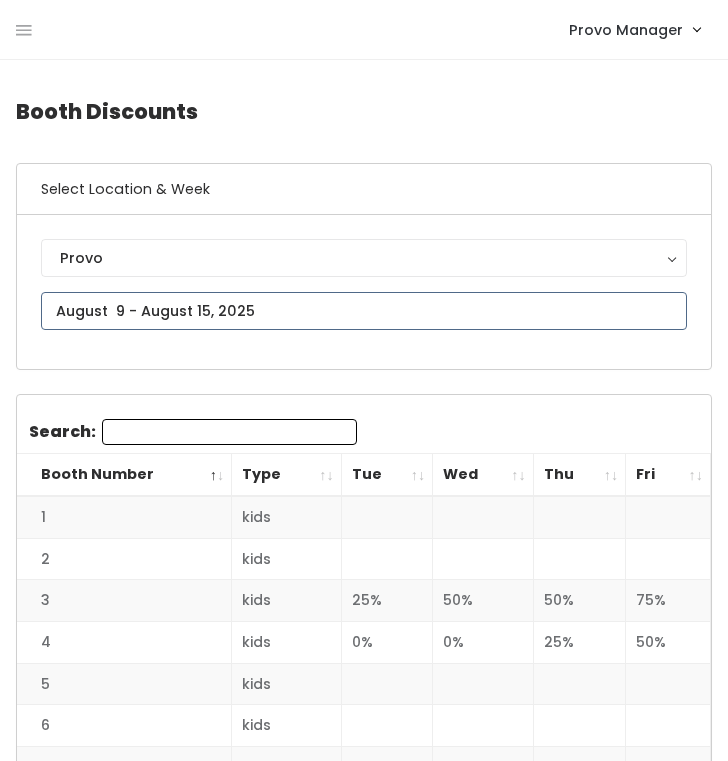 click at bounding box center [364, 311] 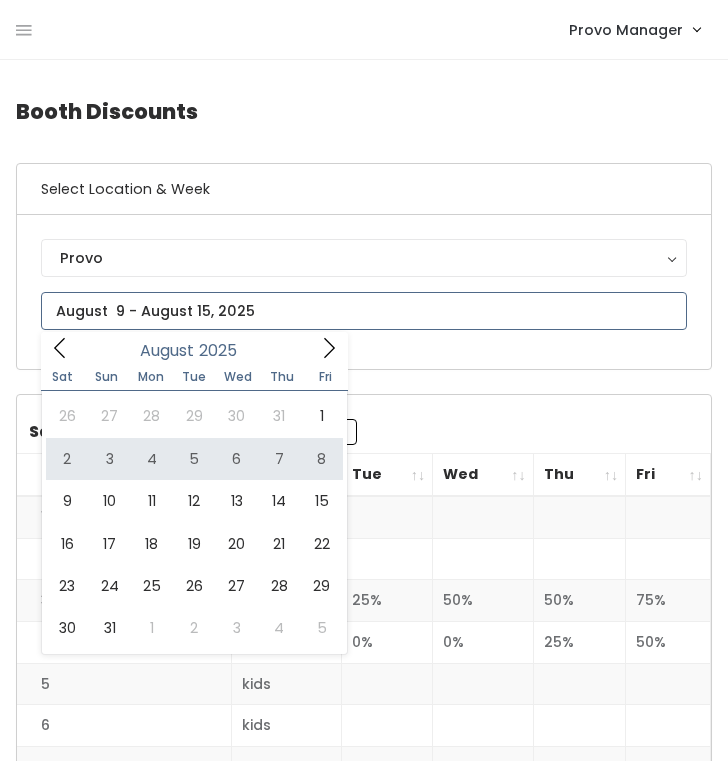 type on "August 2 to August 8" 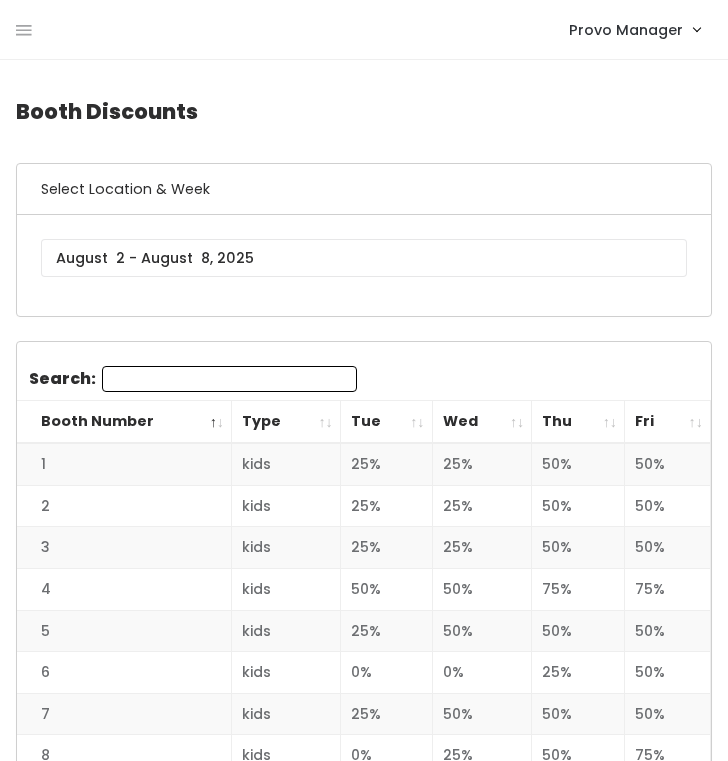 scroll, scrollTop: 0, scrollLeft: 0, axis: both 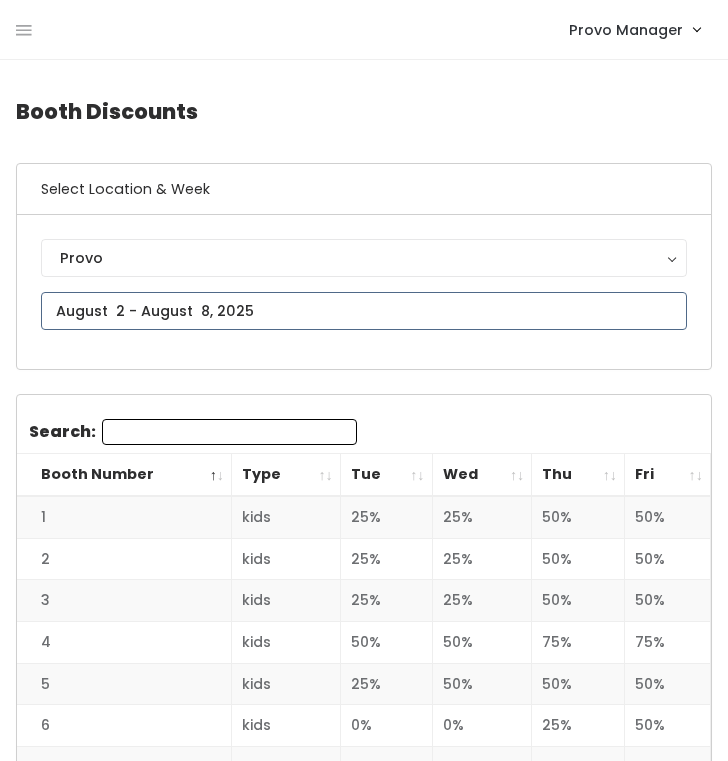 click at bounding box center (364, 311) 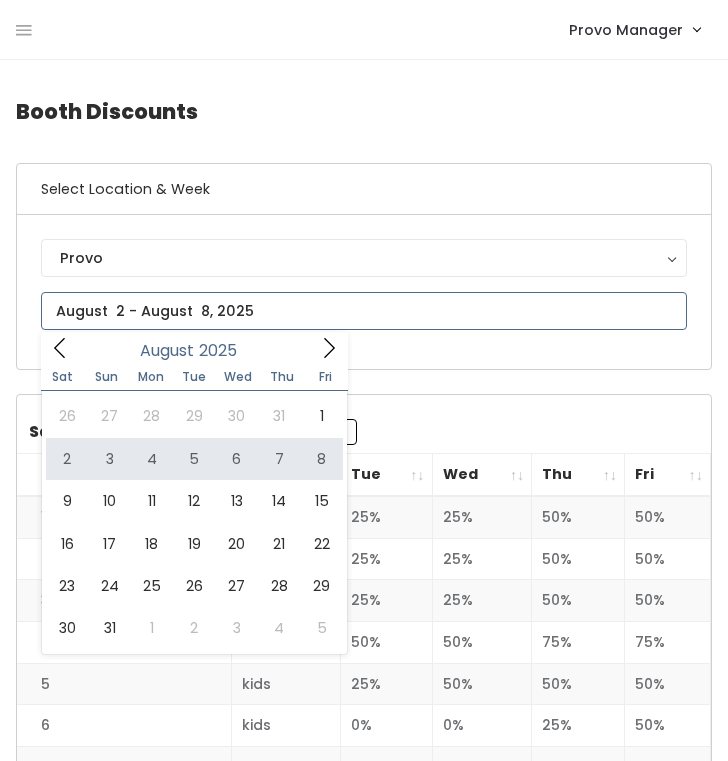 type on "August 2 to August 8" 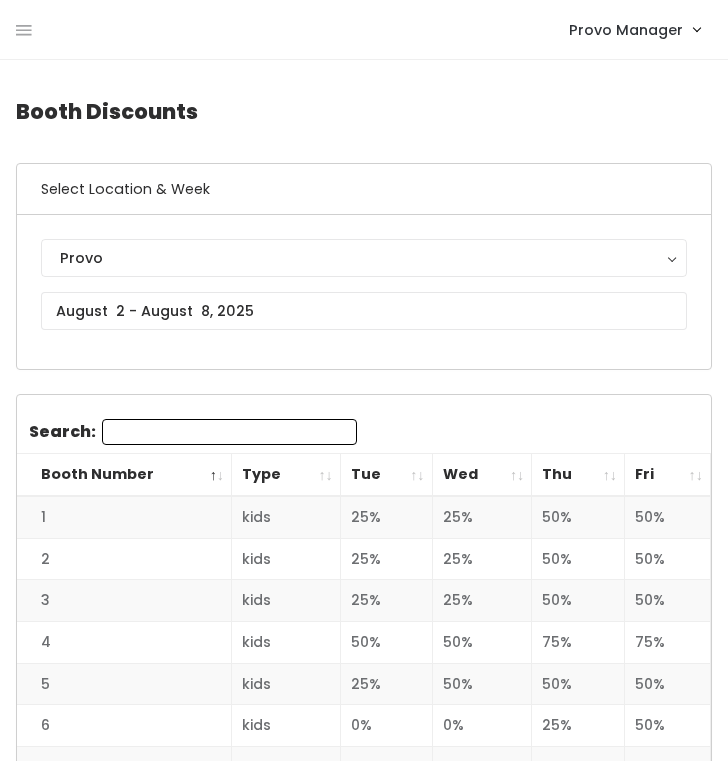 scroll, scrollTop: 0, scrollLeft: 0, axis: both 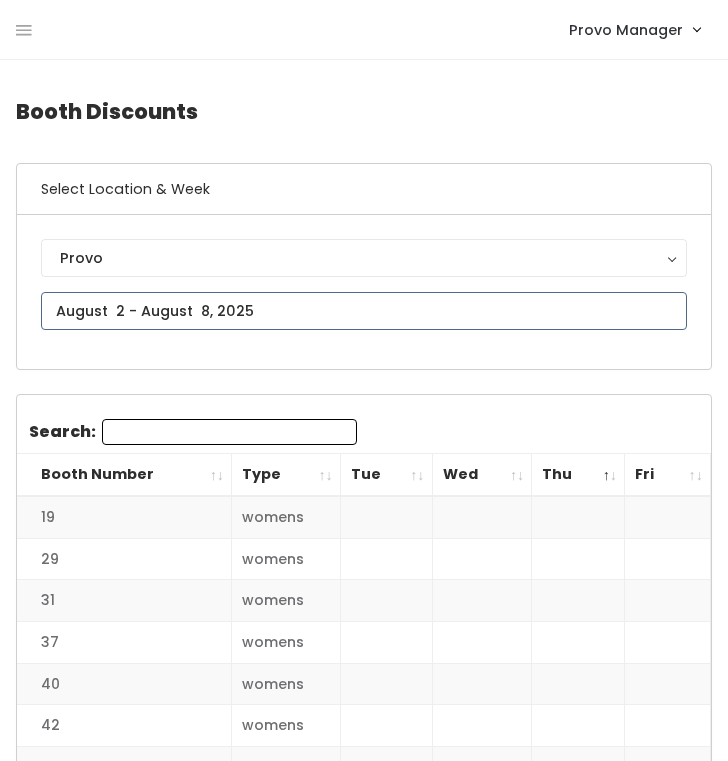 click at bounding box center [364, 311] 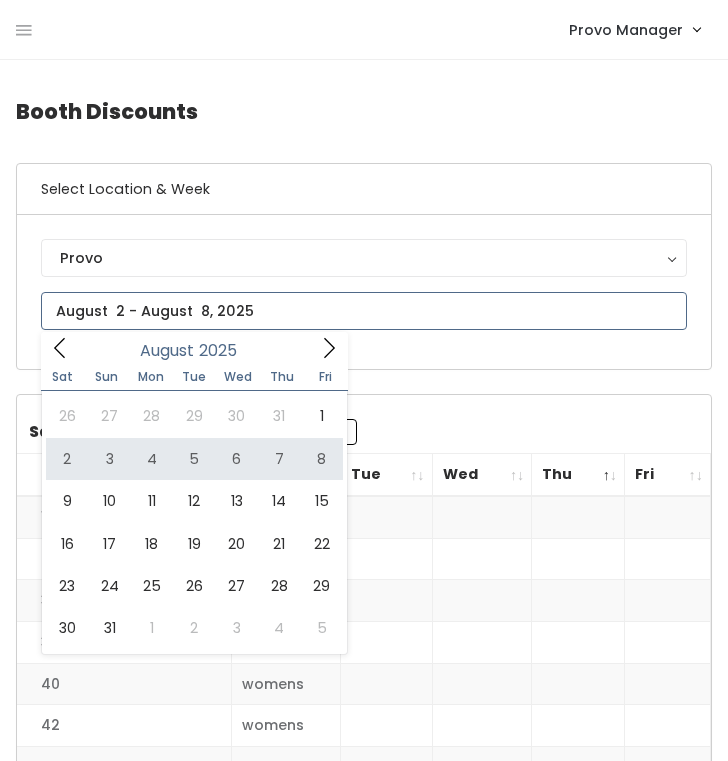 type on "August 2 to August 8" 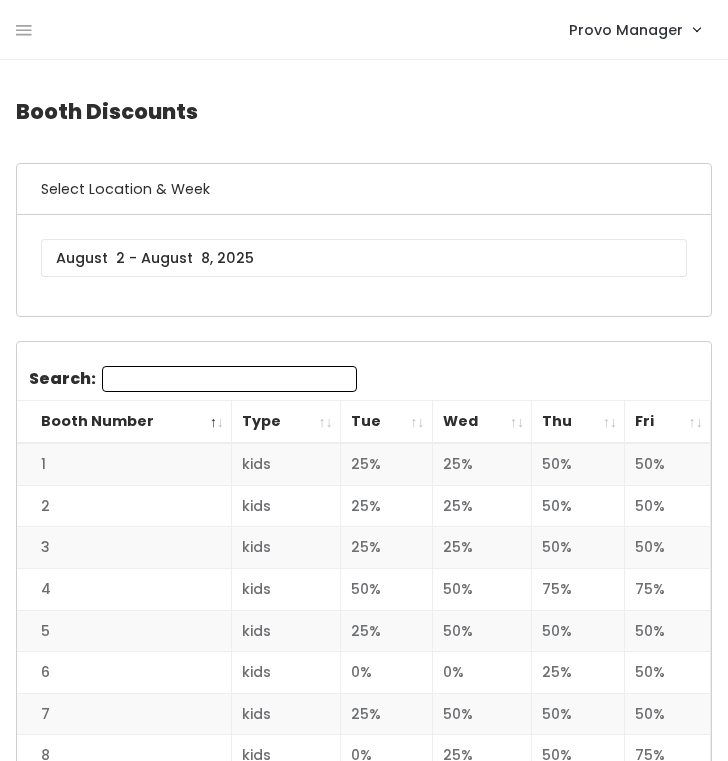 scroll, scrollTop: 0, scrollLeft: 0, axis: both 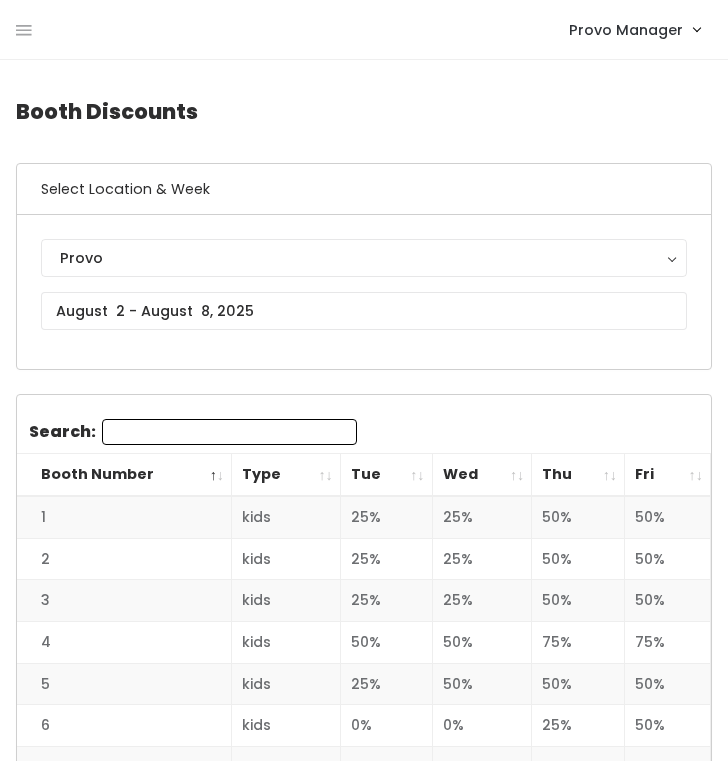 click on "Fri" at bounding box center (668, 475) 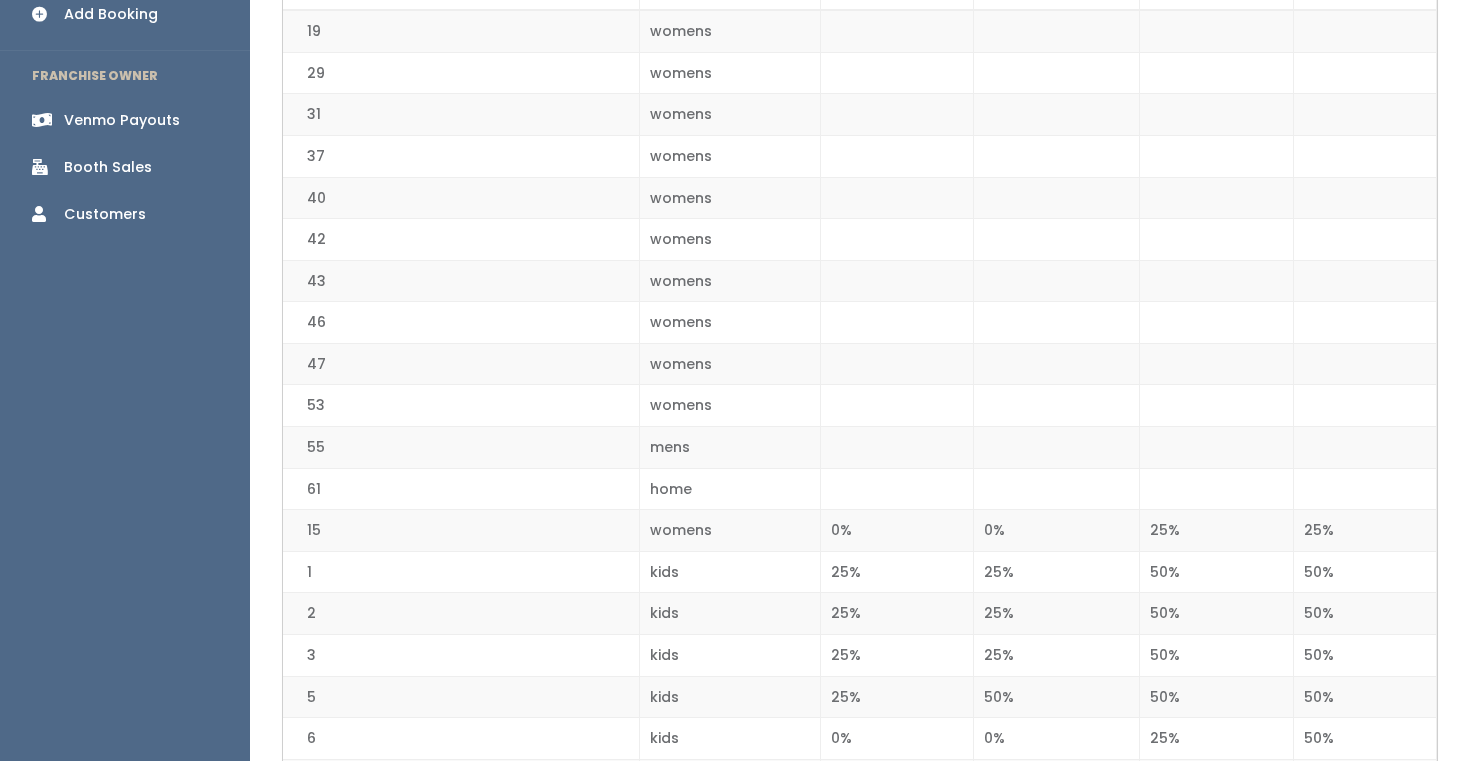 scroll, scrollTop: 0, scrollLeft: 0, axis: both 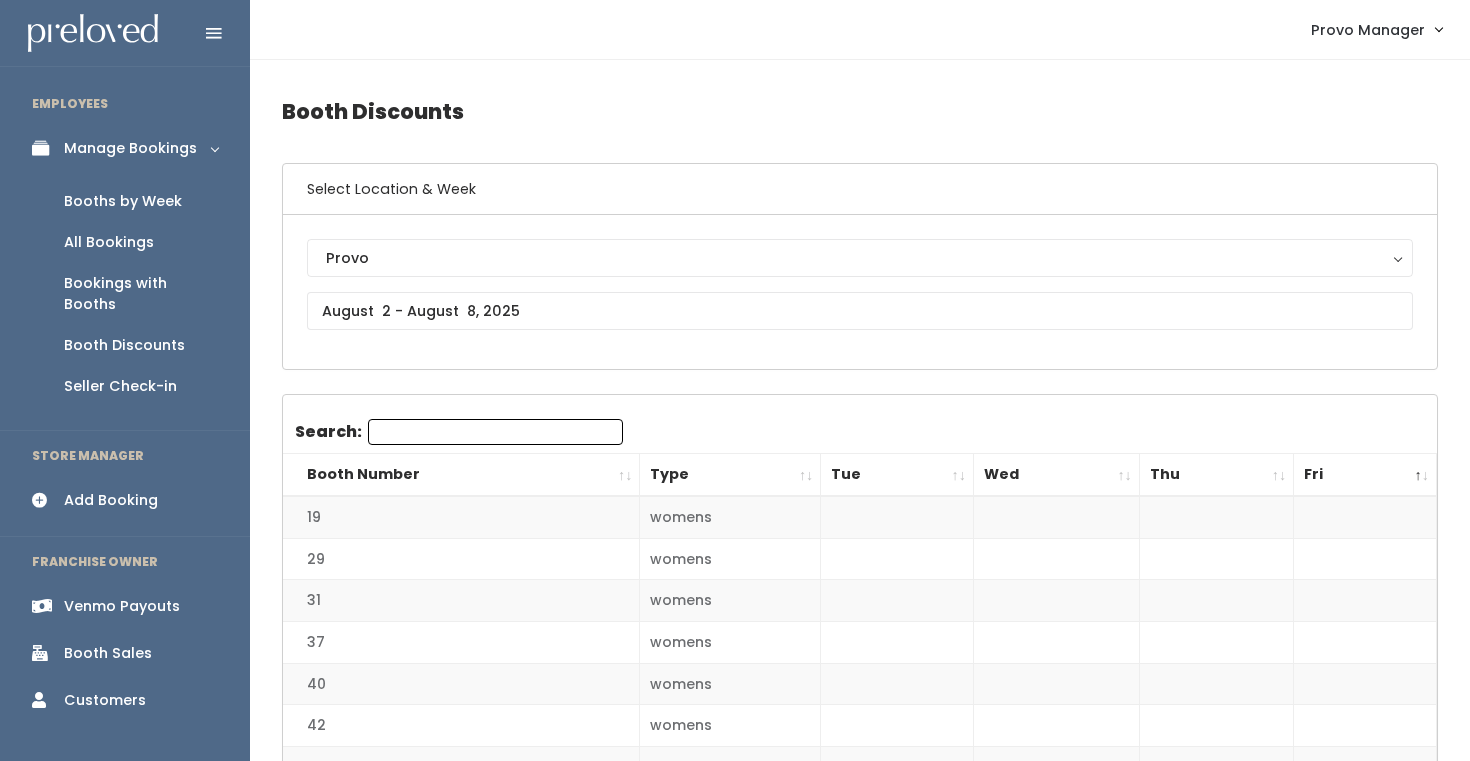 click on "Booths by Week" at bounding box center [123, 201] 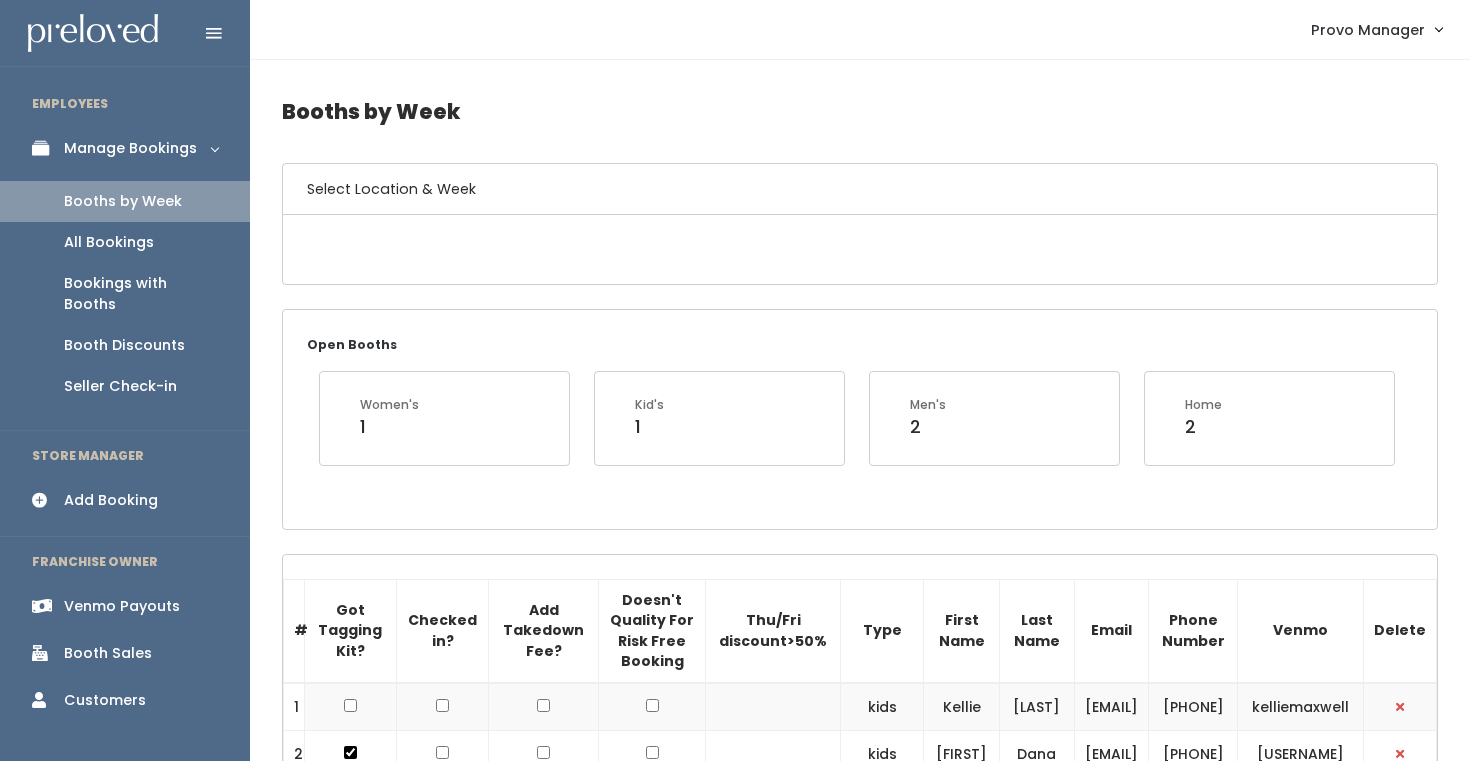 scroll, scrollTop: 0, scrollLeft: 0, axis: both 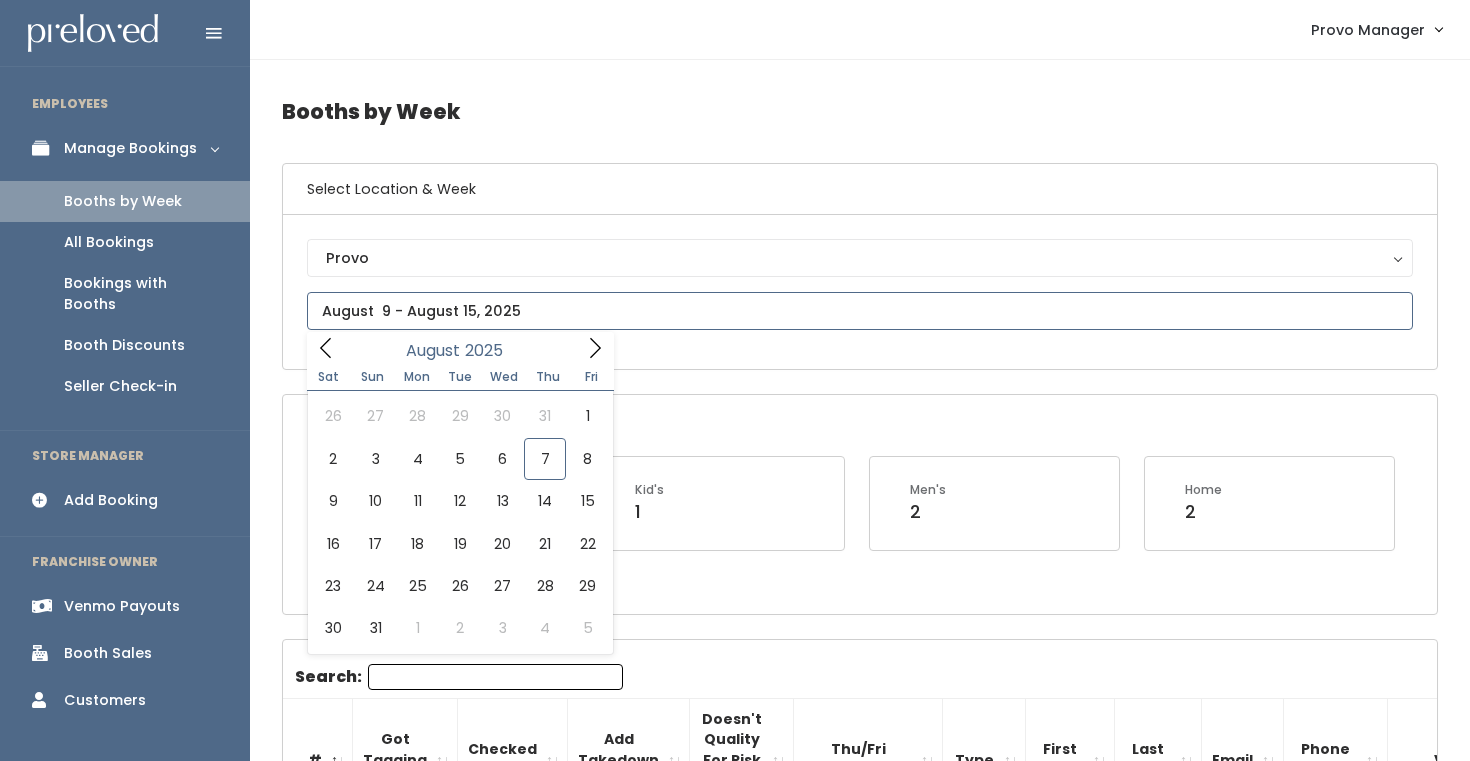 click at bounding box center (860, 311) 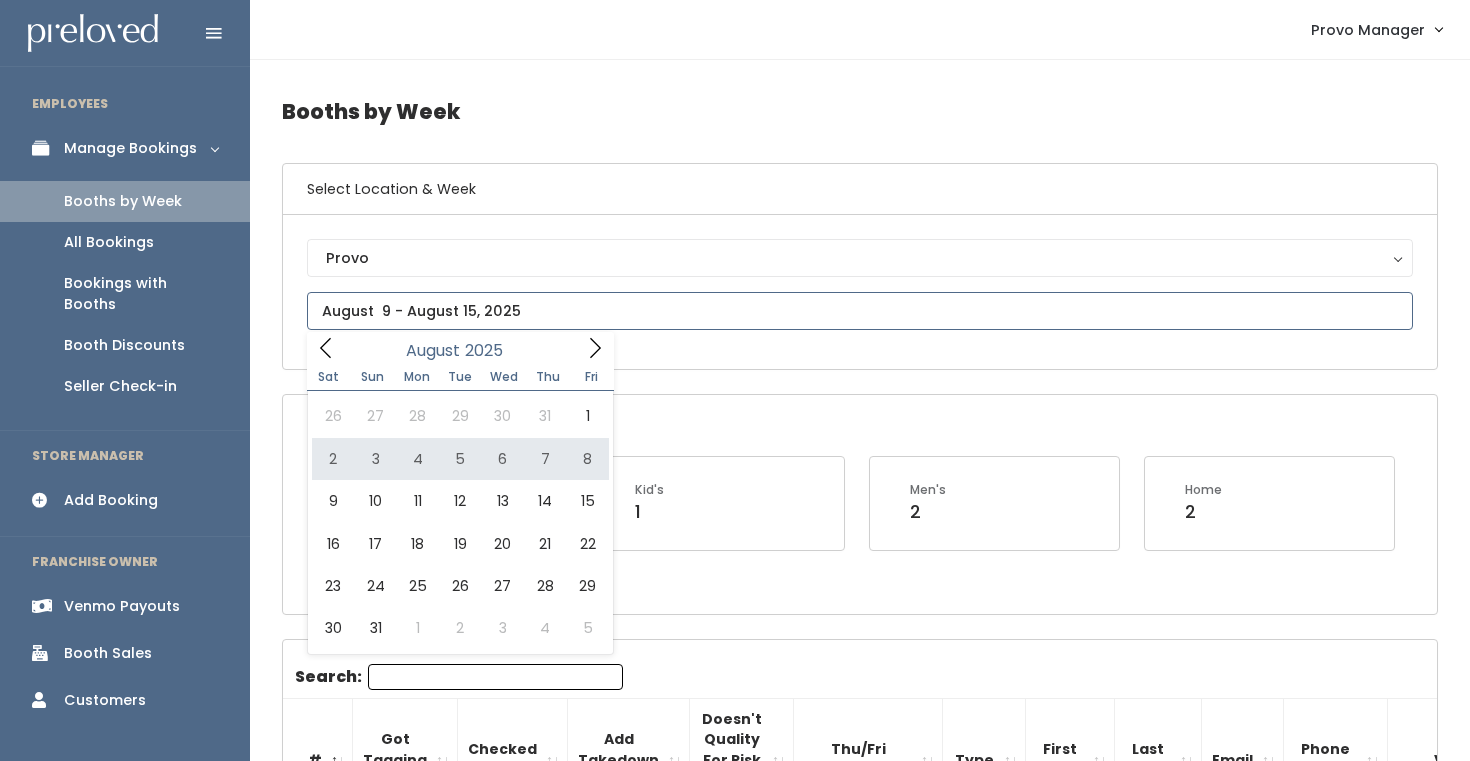 type on "August 2 to August 8" 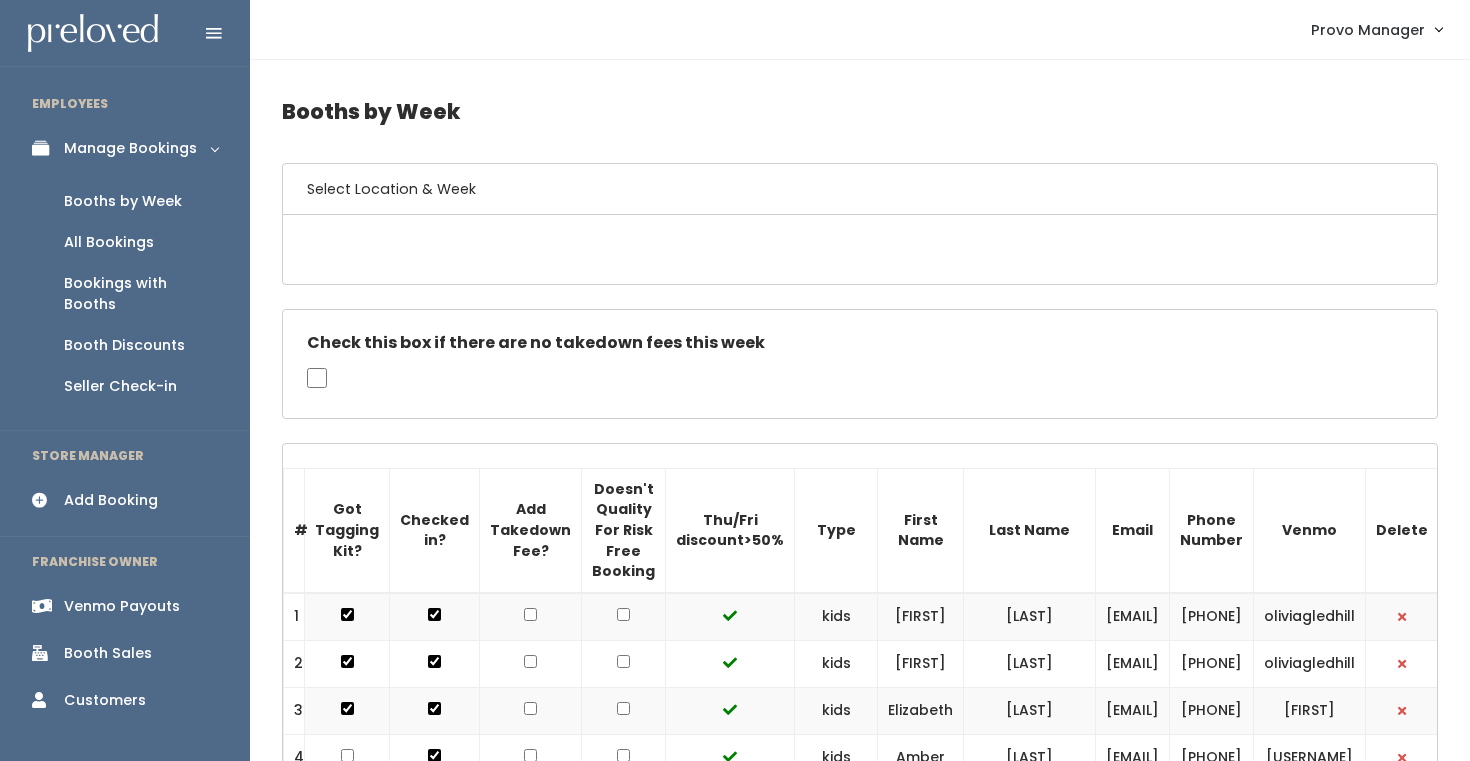 scroll, scrollTop: 0, scrollLeft: 0, axis: both 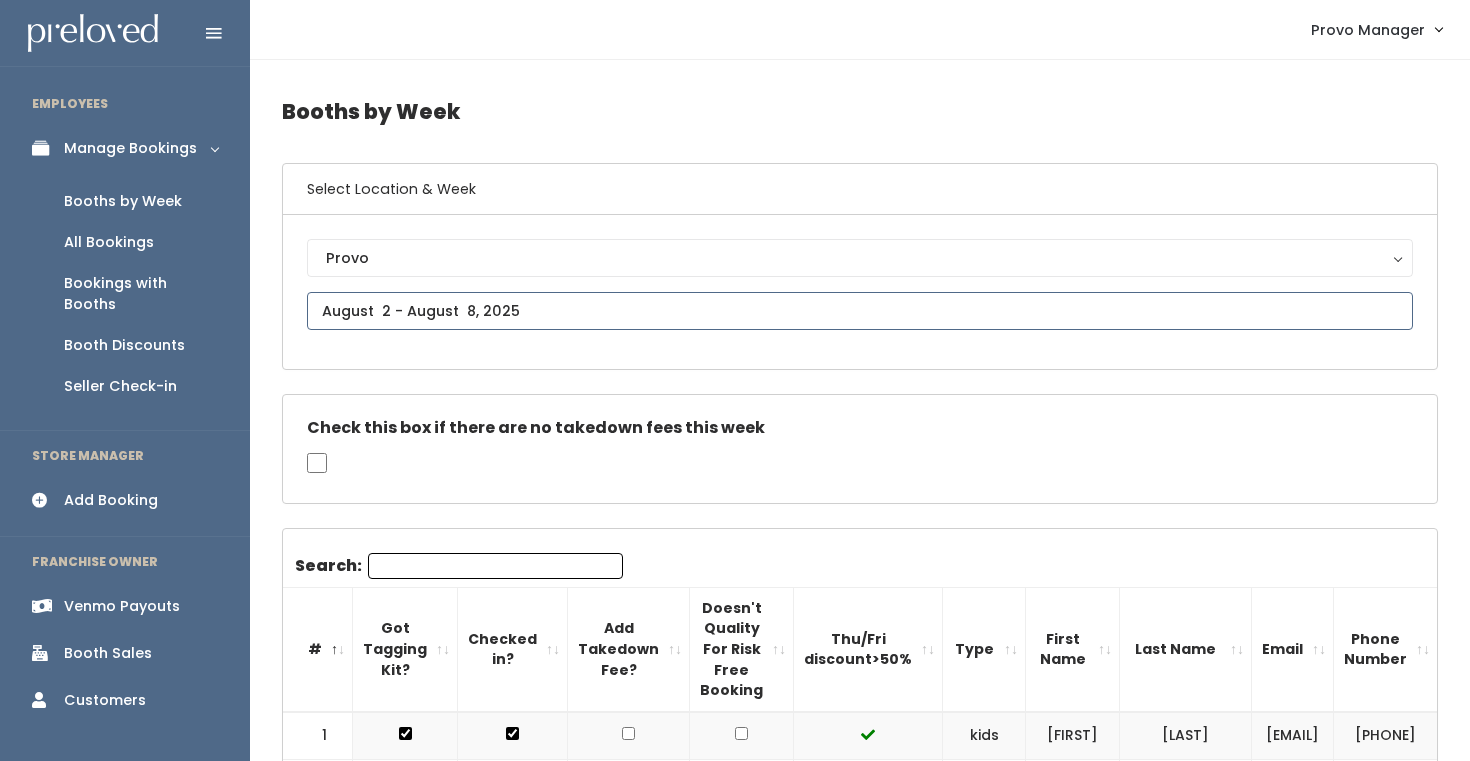 click at bounding box center [860, 311] 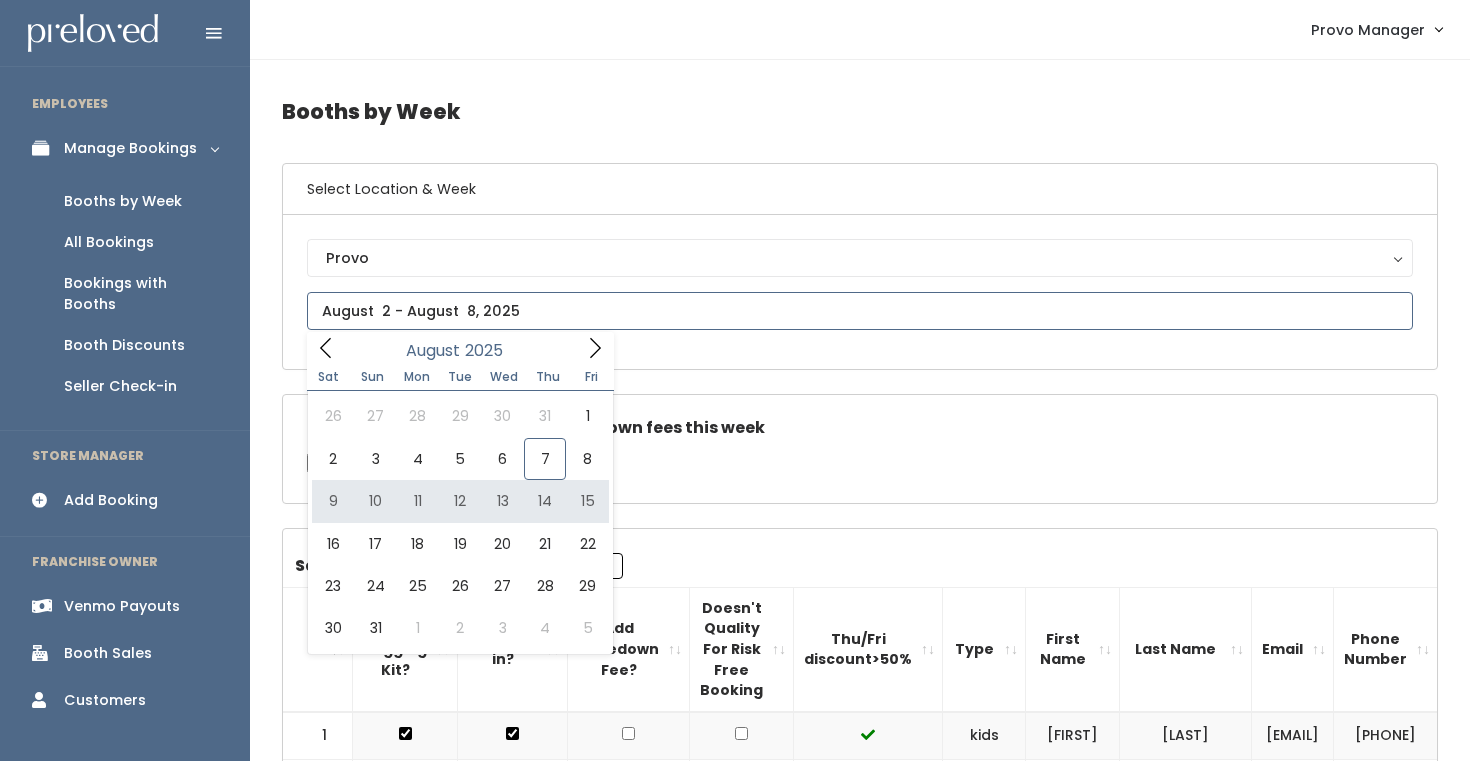 type on "August 9 to August 15" 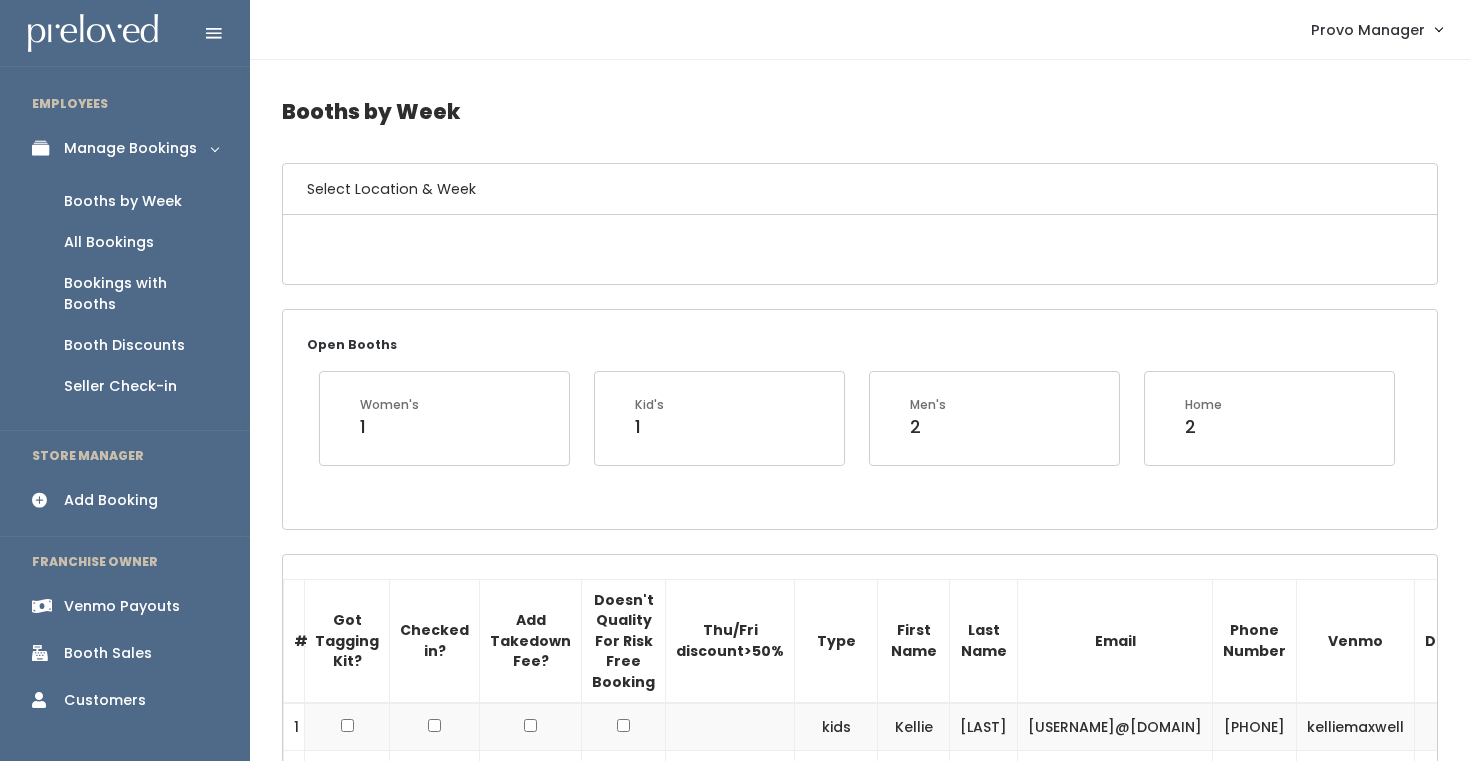 scroll, scrollTop: 0, scrollLeft: 0, axis: both 